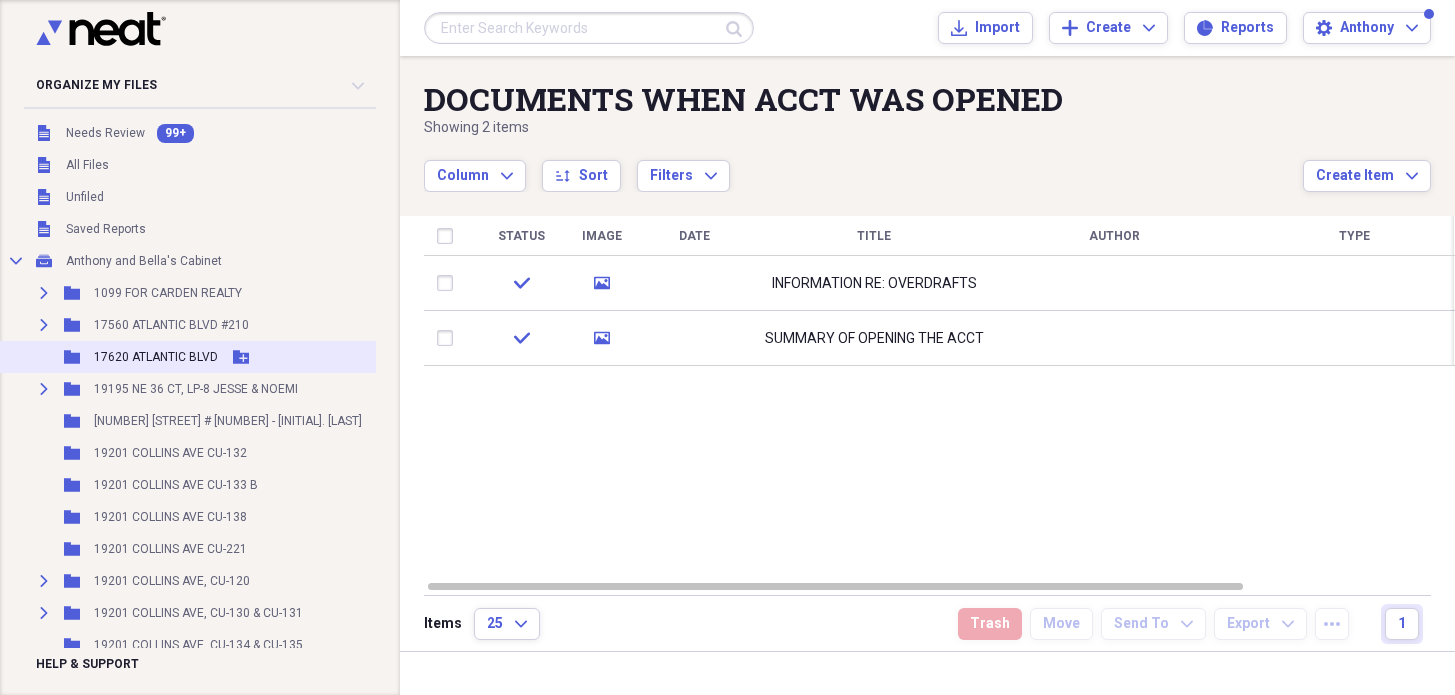 scroll, scrollTop: 0, scrollLeft: 0, axis: both 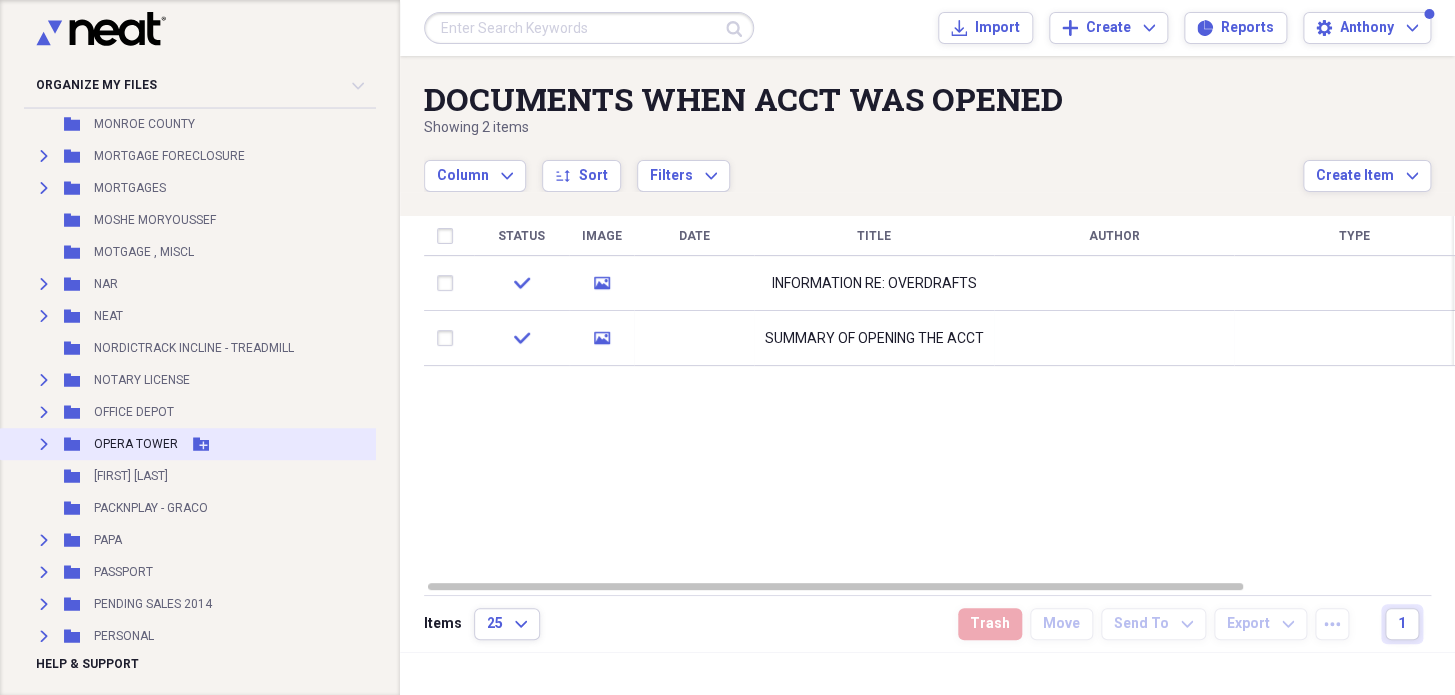 click on "Expand" 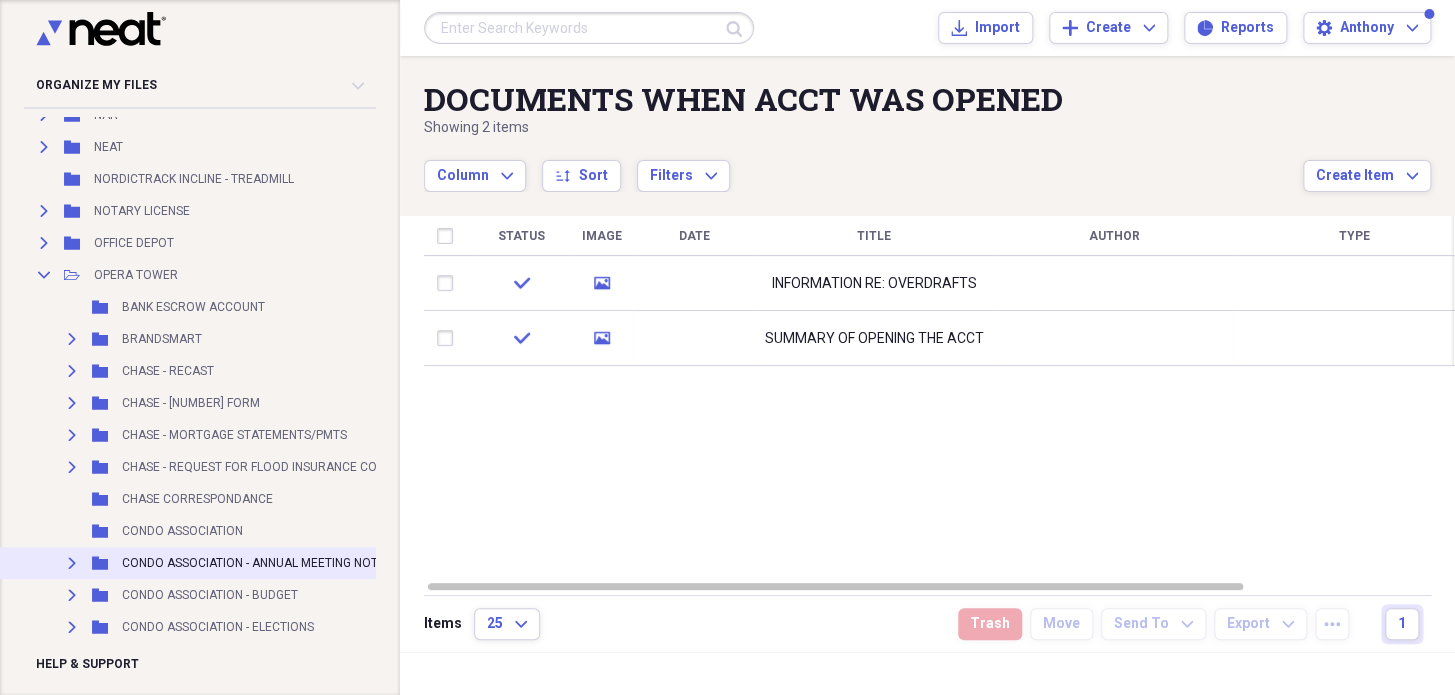scroll, scrollTop: 9727, scrollLeft: 0, axis: vertical 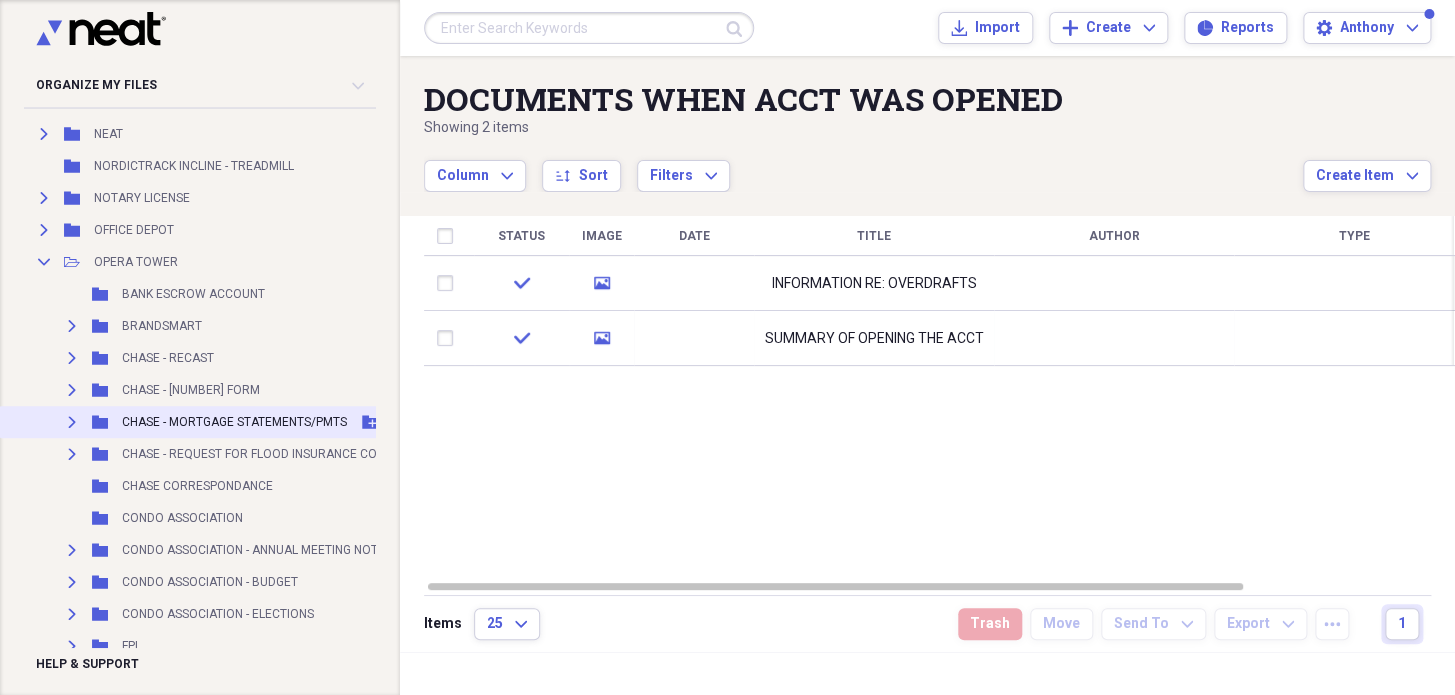 click on "Expand" 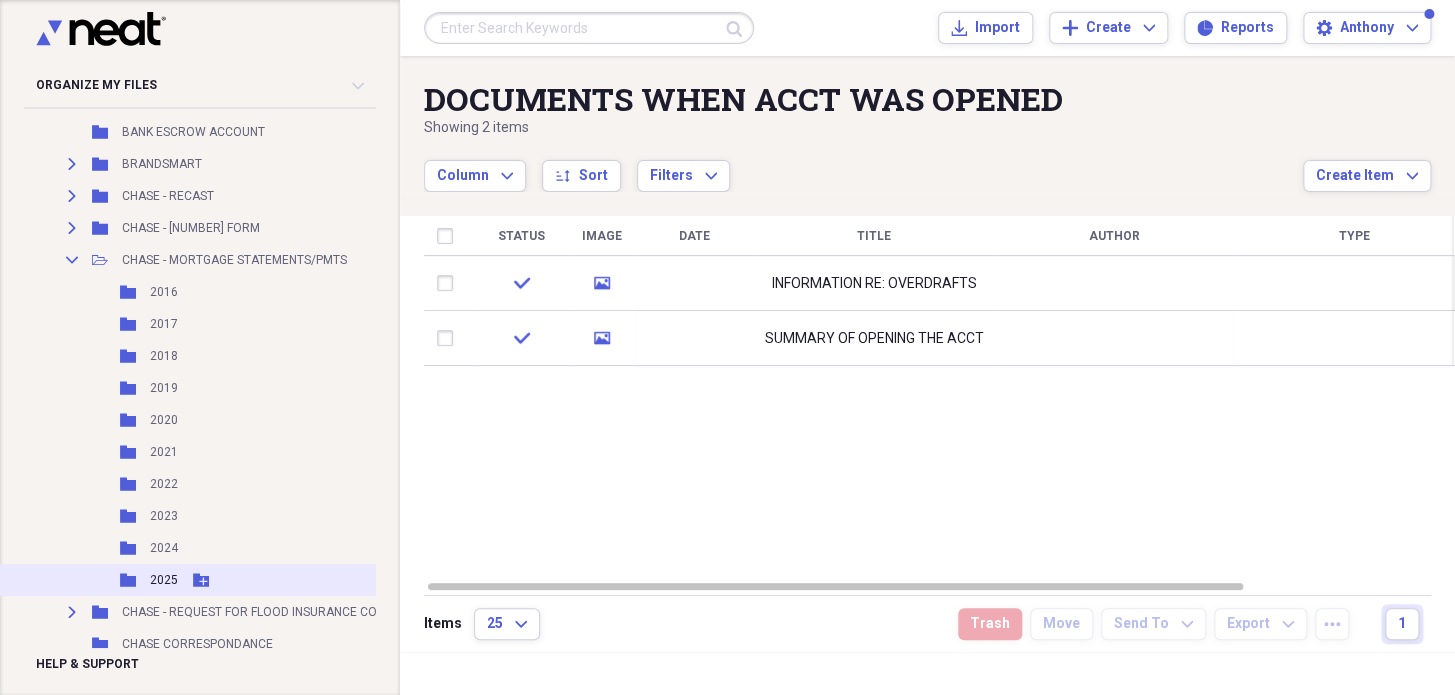 scroll, scrollTop: 9909, scrollLeft: 0, axis: vertical 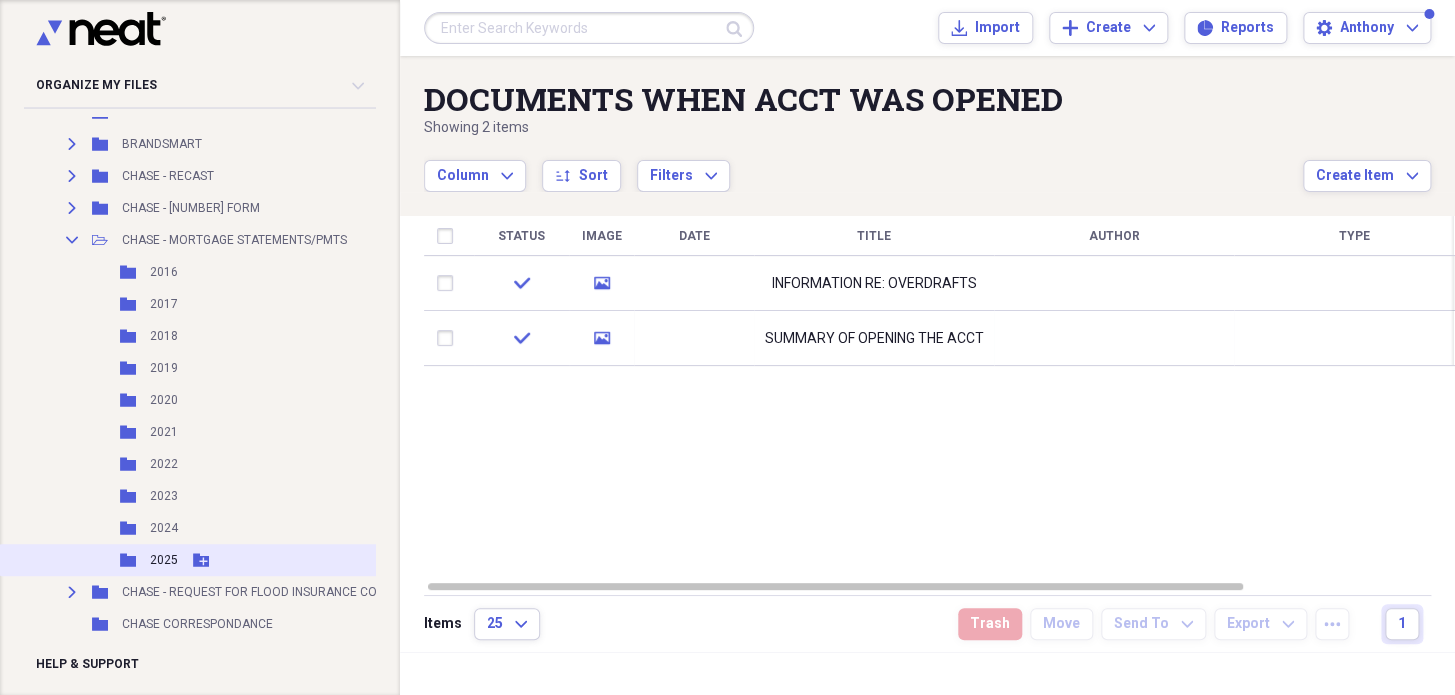 click on "2025" at bounding box center [164, 560] 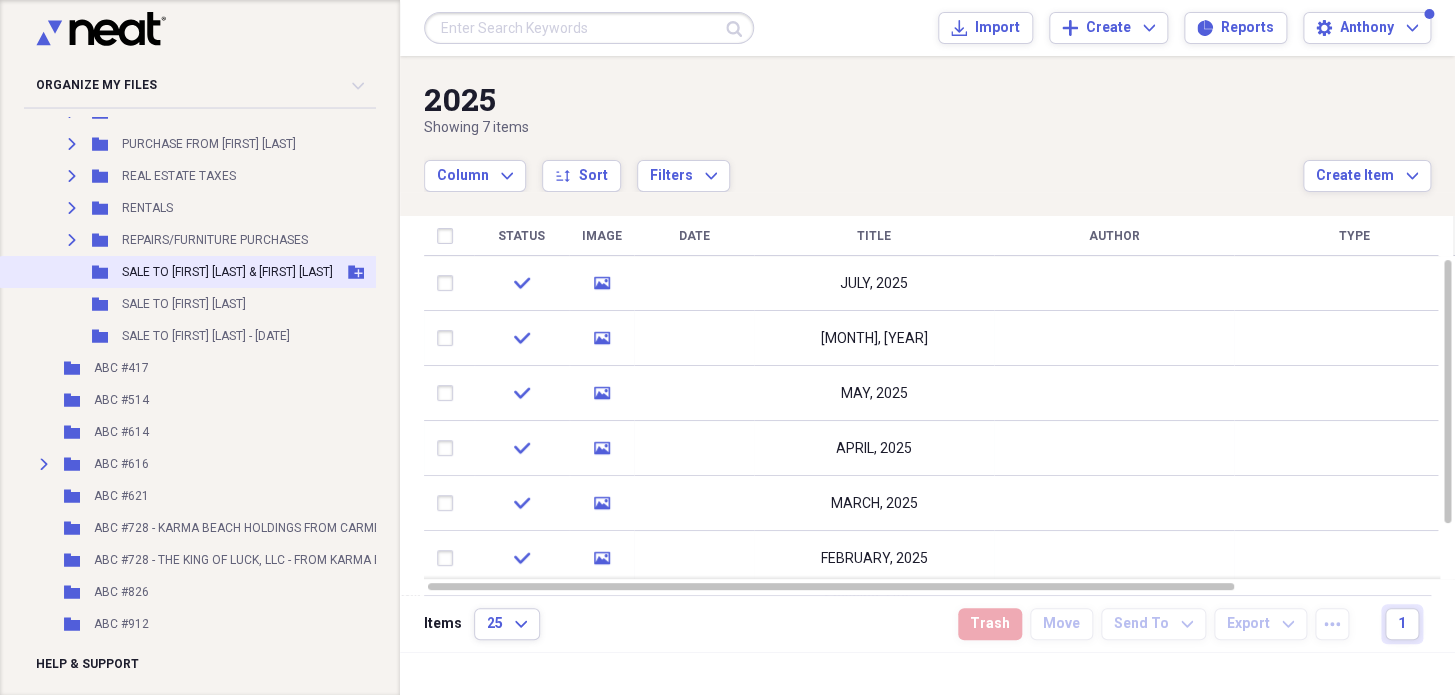 scroll, scrollTop: 1909, scrollLeft: 0, axis: vertical 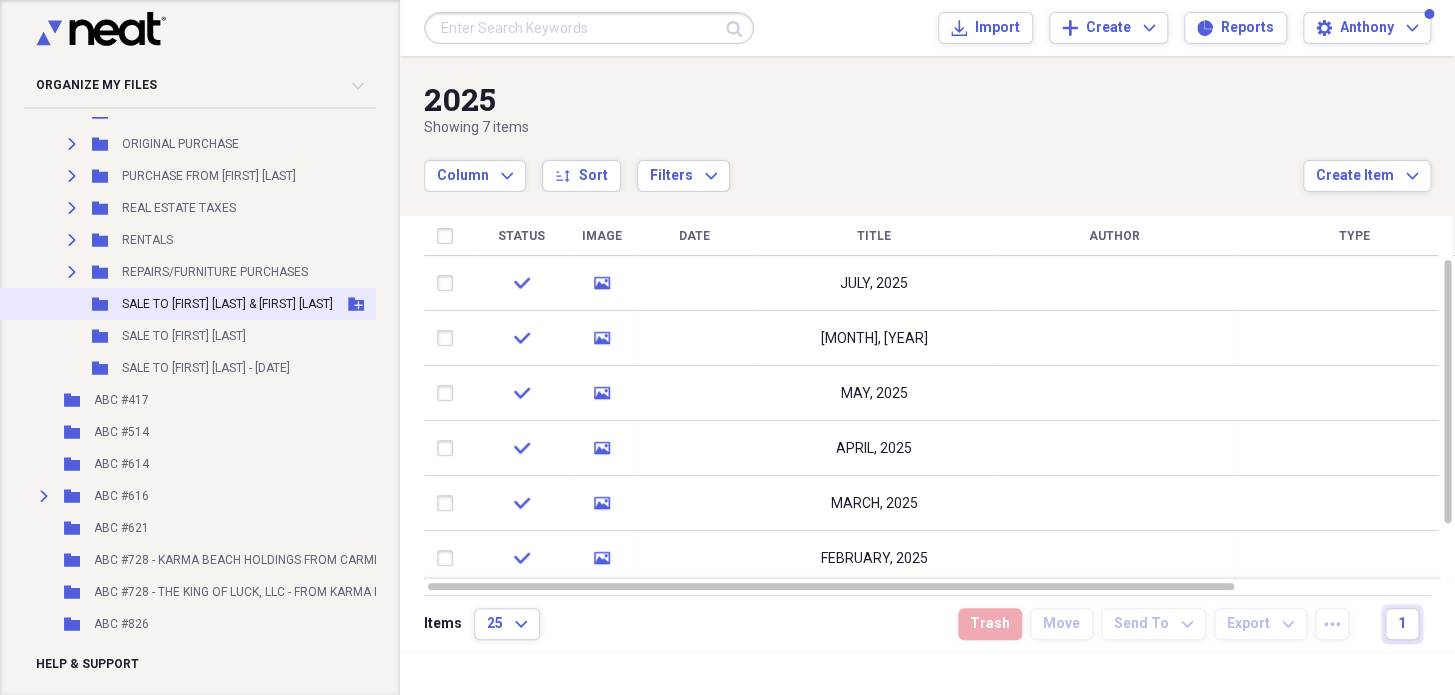 click on "SALE TO [FIRST] [LAST] & [FIRST] [LAST]" at bounding box center [227, 304] 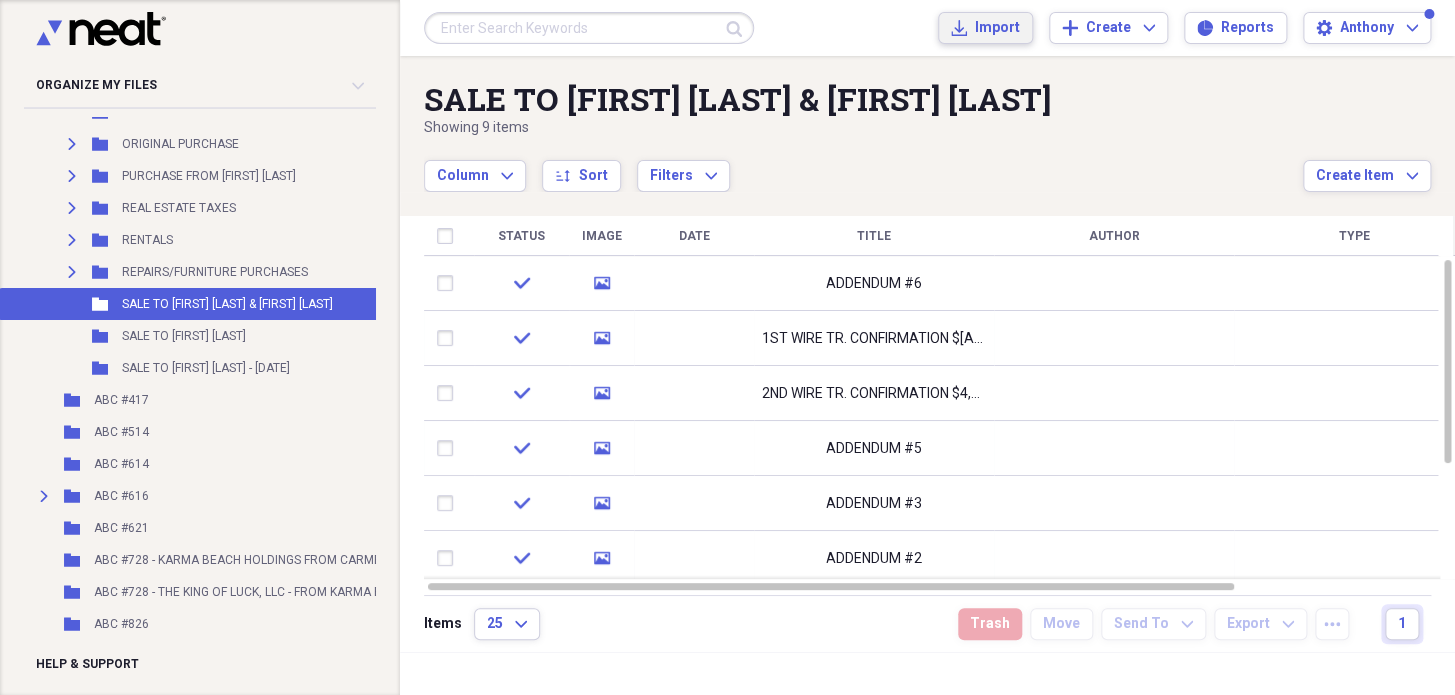 click on "Import" at bounding box center [997, 28] 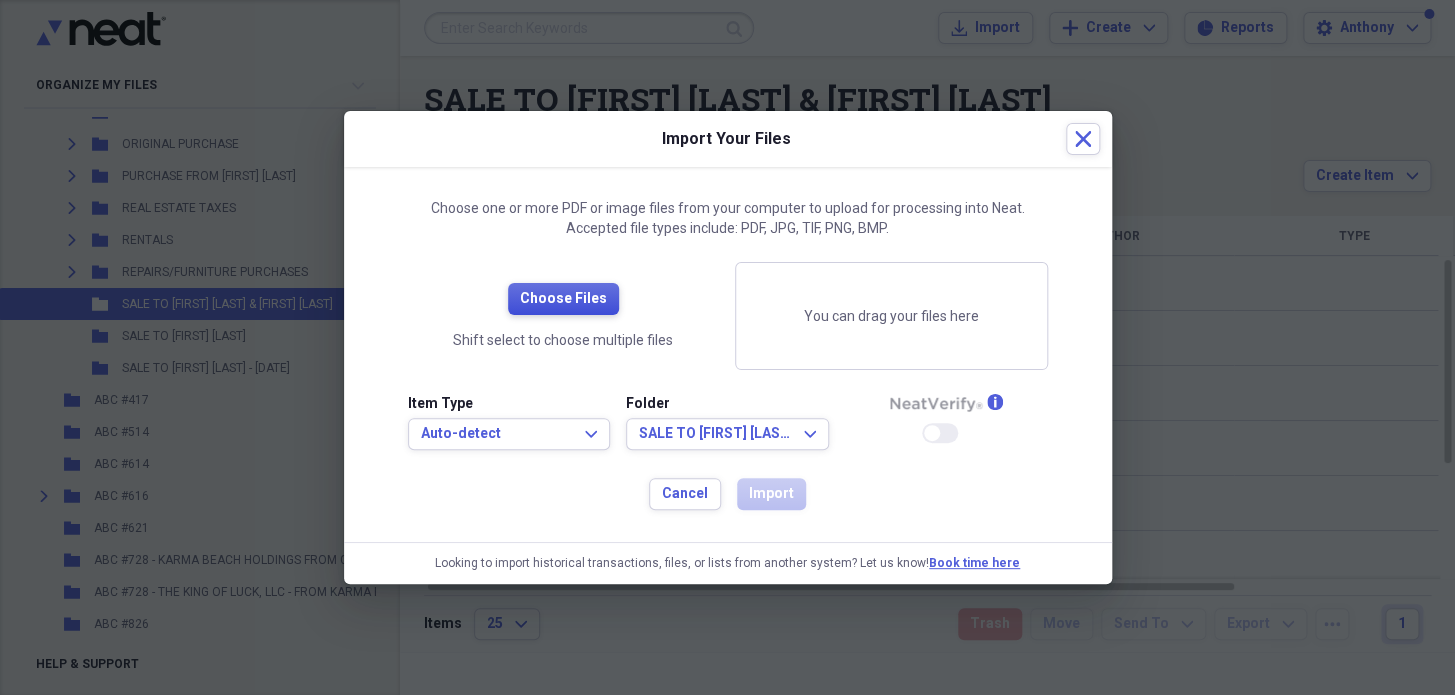 click on "Choose Files" at bounding box center (563, 299) 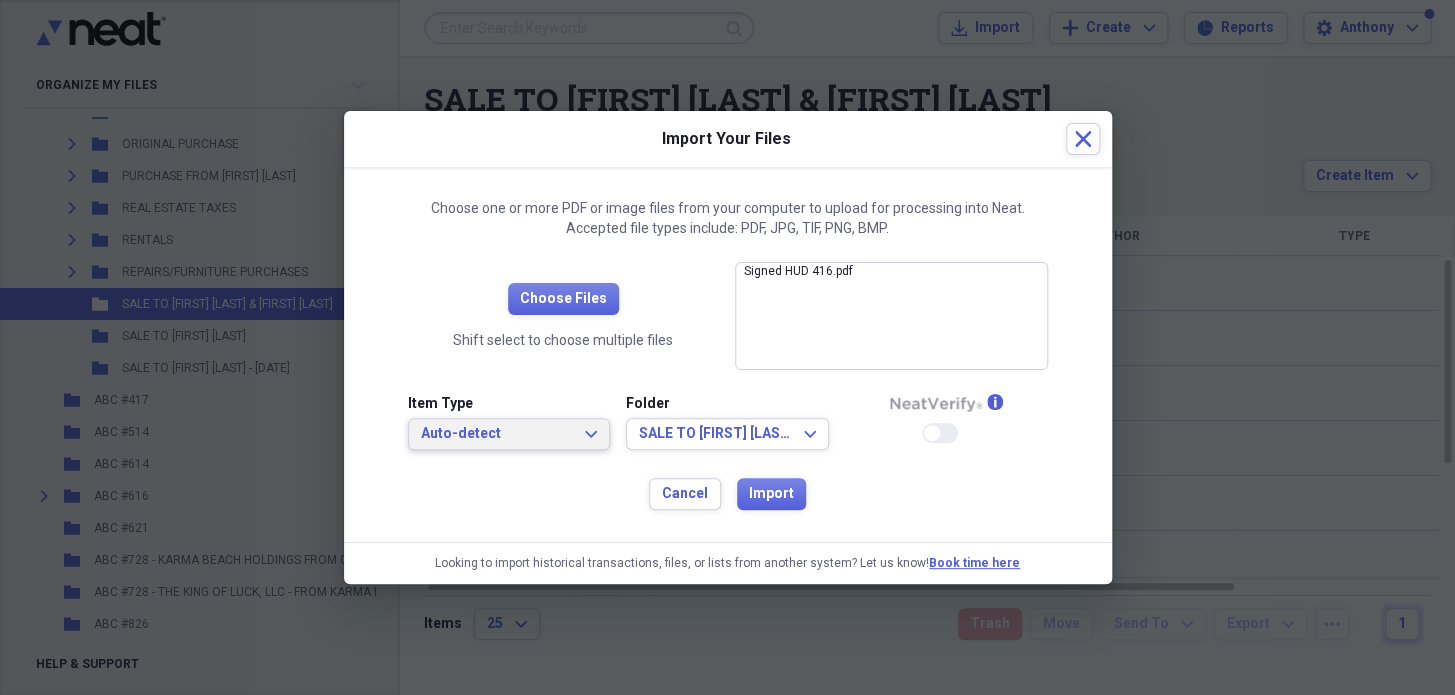 click on "Auto-detect Expand" at bounding box center [509, 434] 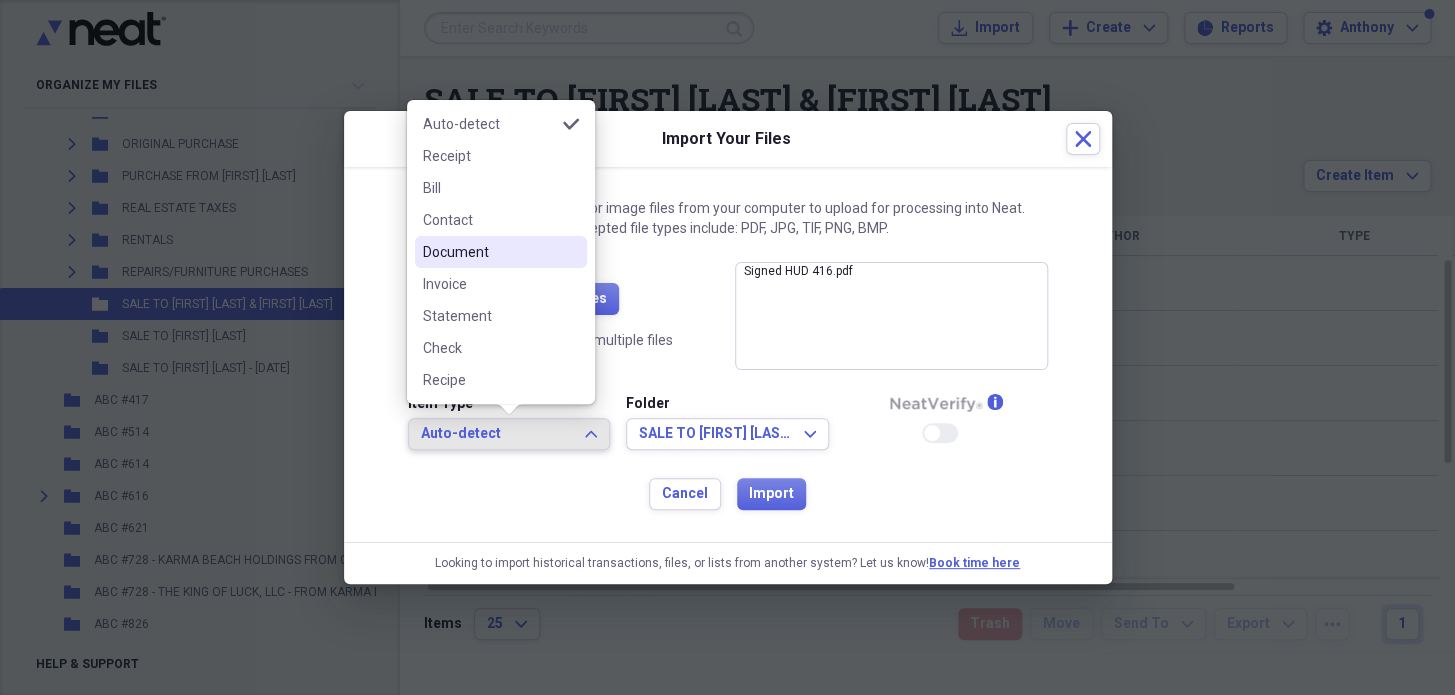click on "Document" at bounding box center (489, 252) 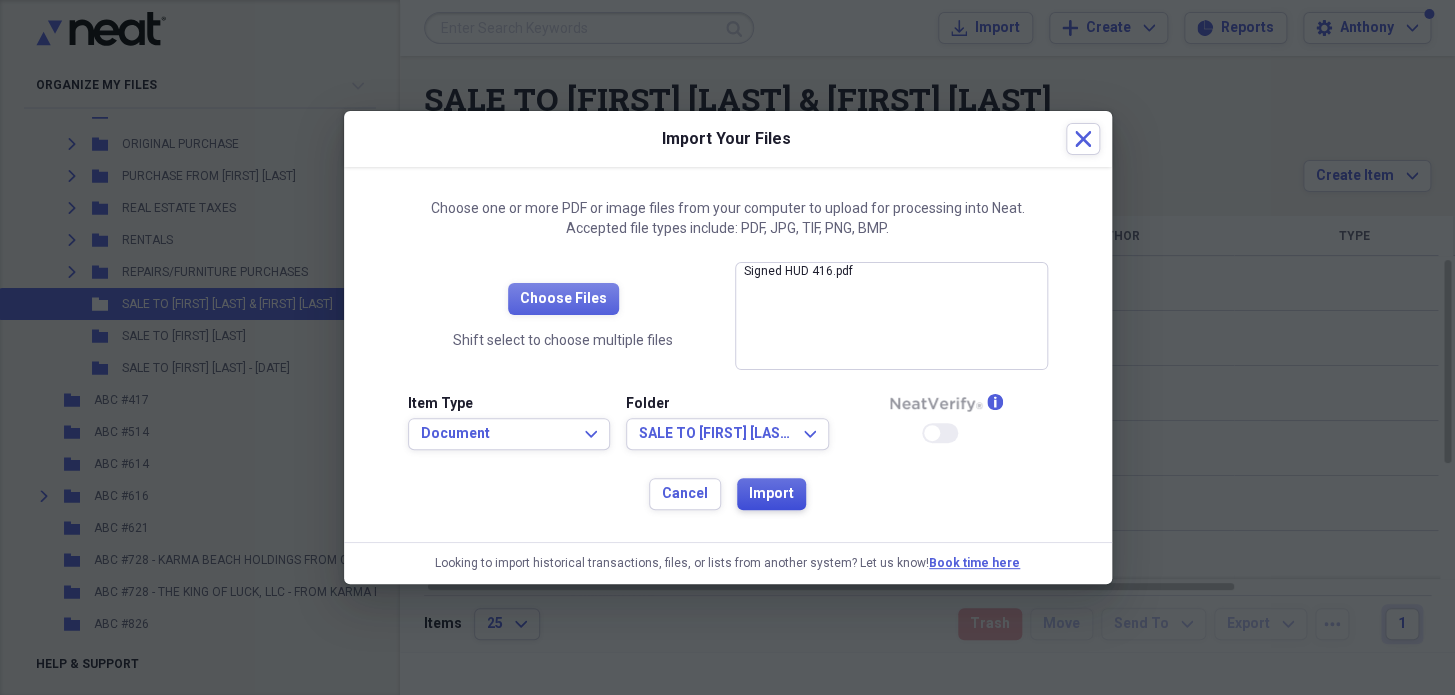click on "Import" at bounding box center (771, 494) 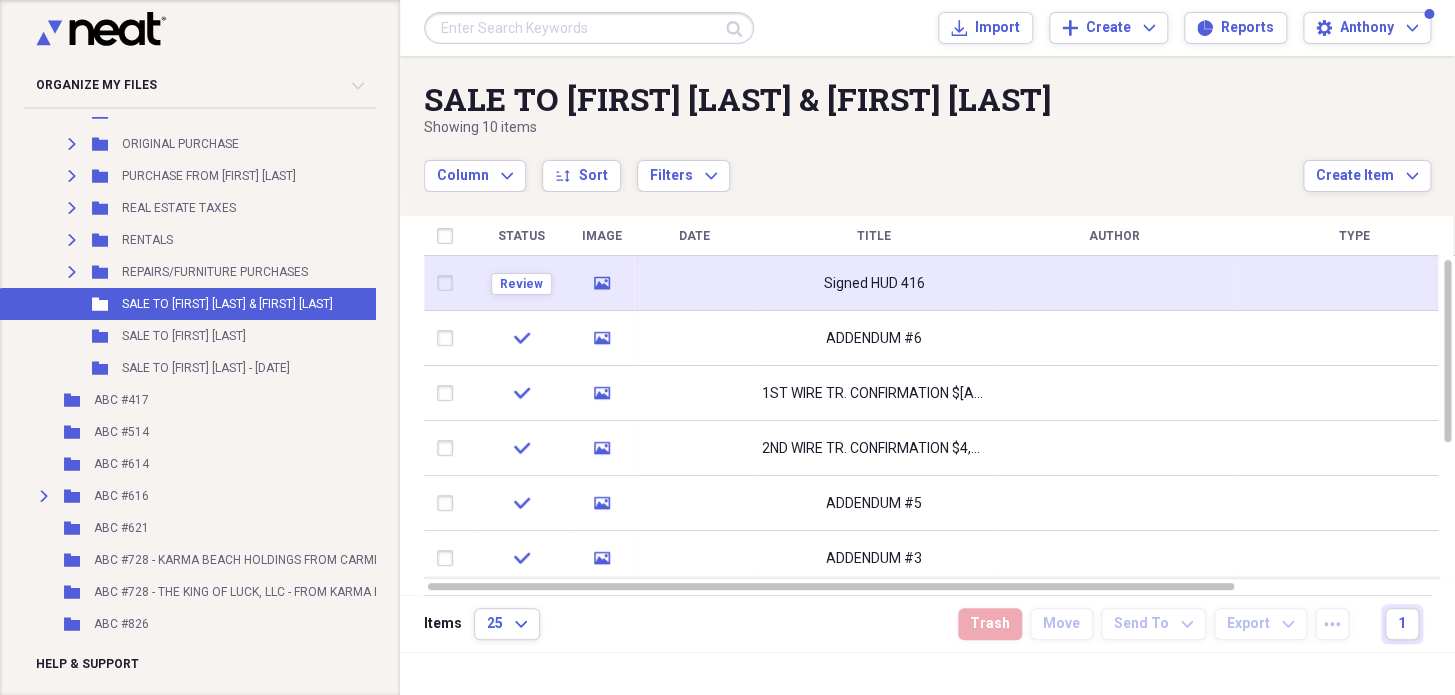 click on "Signed HUD 416" at bounding box center (874, 283) 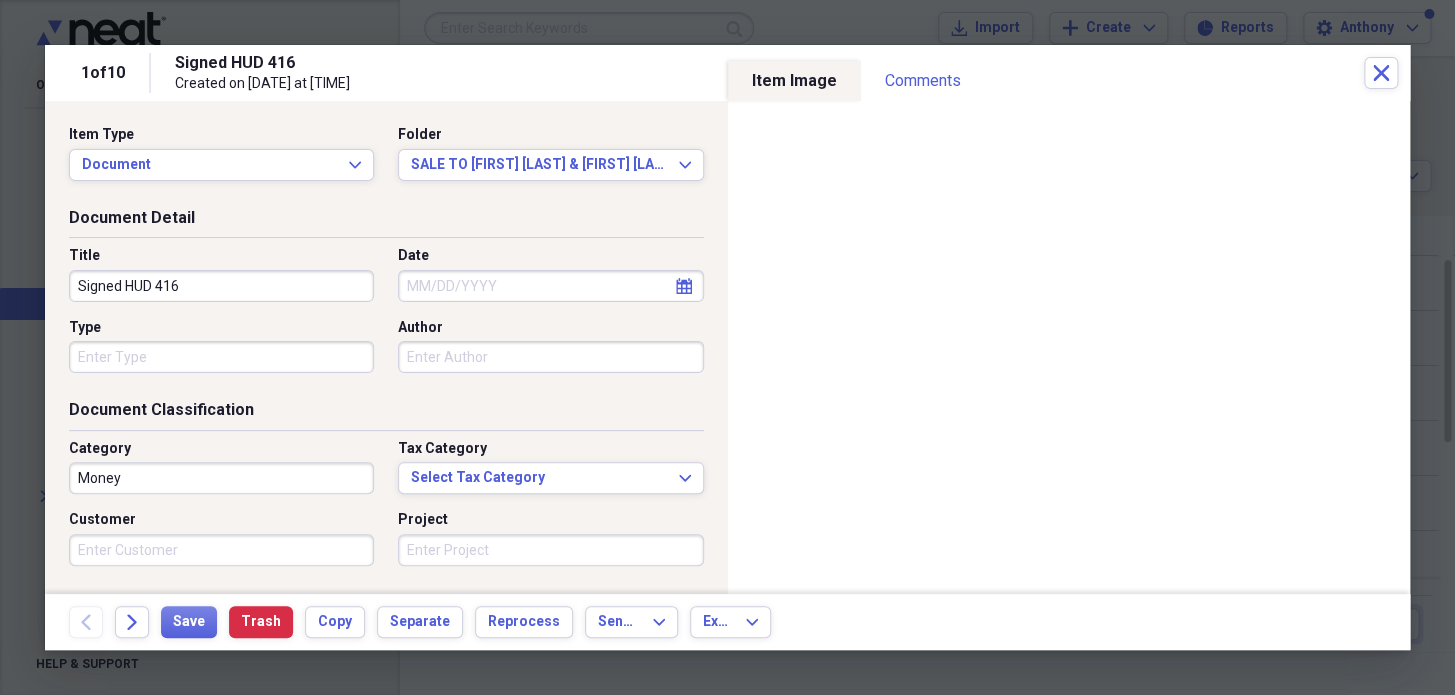 drag, startPoint x: 80, startPoint y: 270, endPoint x: 33, endPoint y: 264, distance: 47.38143 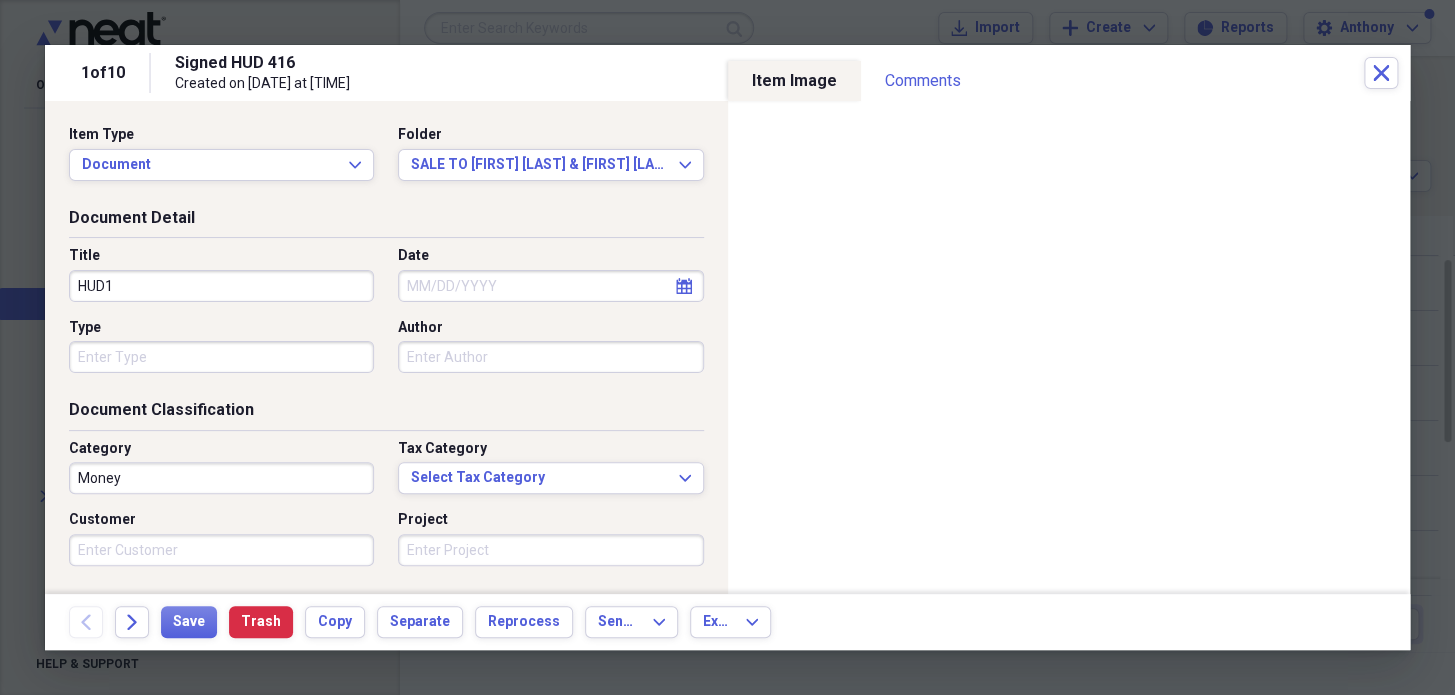 type on "HUD1" 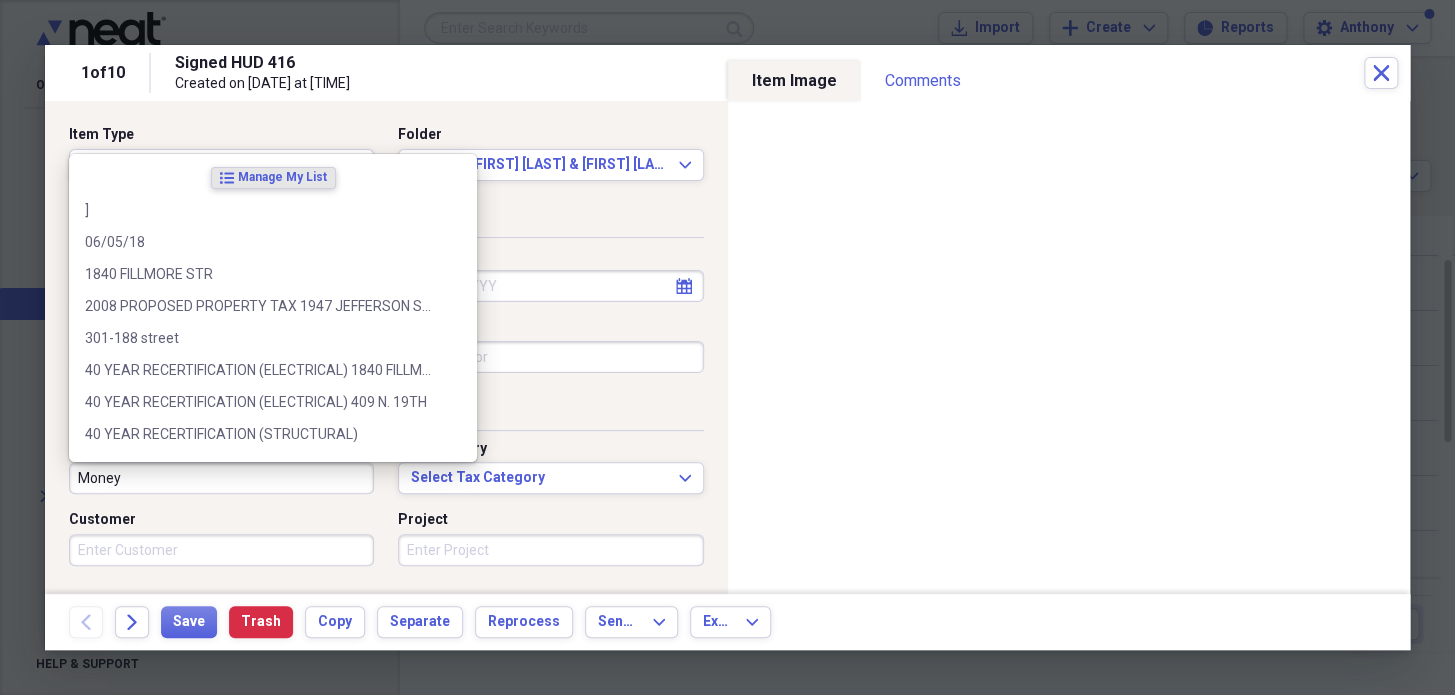 click on "Money" at bounding box center [221, 478] 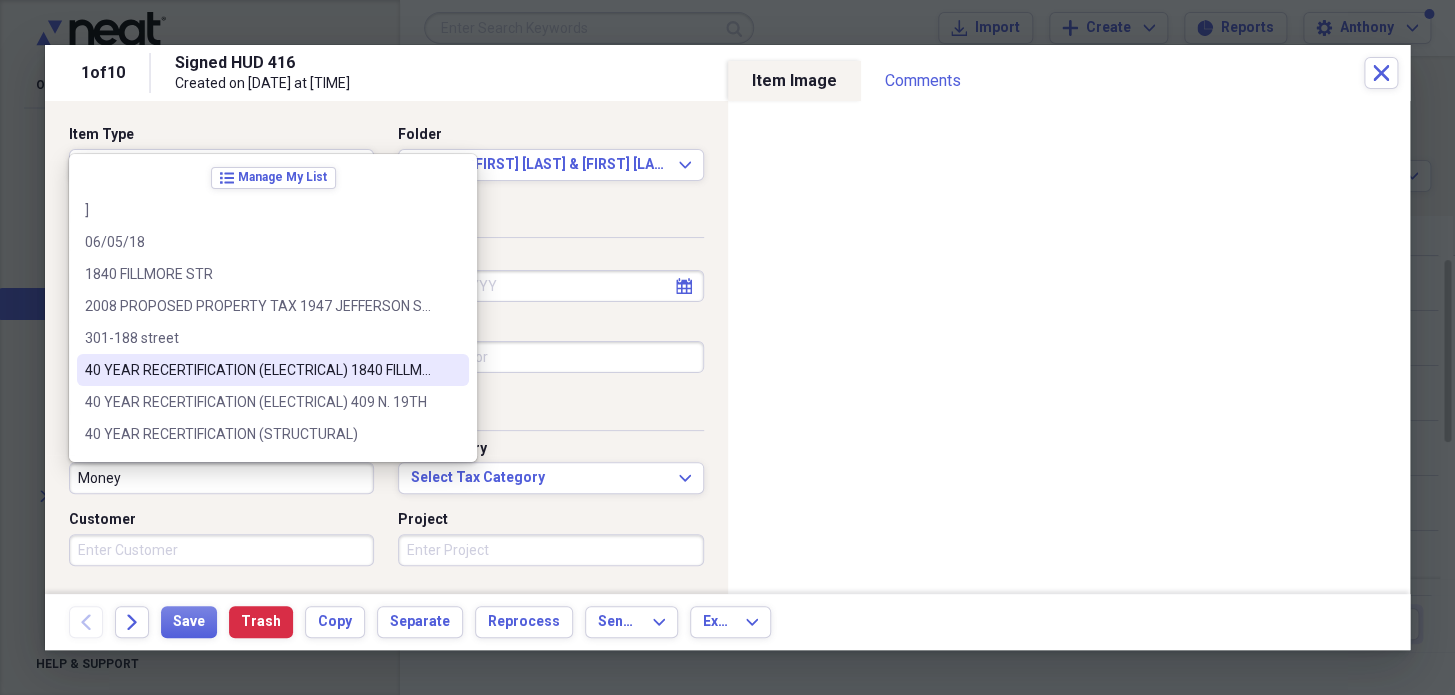 drag, startPoint x: 525, startPoint y: 224, endPoint x: 515, endPoint y: 225, distance: 10.049875 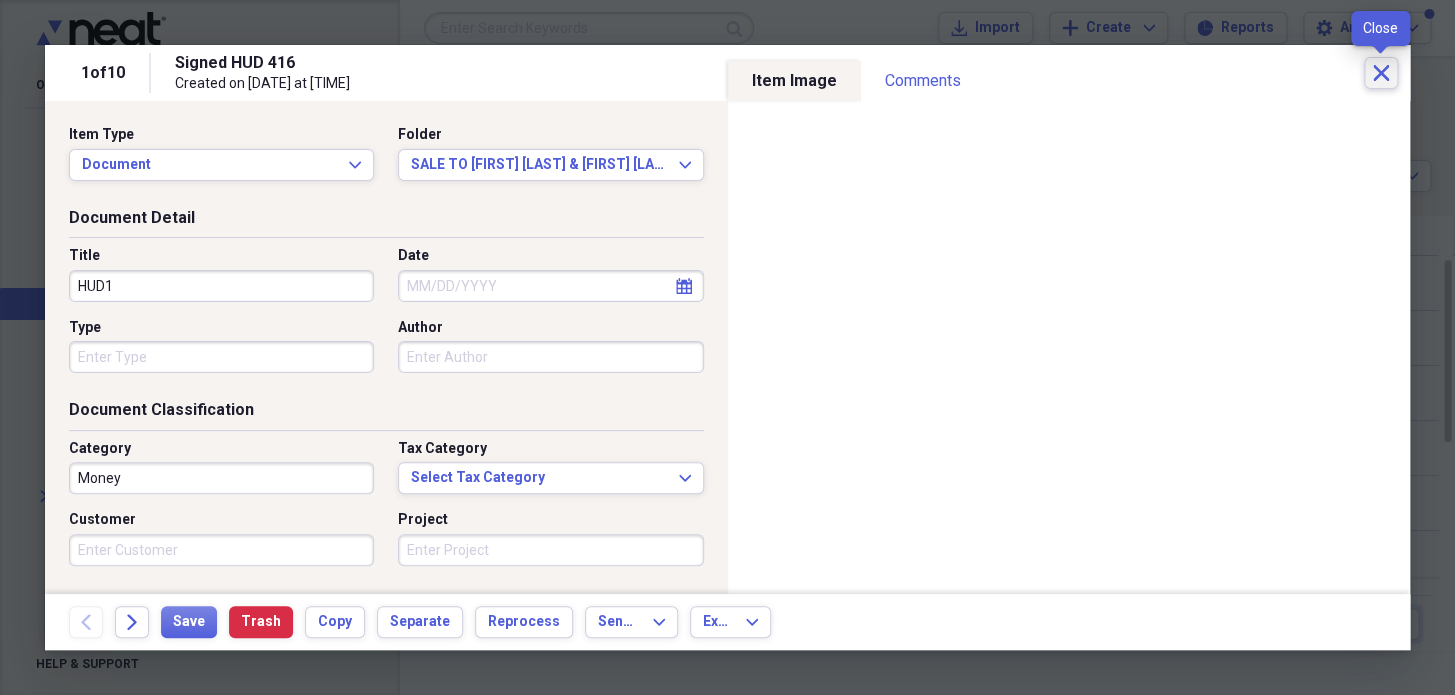 drag, startPoint x: 1377, startPoint y: 80, endPoint x: 1324, endPoint y: 89, distance: 53.75872 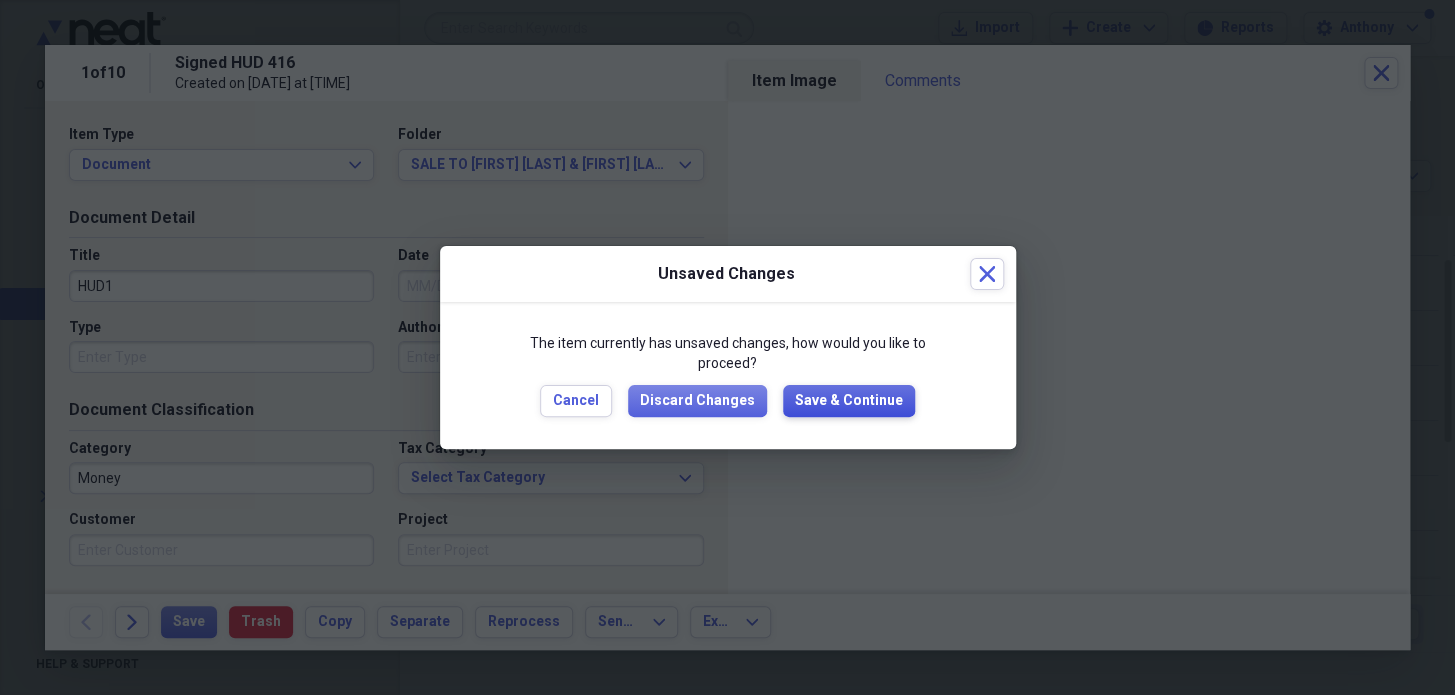 click on "Save & Continue" at bounding box center (849, 401) 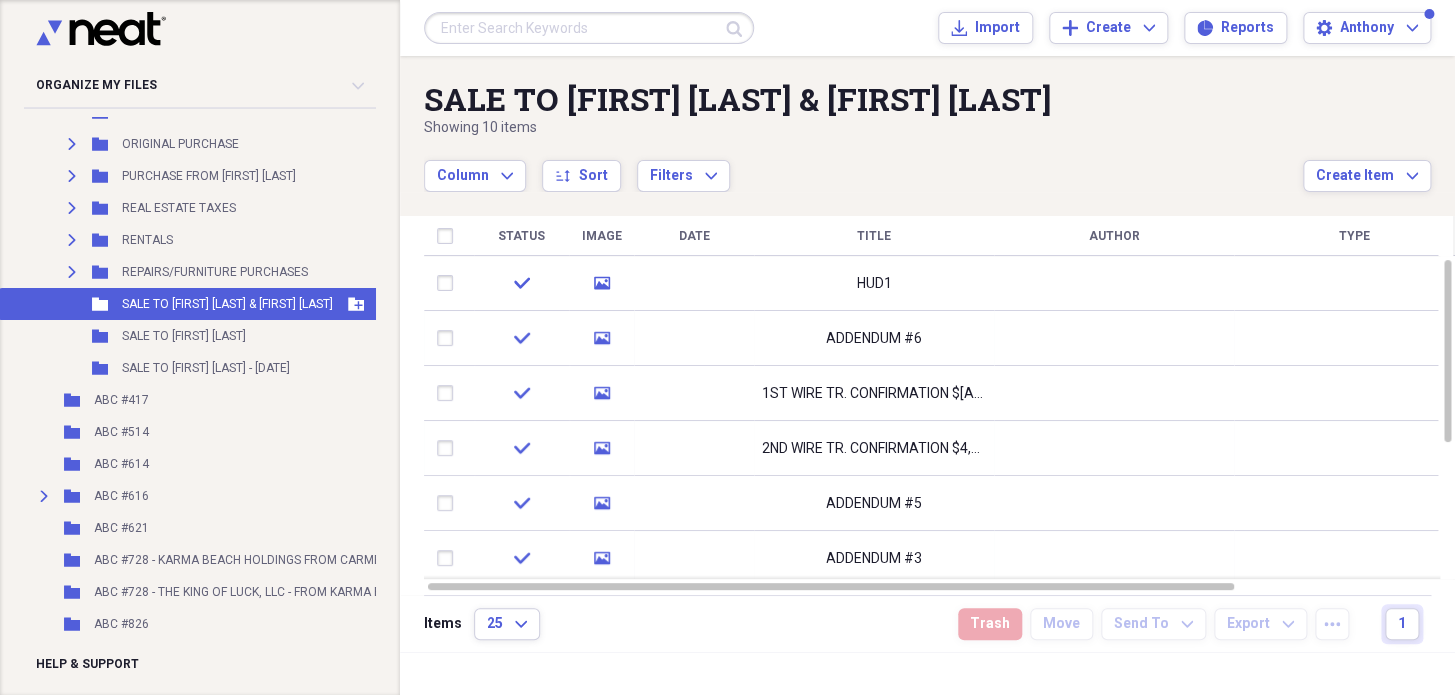 click on "Folder SALE TO [FIRST] [LAST] & [FIRST] [LAST] Add Folder" at bounding box center [319, 304] 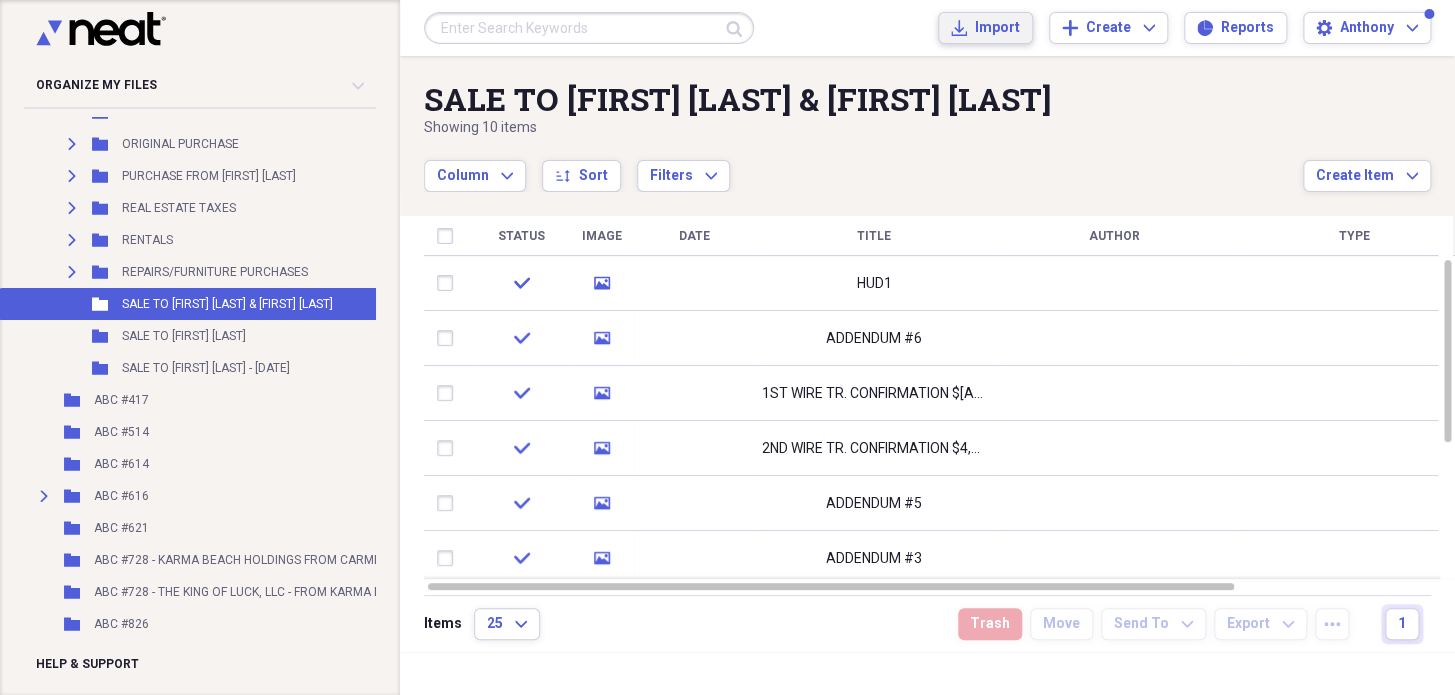 click on "Import" at bounding box center (997, 28) 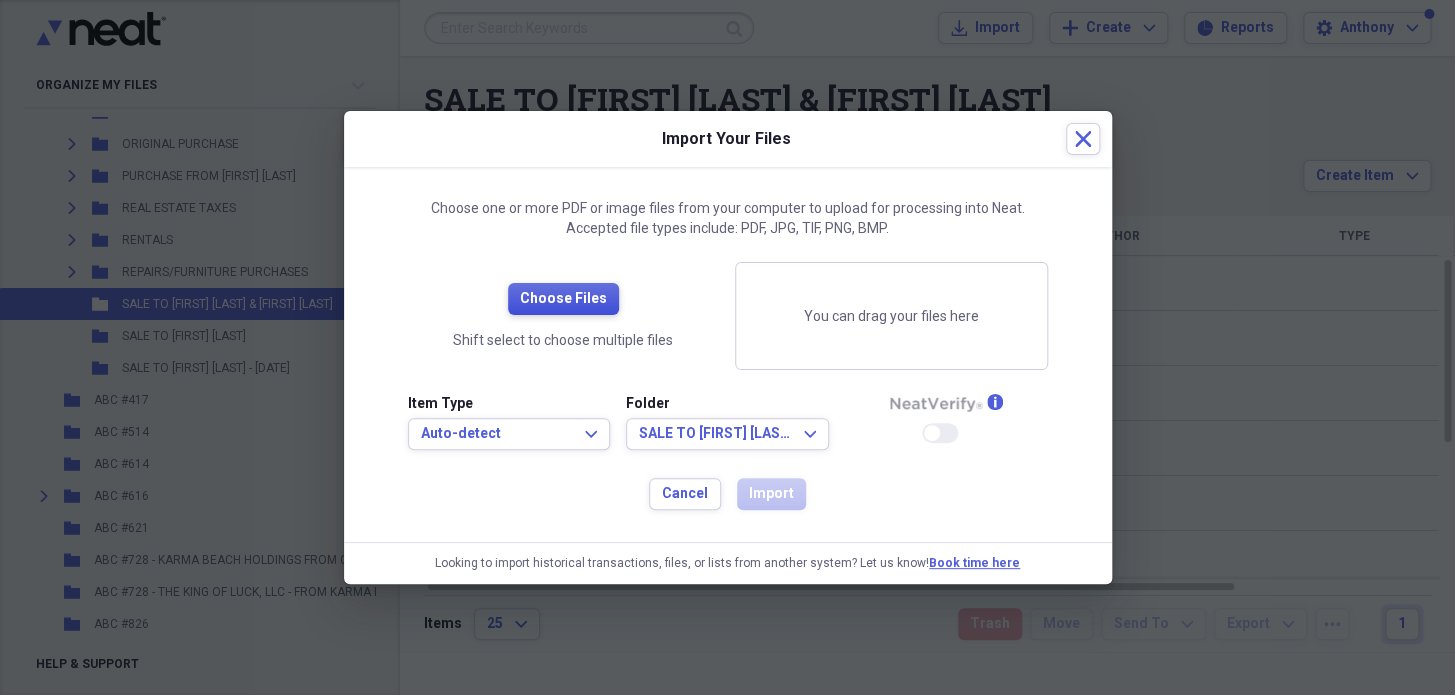 click on "Choose Files" at bounding box center (563, 299) 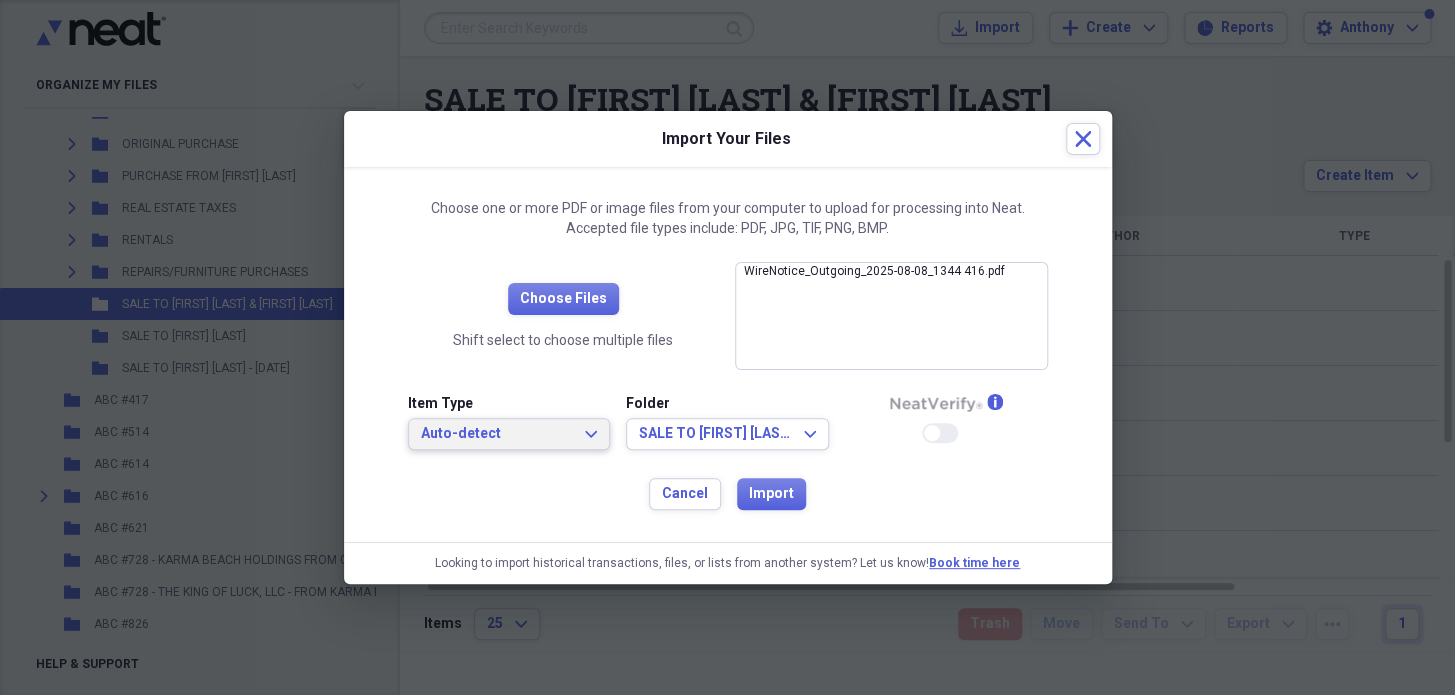 drag, startPoint x: 537, startPoint y: 429, endPoint x: 528, endPoint y: 421, distance: 12.0415945 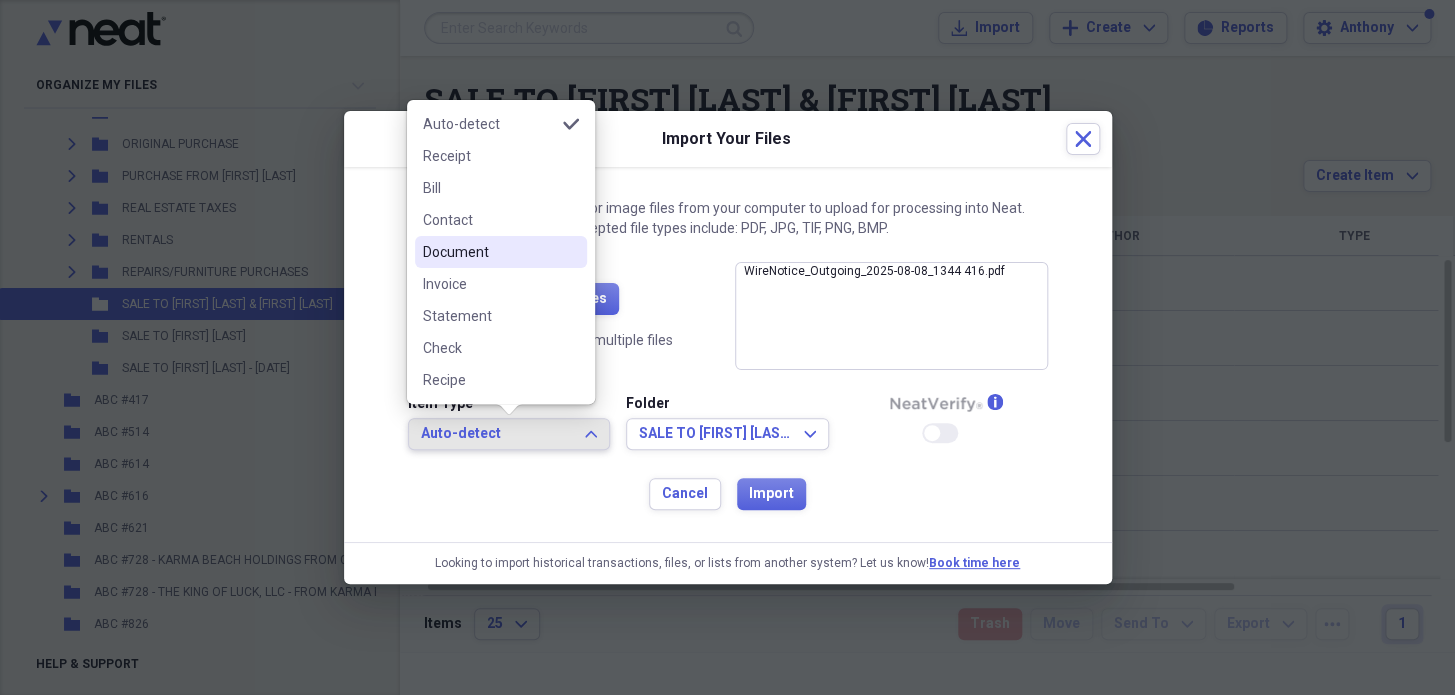 click on "Auto-detect" at bounding box center [497, 434] 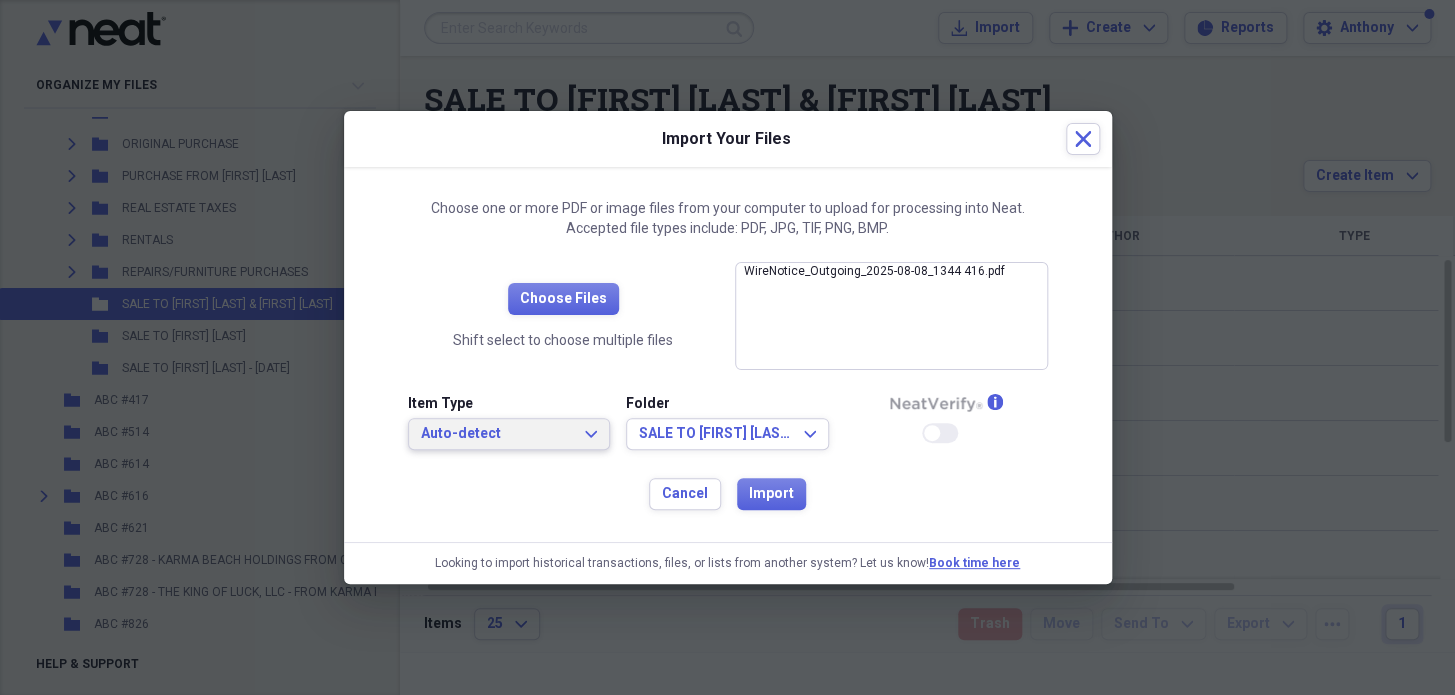 click on "Auto-detect" at bounding box center [497, 434] 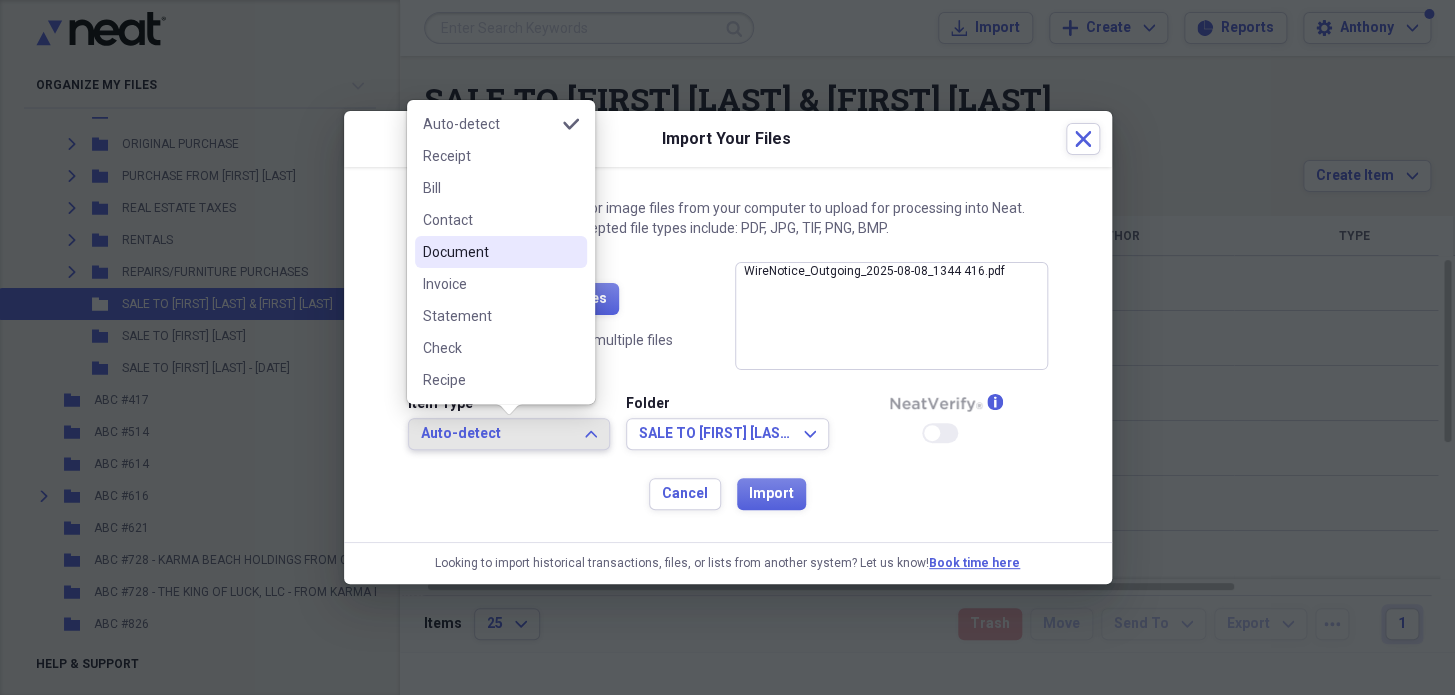 click on "Document" at bounding box center (489, 252) 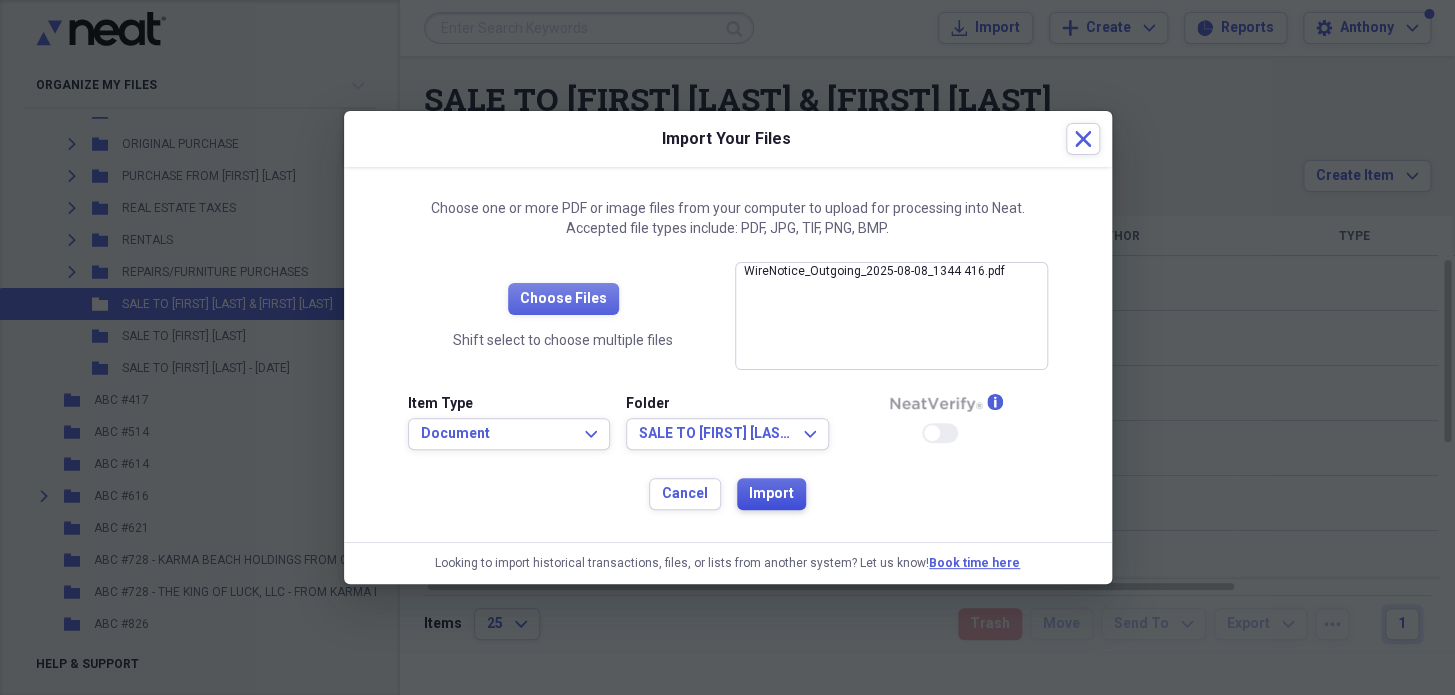 click on "Import" at bounding box center [771, 494] 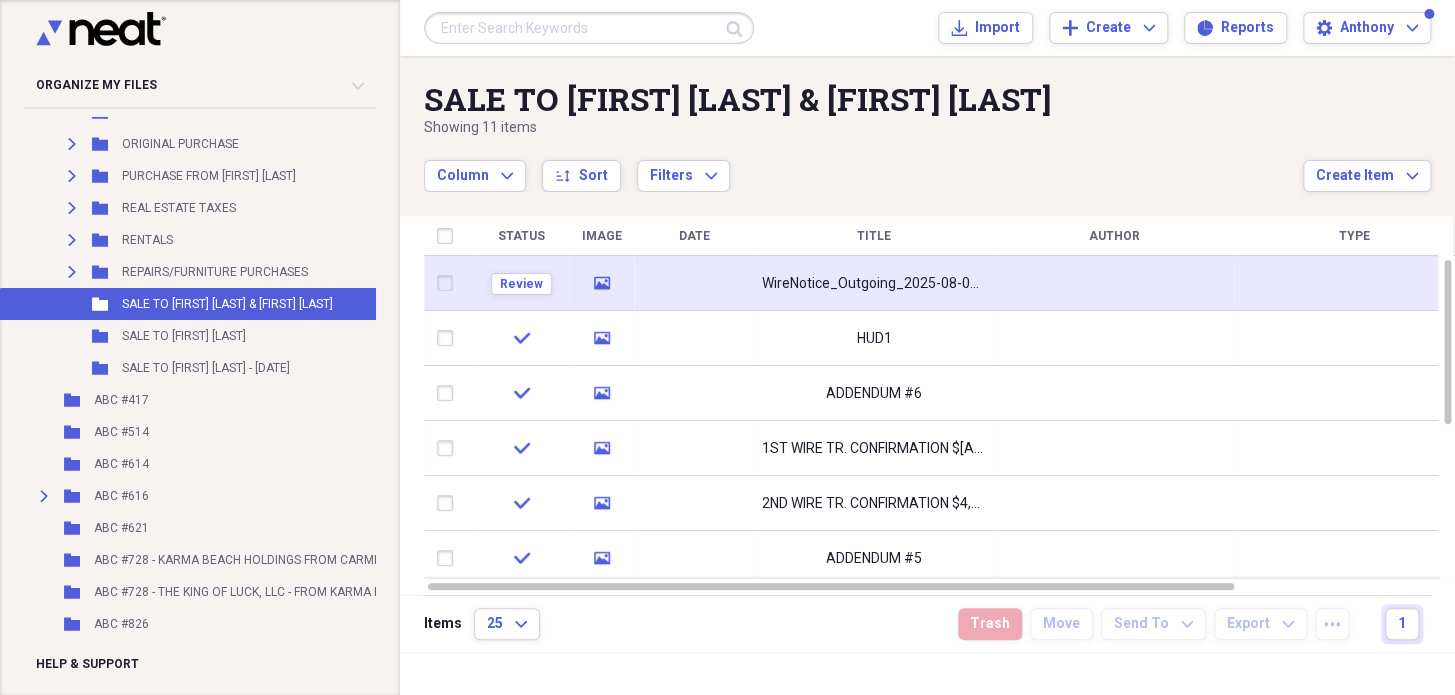 click on "WireNotice_Outgoing_2025-08-08_1344 416" at bounding box center (874, 284) 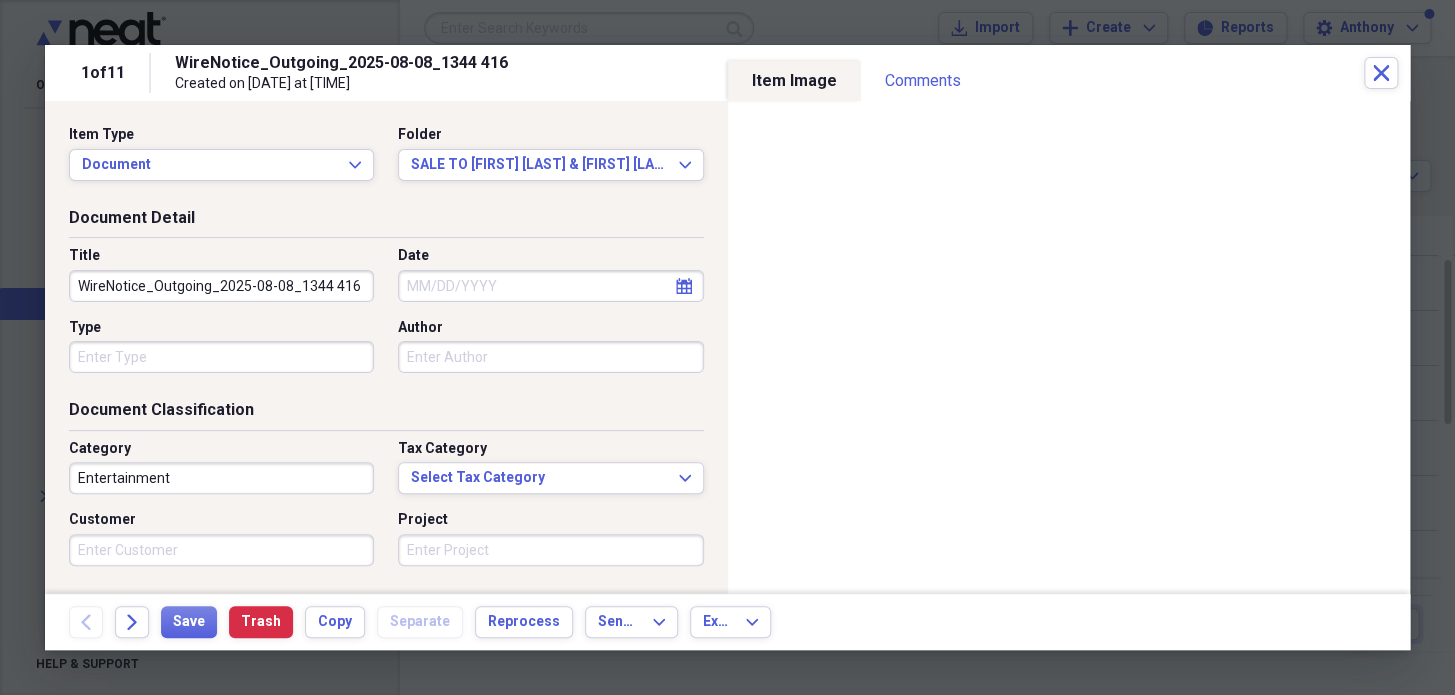 drag, startPoint x: 76, startPoint y: 284, endPoint x: 432, endPoint y: 314, distance: 357.2618 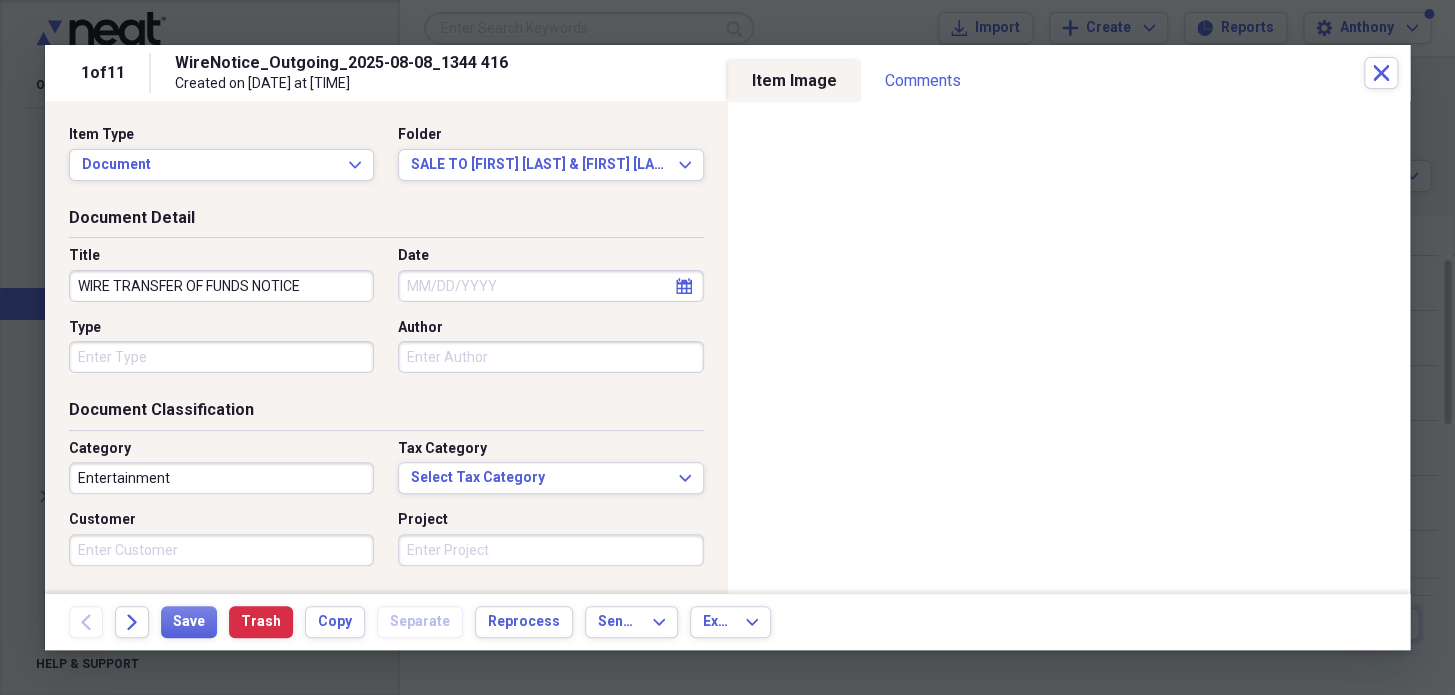 type on "WIRE TRANSFER OF FUNDS NOTICE" 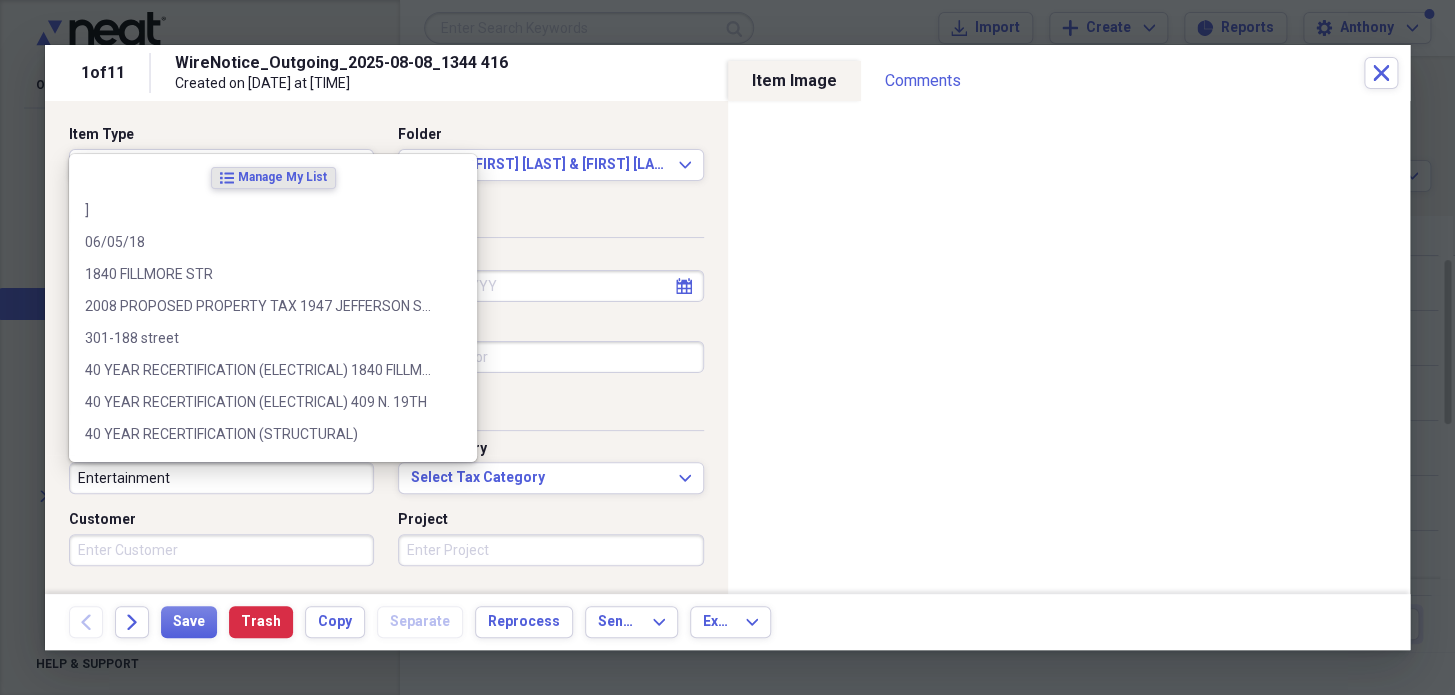click on "Entertainment" at bounding box center [221, 478] 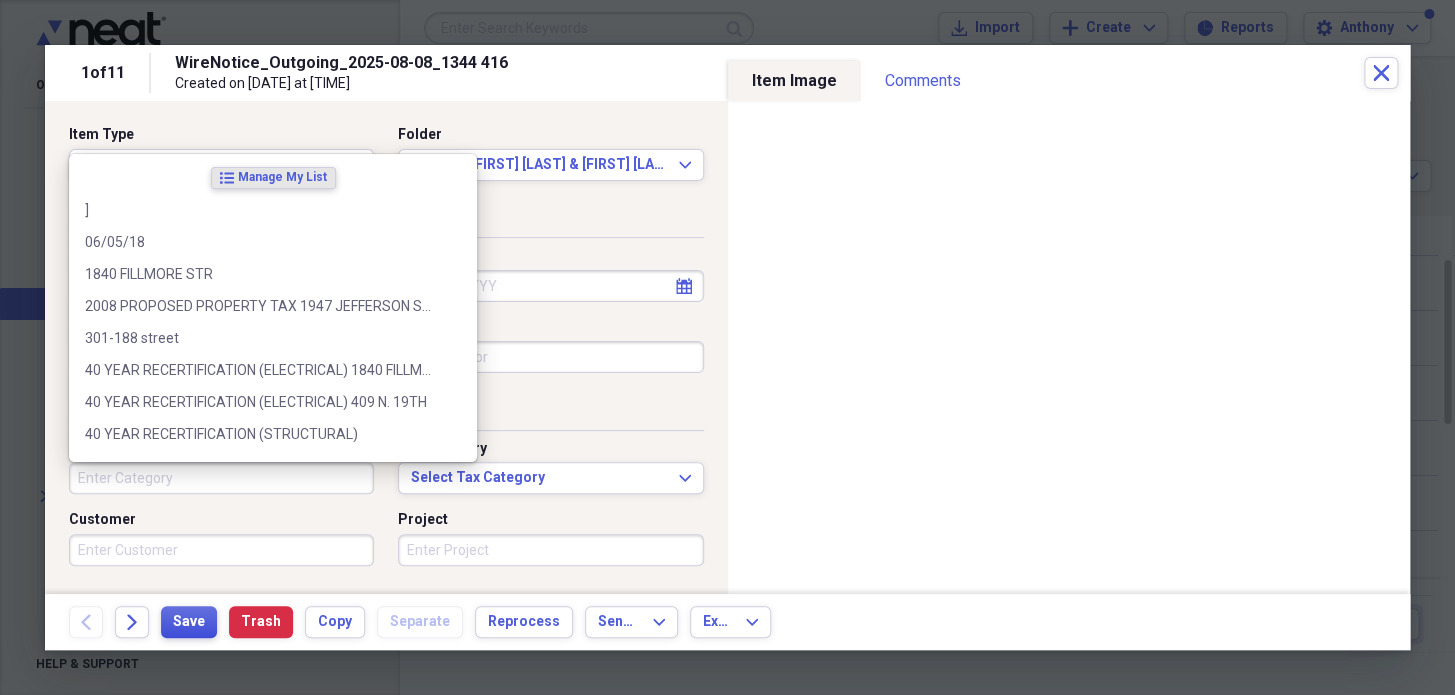 type 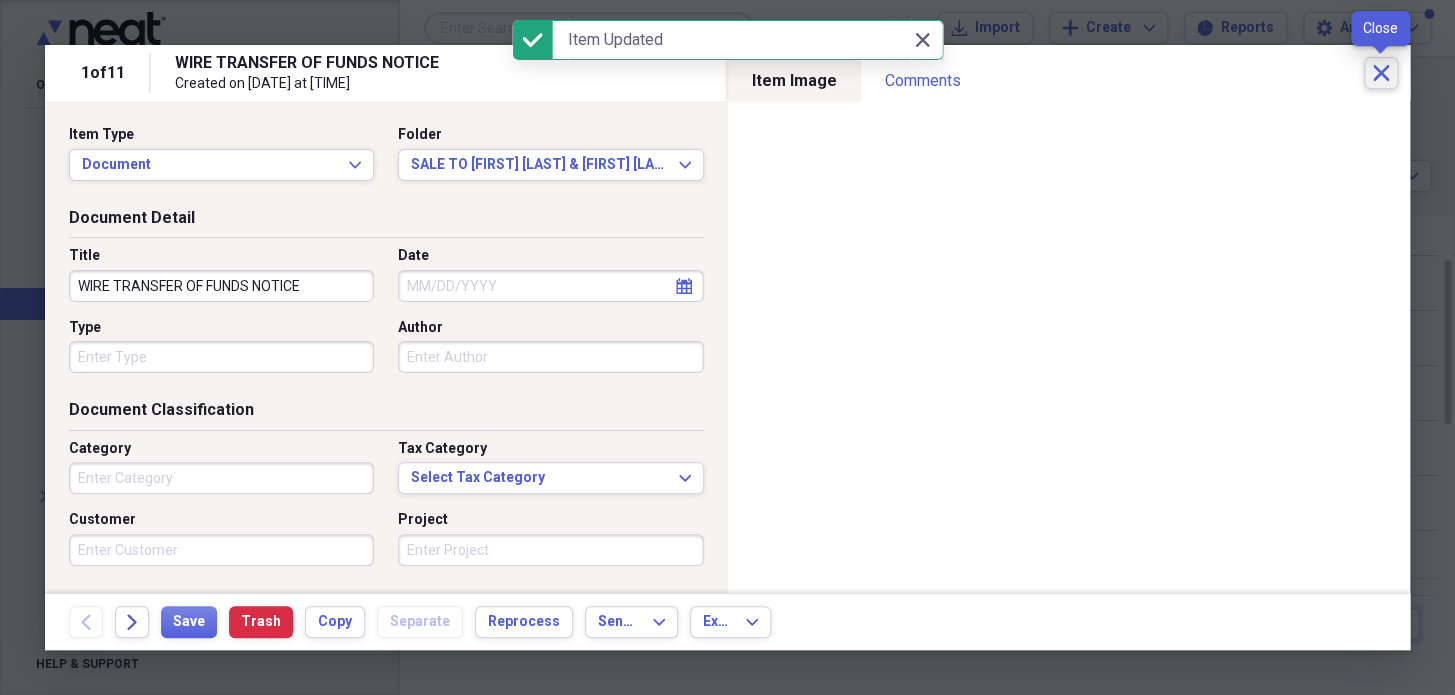 click on "Close" at bounding box center [1381, 73] 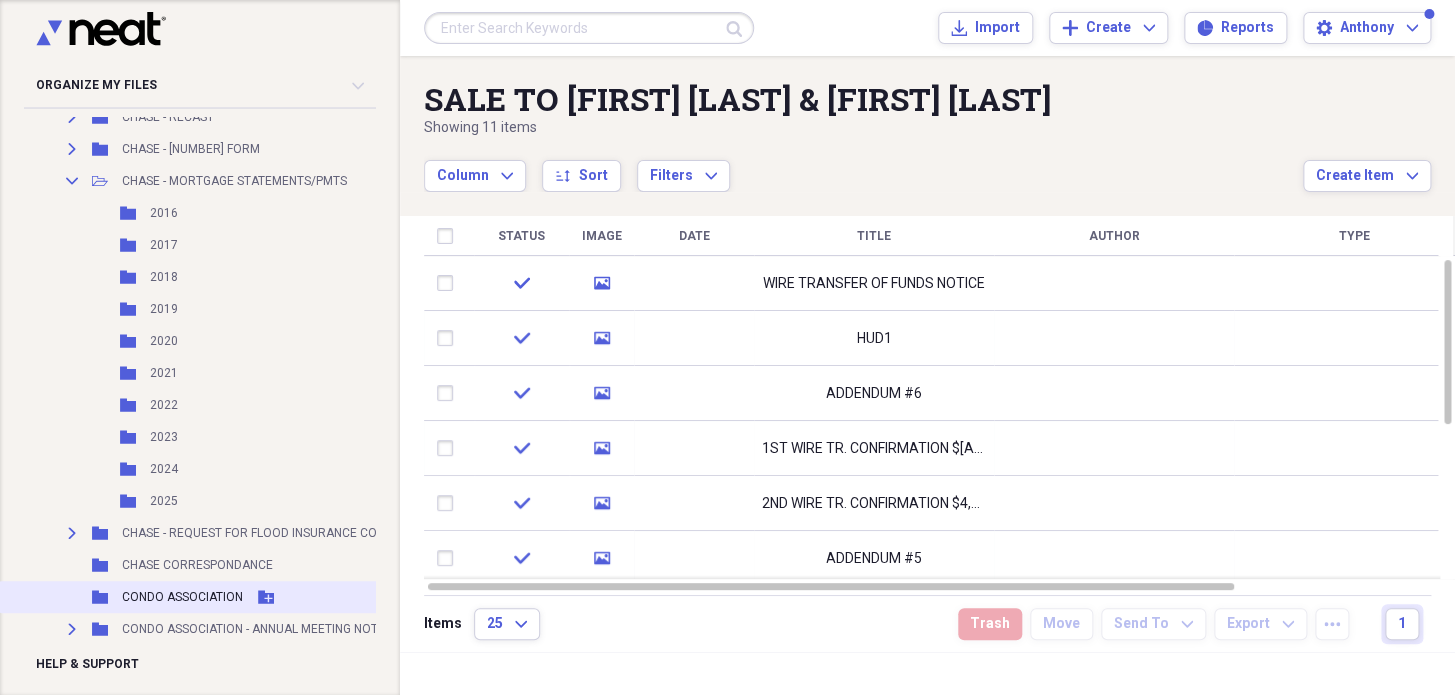 scroll, scrollTop: 10000, scrollLeft: 0, axis: vertical 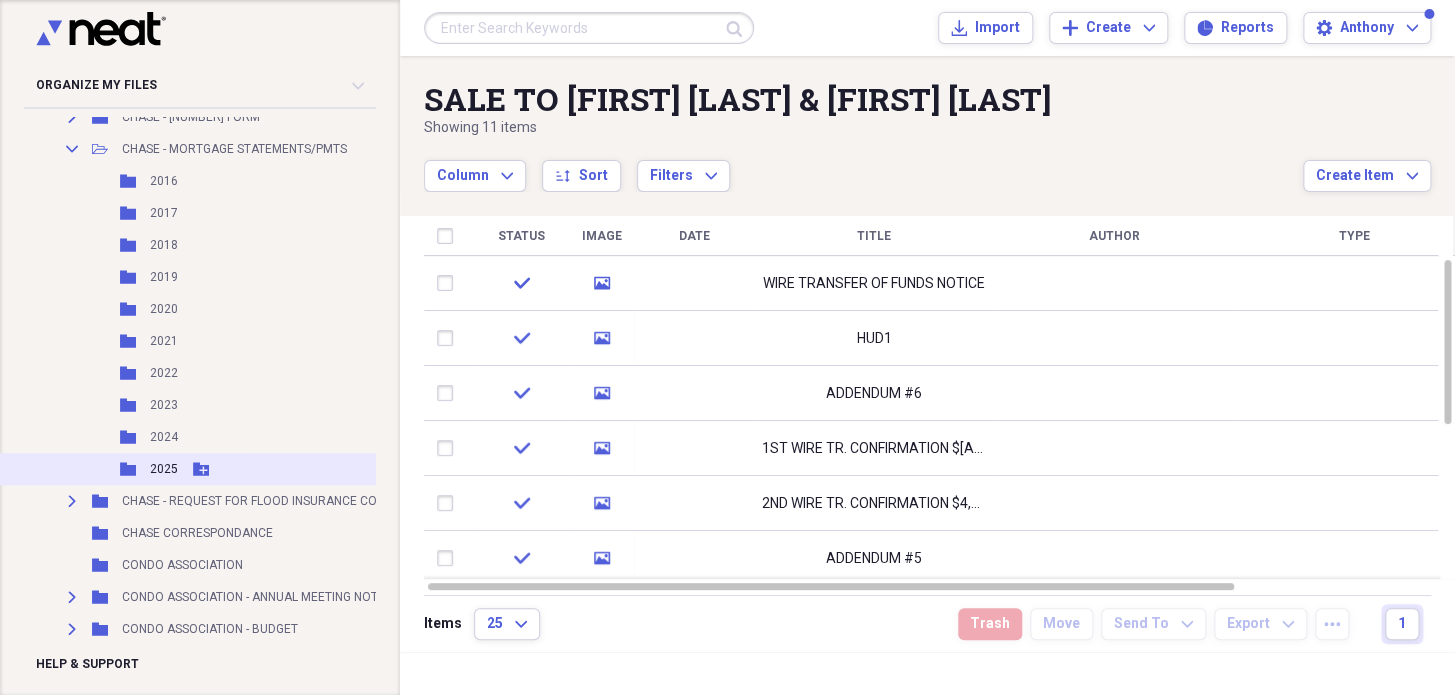 click on "2025" at bounding box center (164, 469) 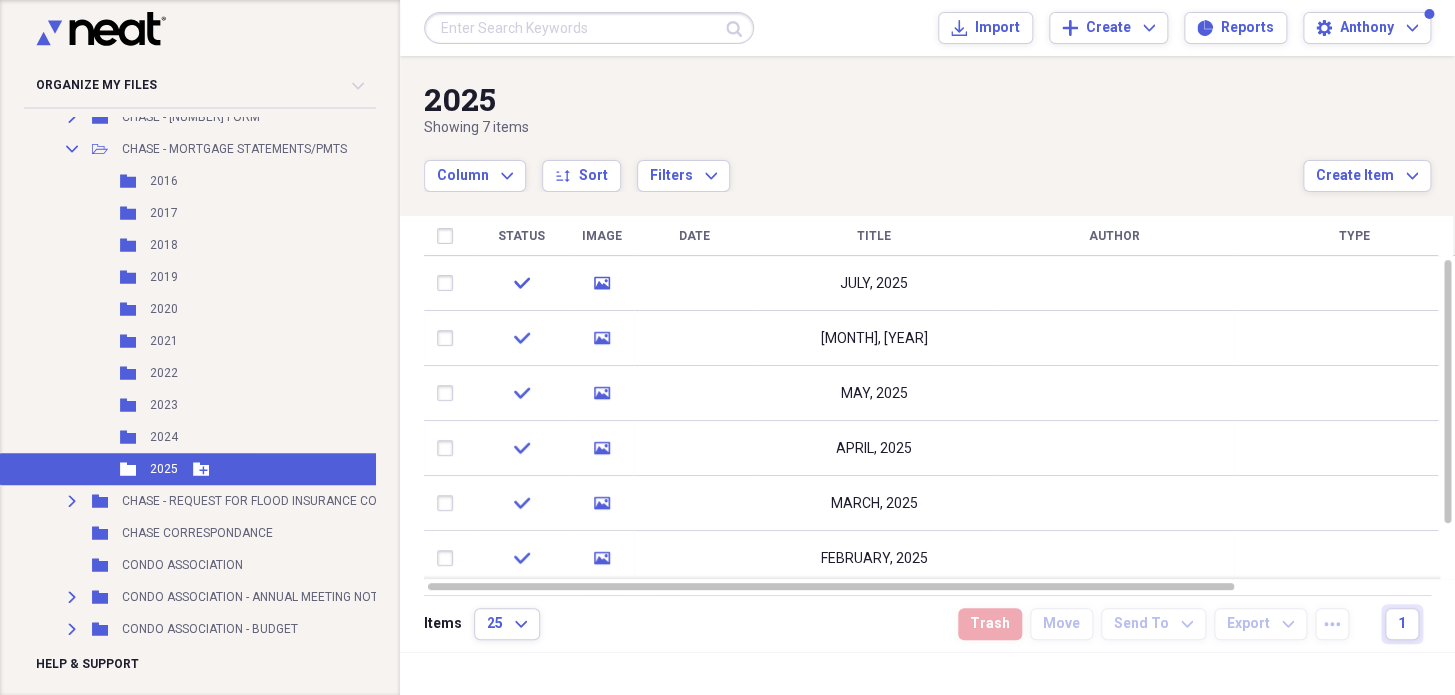 click on "Add Folder" 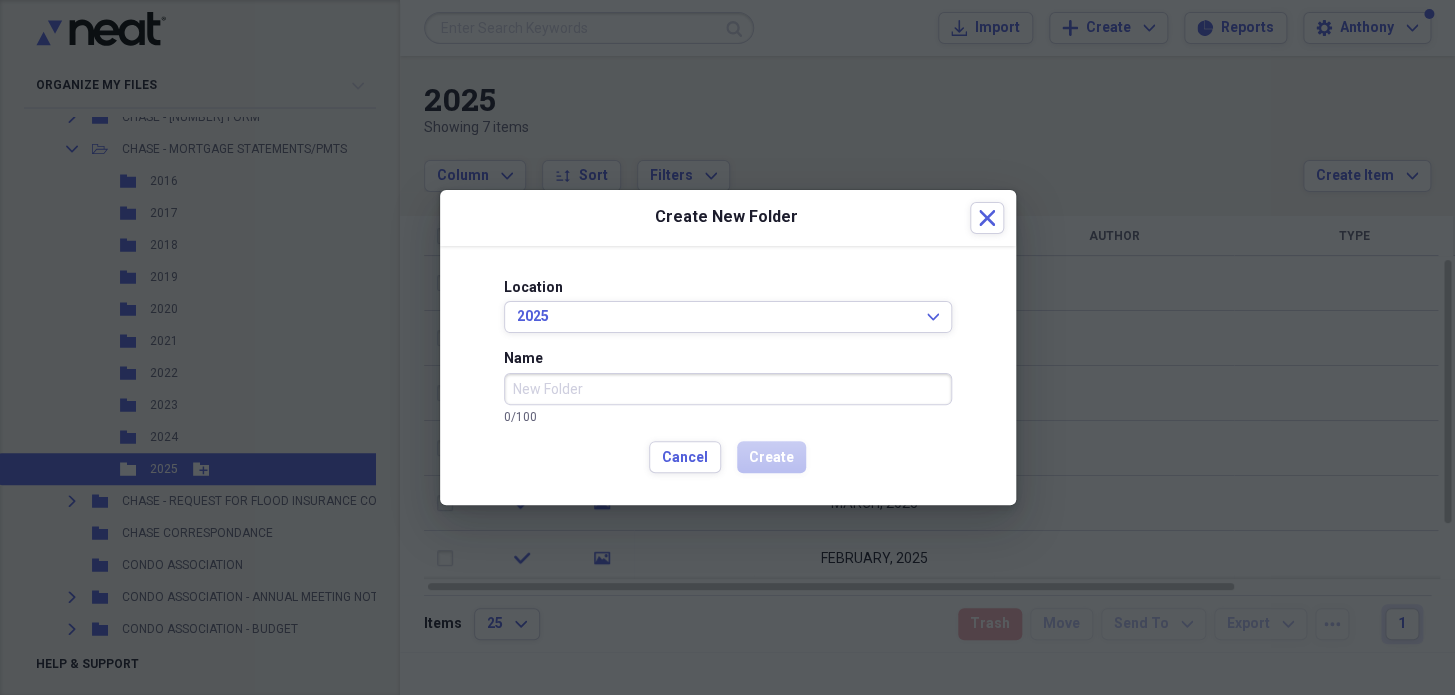 click on "Name" at bounding box center [728, 389] 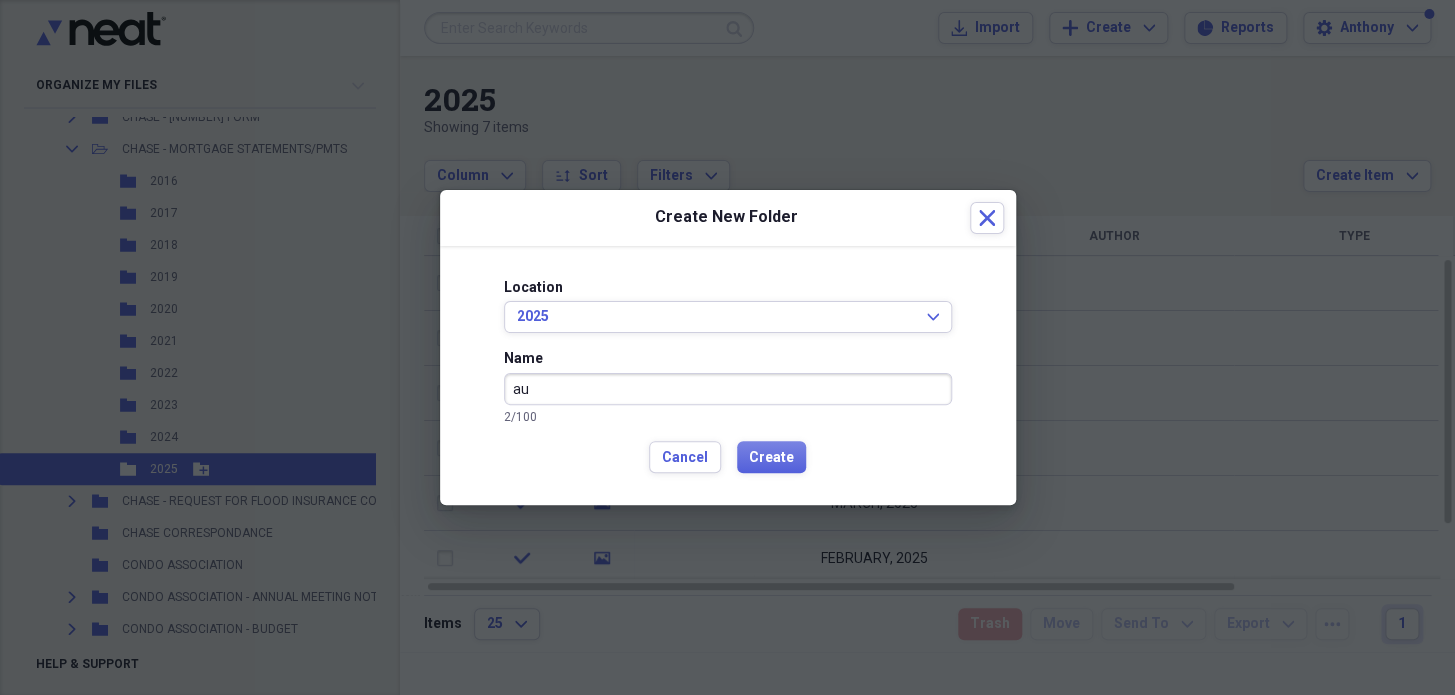 type on "a" 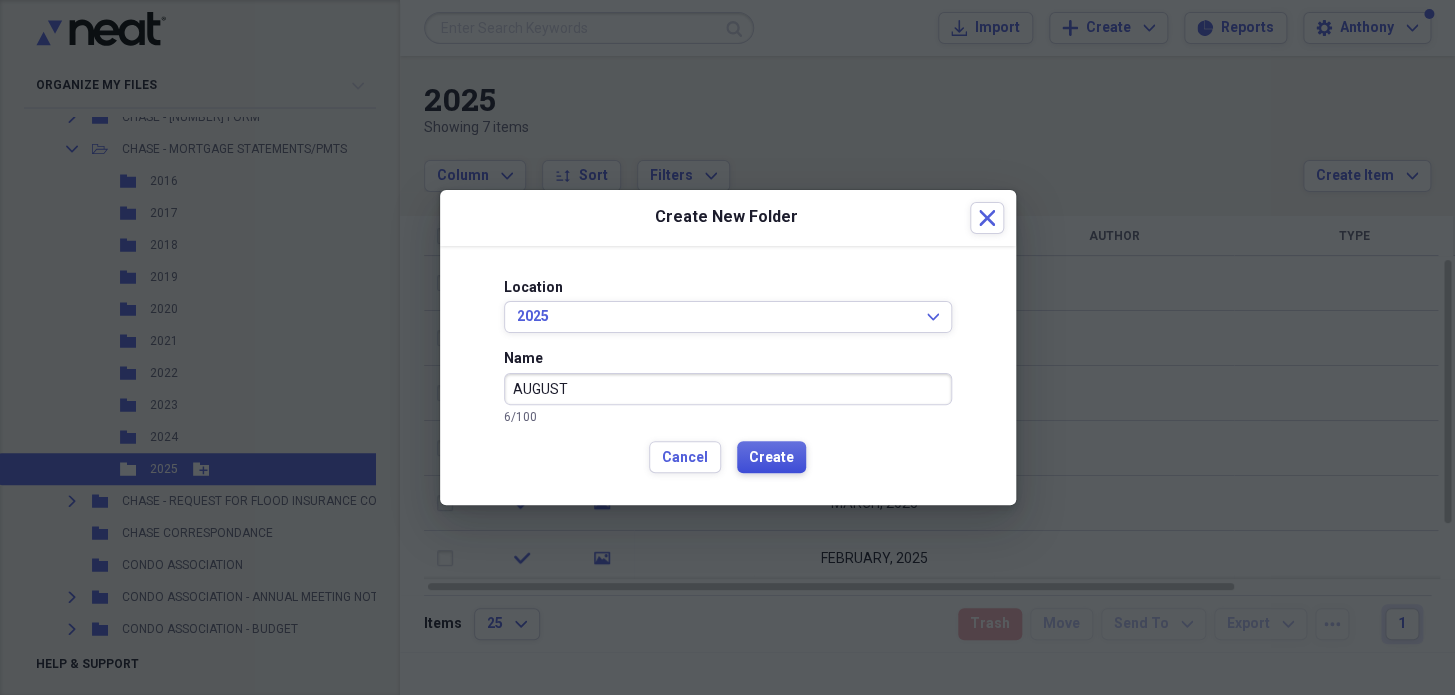 type on "AUGUST" 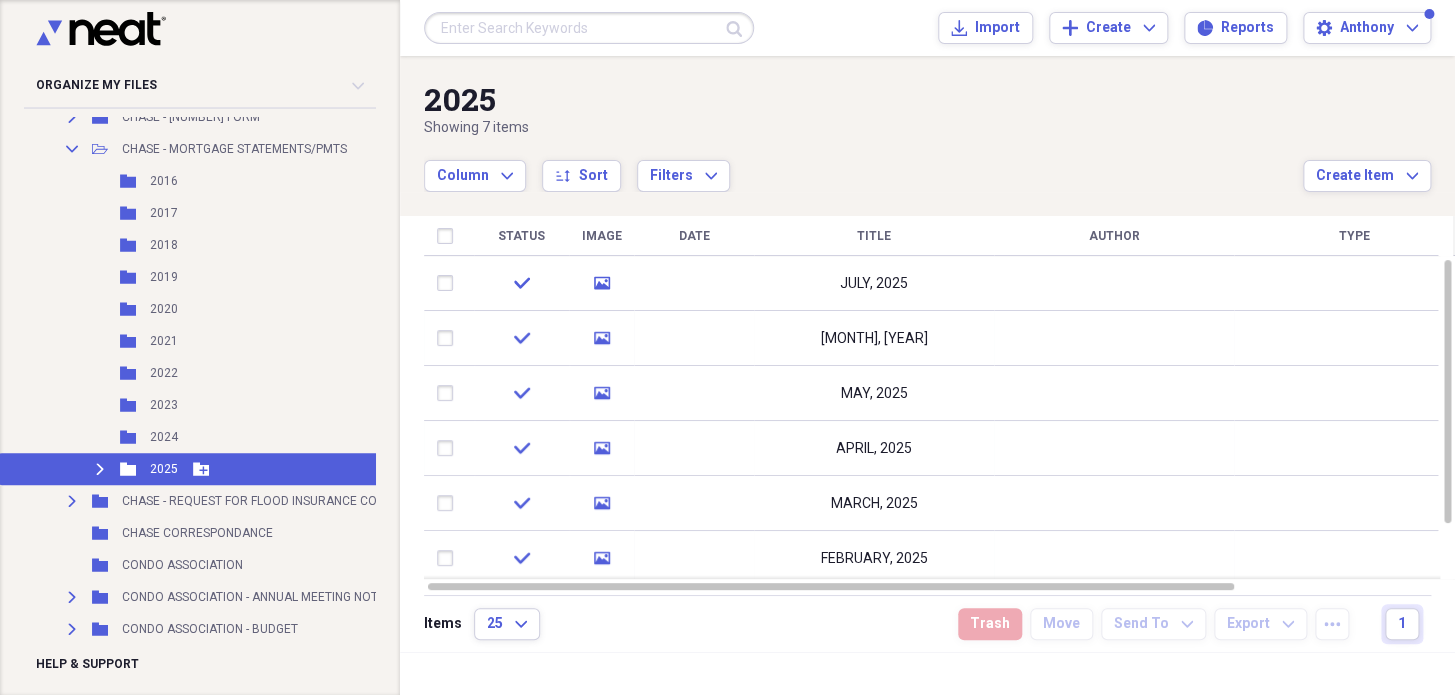 click 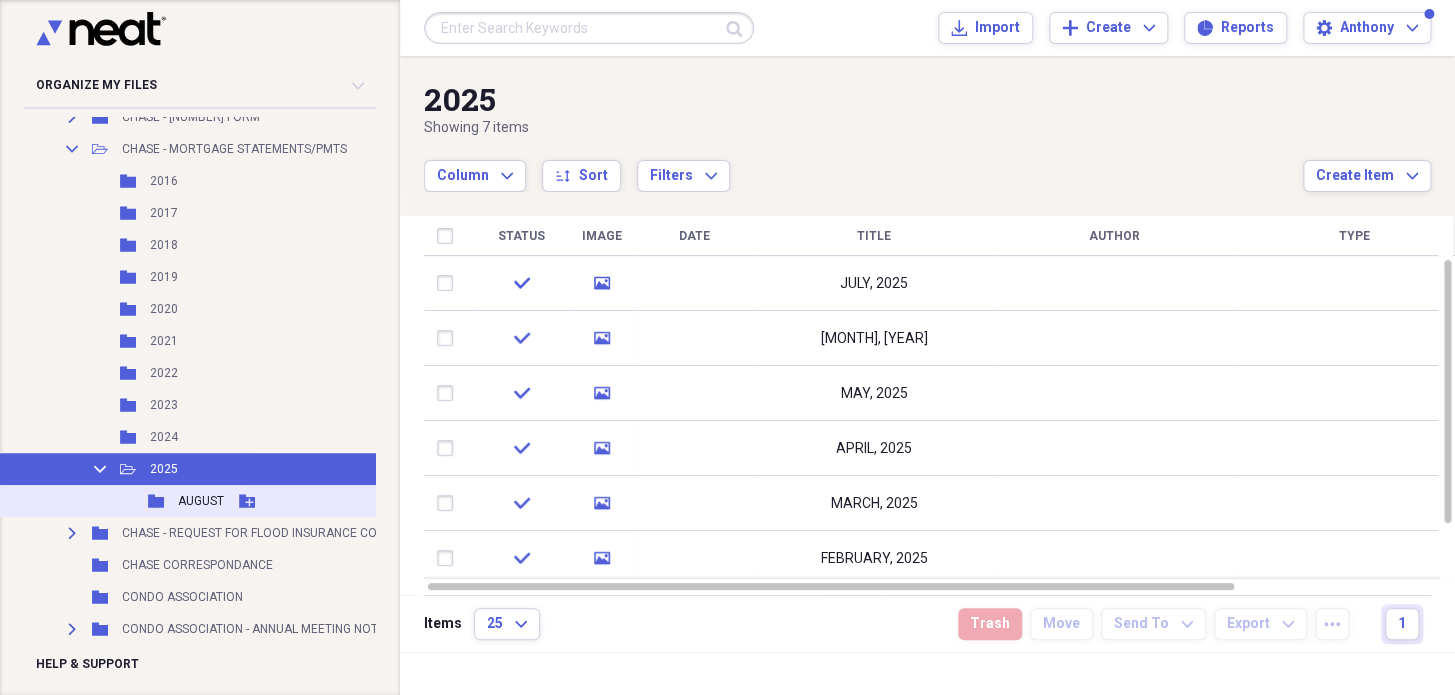 click on "AUGUST" at bounding box center [201, 501] 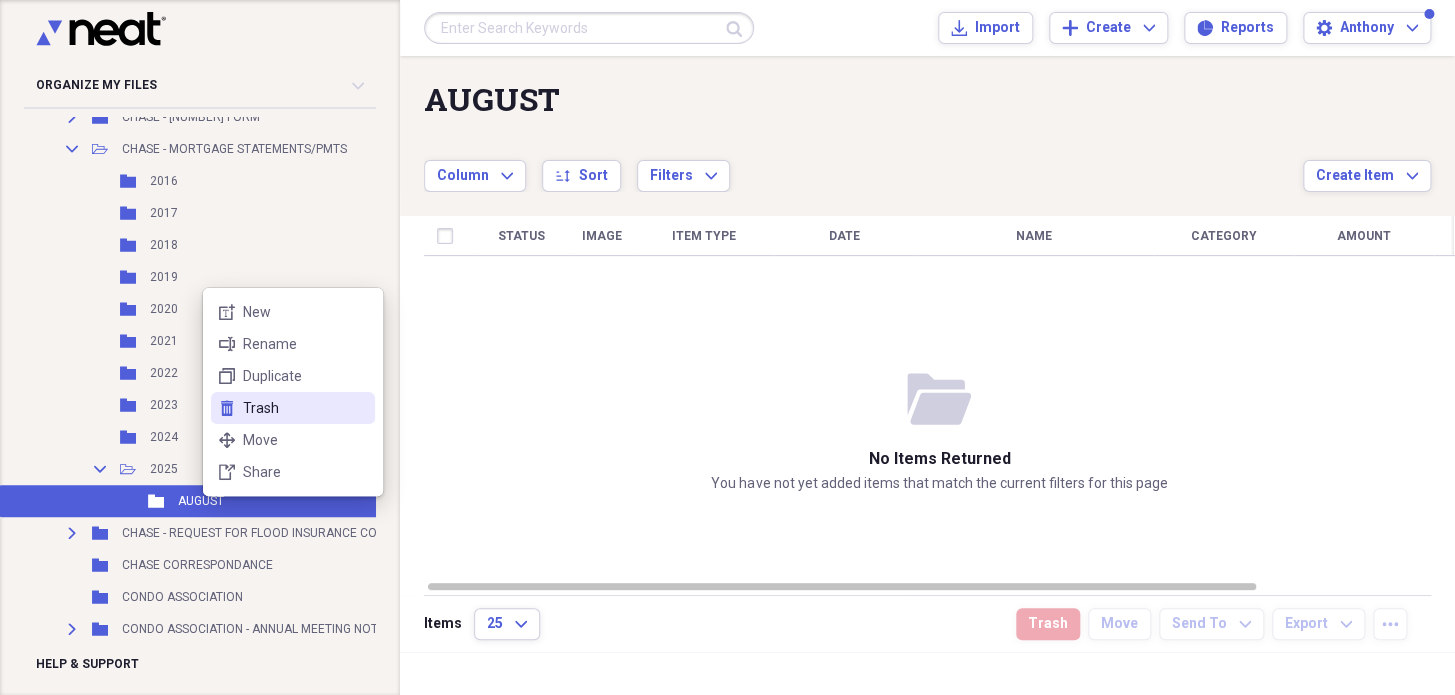 click on "Trash" at bounding box center (305, 408) 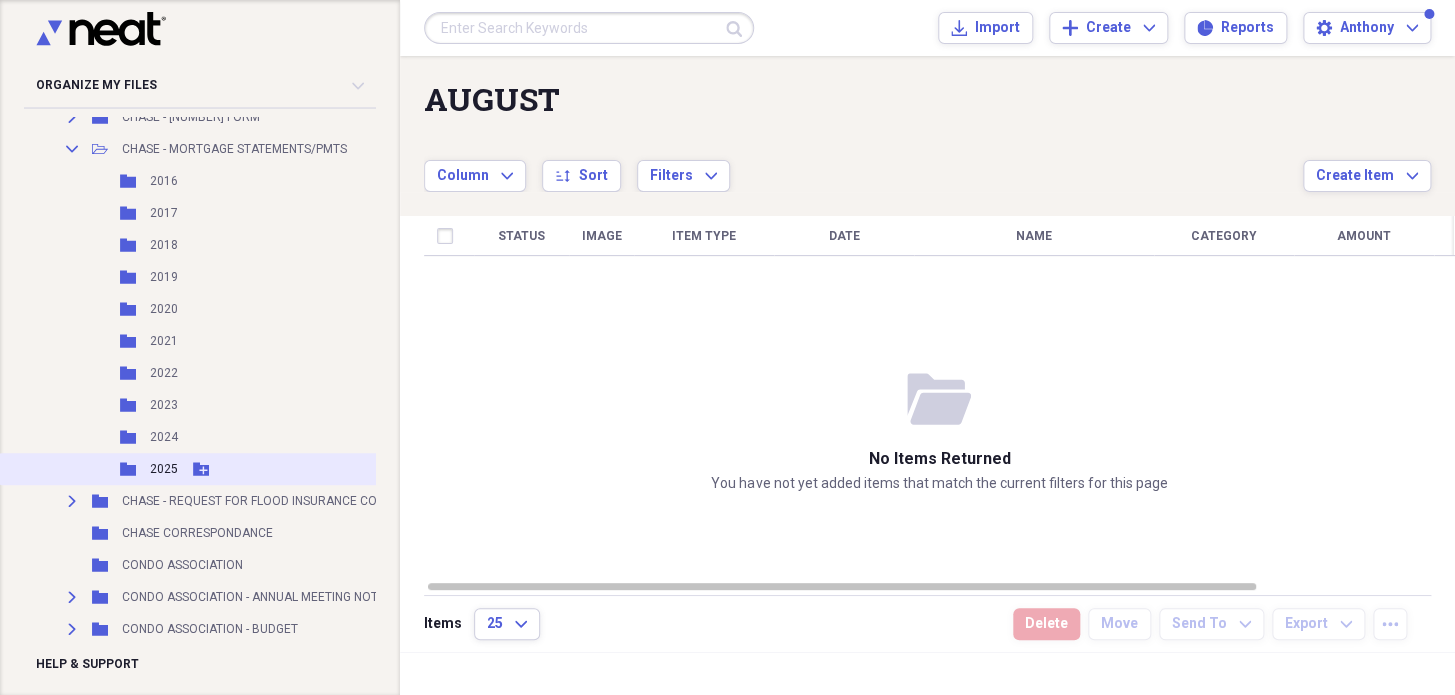 click on "2025" at bounding box center [164, 469] 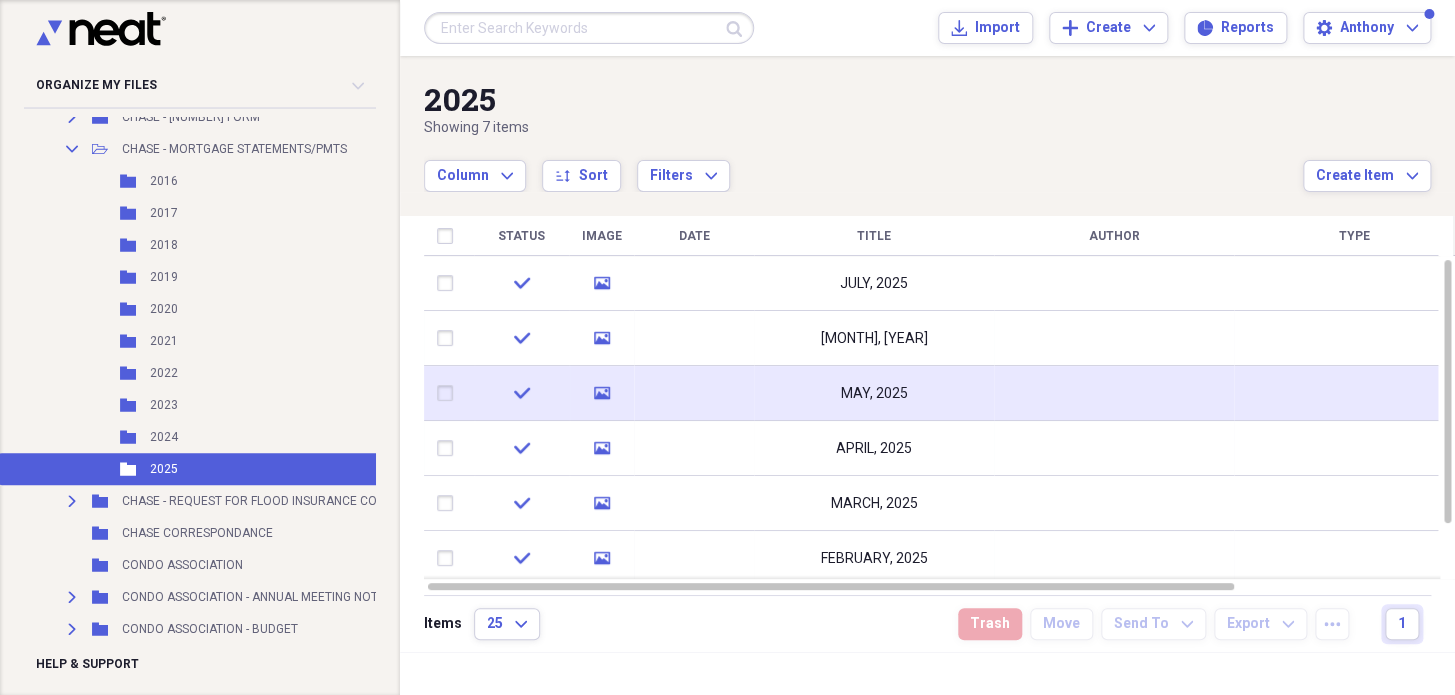 click on "MAY, 2025" at bounding box center (874, 394) 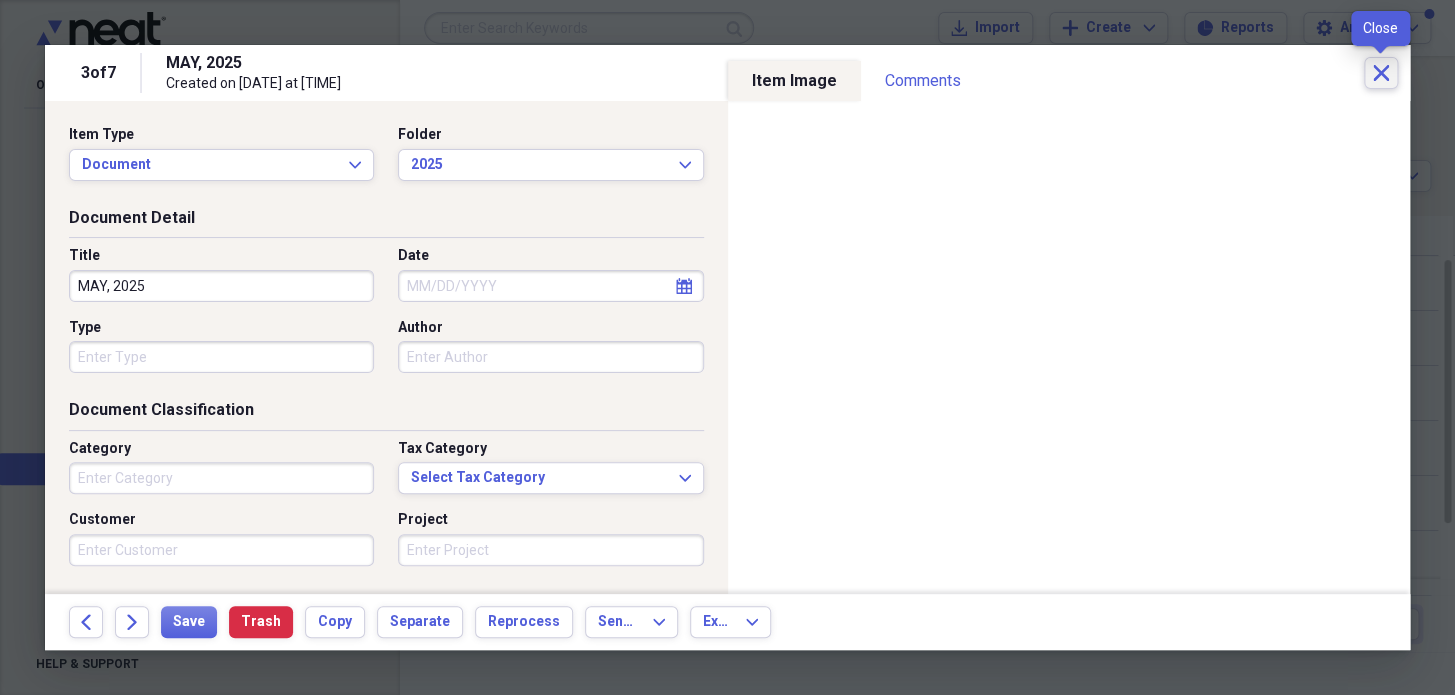 click on "Close" 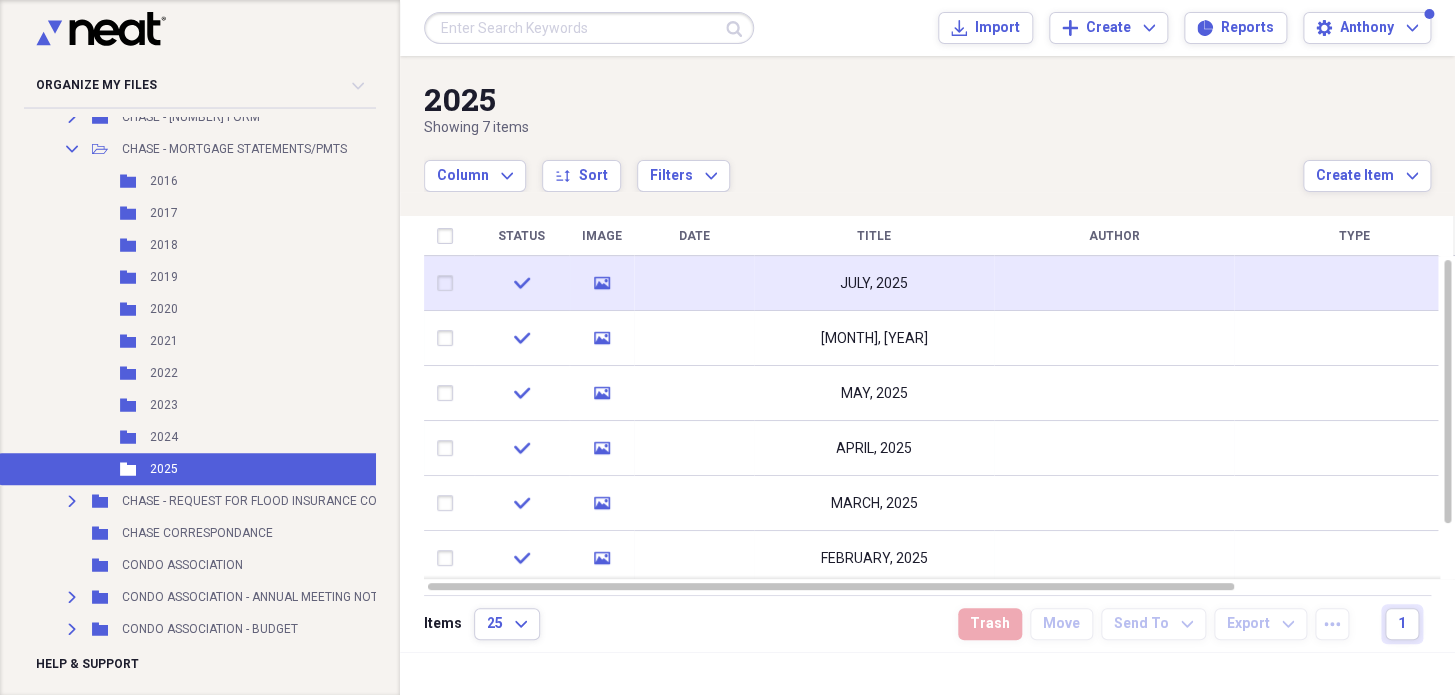 click on "JULY, 2025" at bounding box center [874, 284] 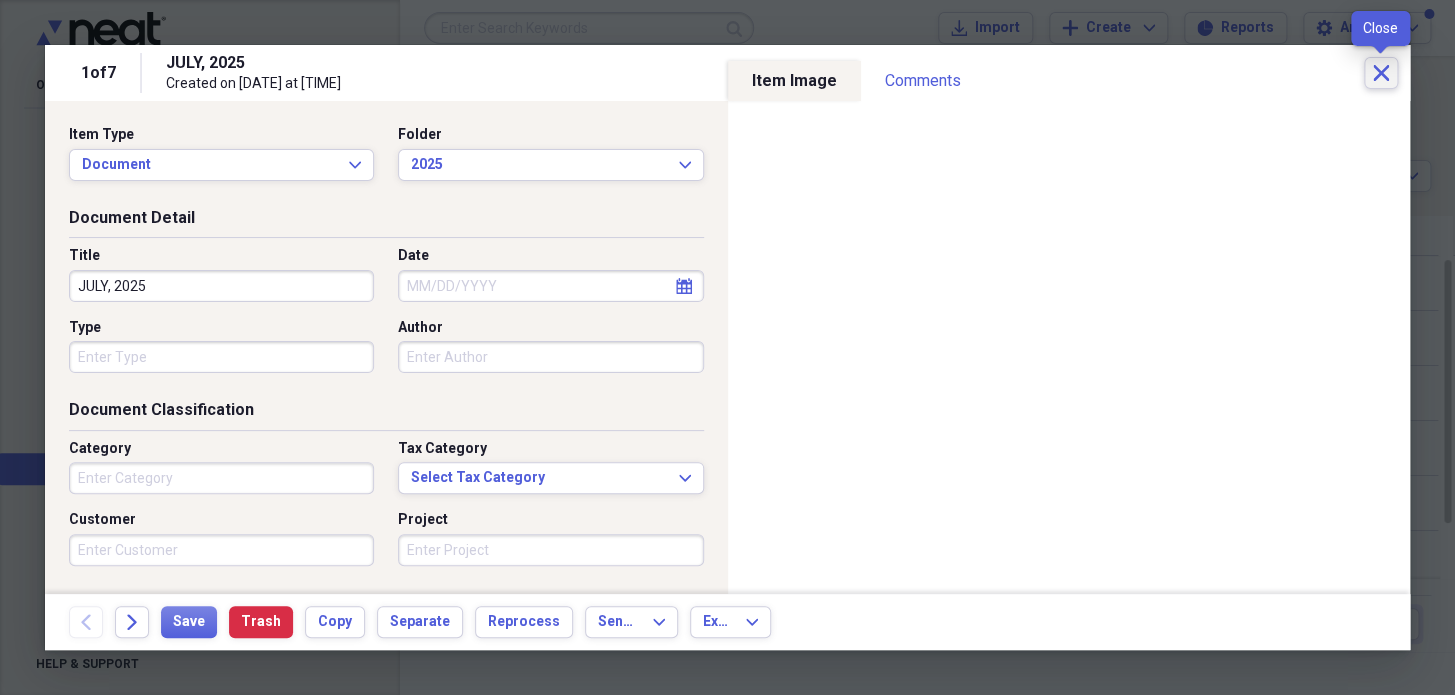 click 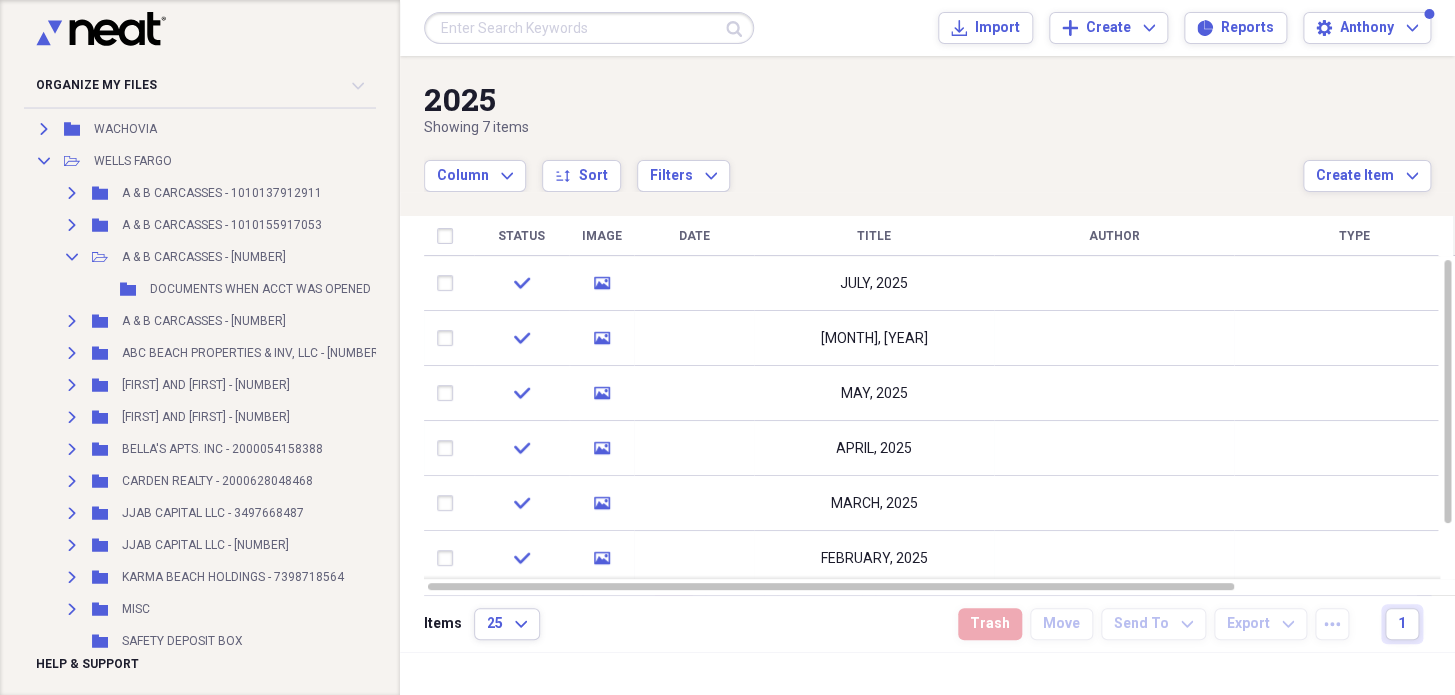 scroll, scrollTop: 13181, scrollLeft: 0, axis: vertical 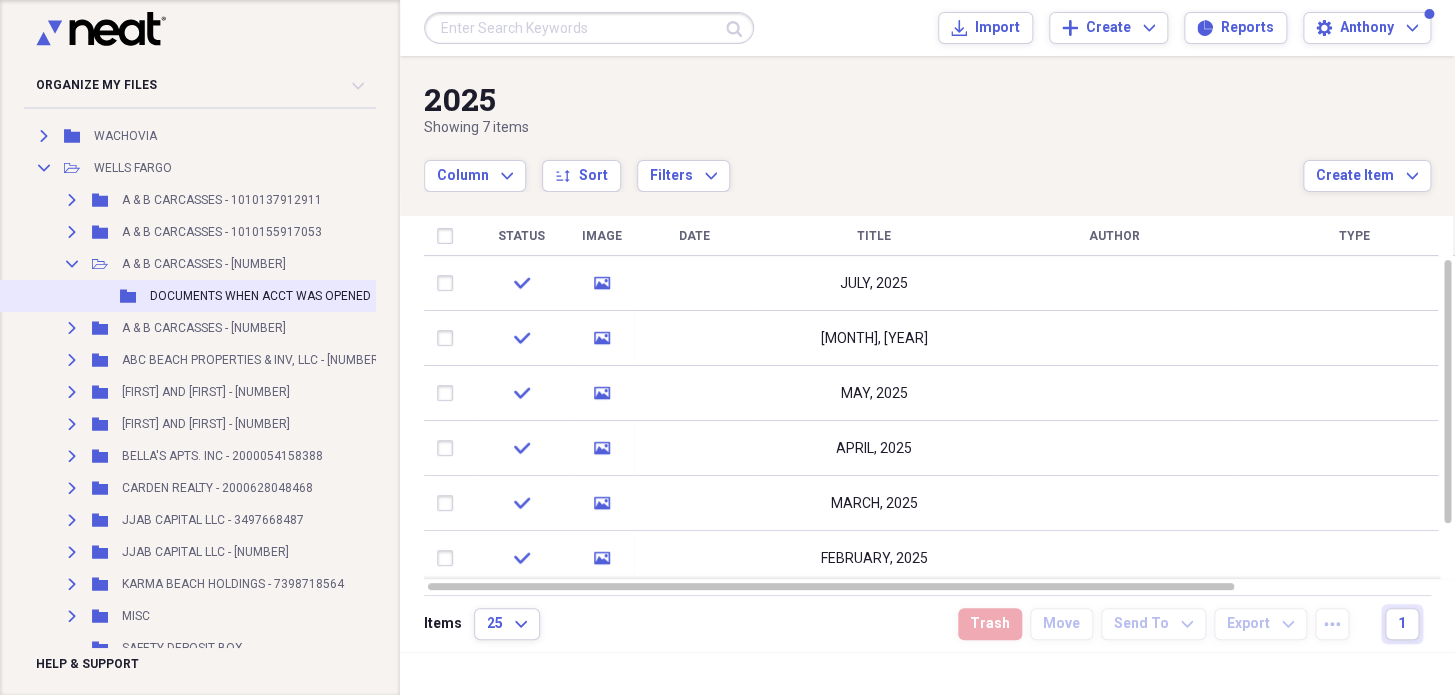 click on "DOCUMENTS WHEN ACCT WAS OPENED" at bounding box center (260, 296) 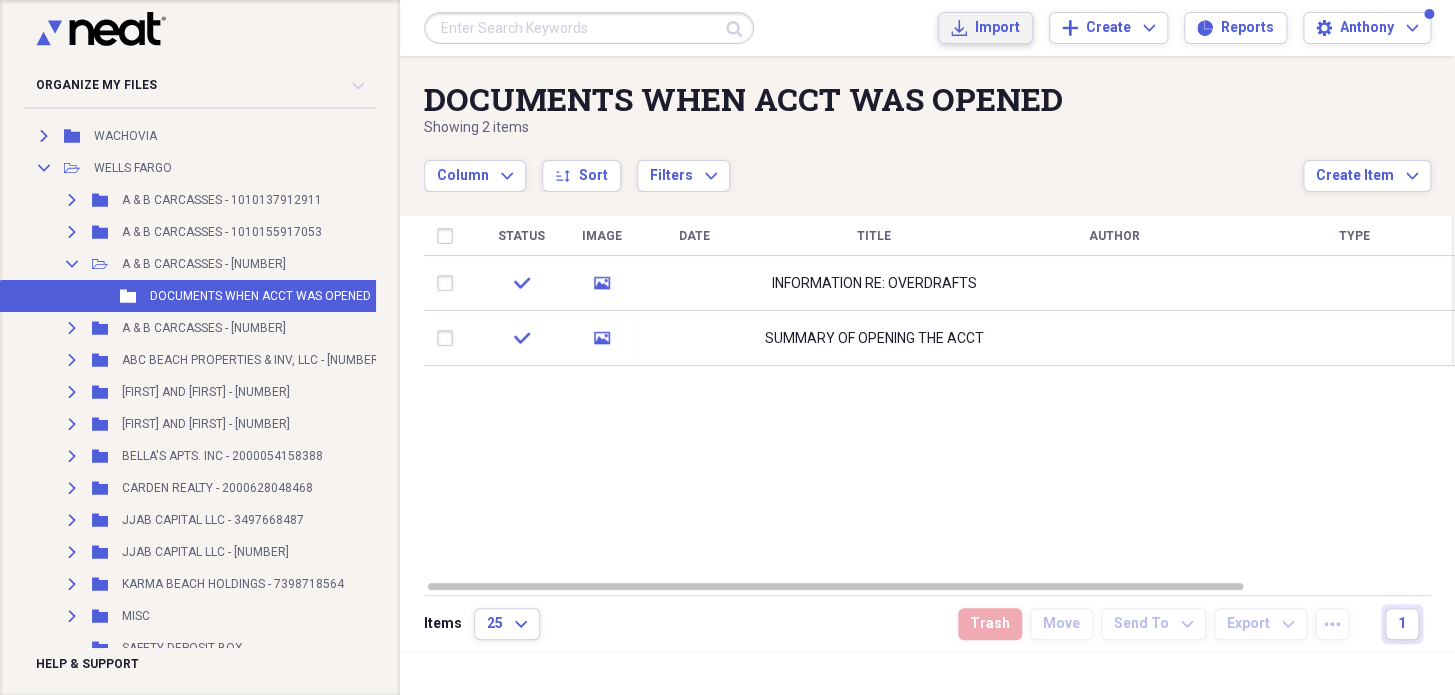 click on "Import" at bounding box center (997, 28) 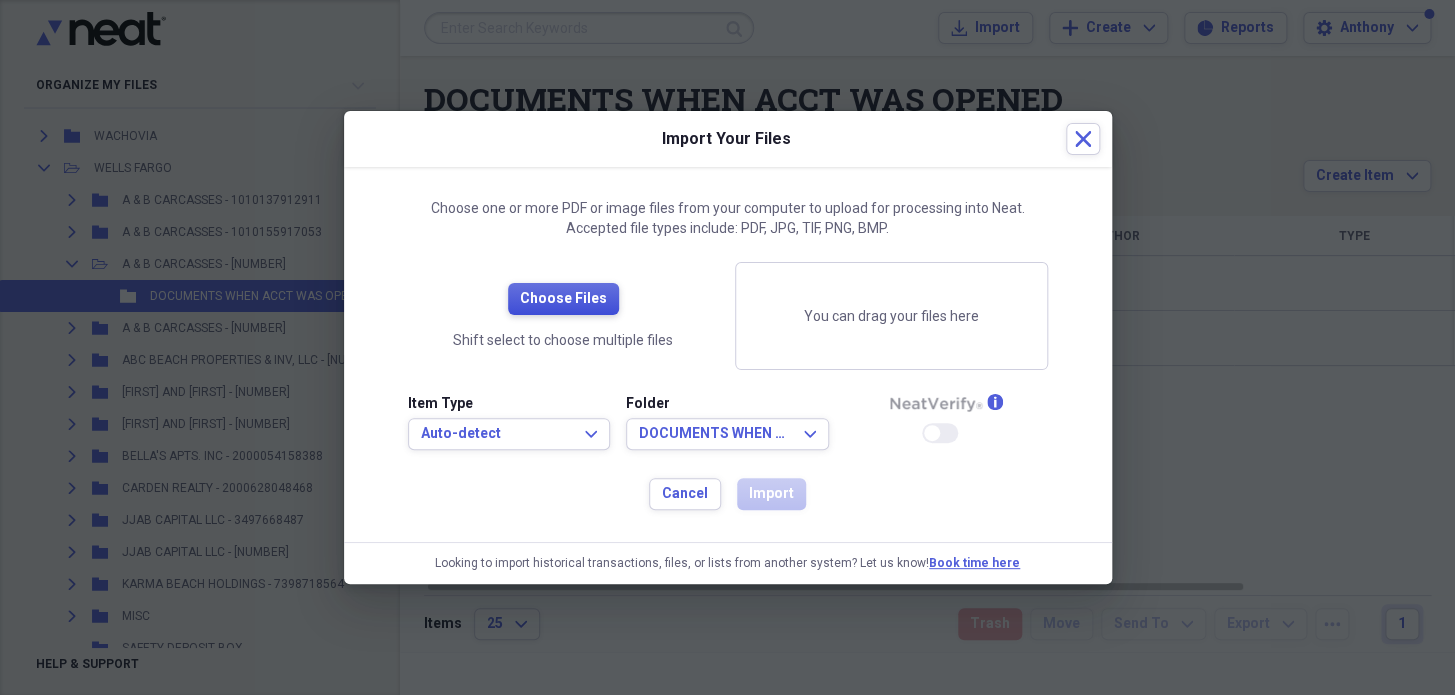 click on "Choose Files" at bounding box center [563, 299] 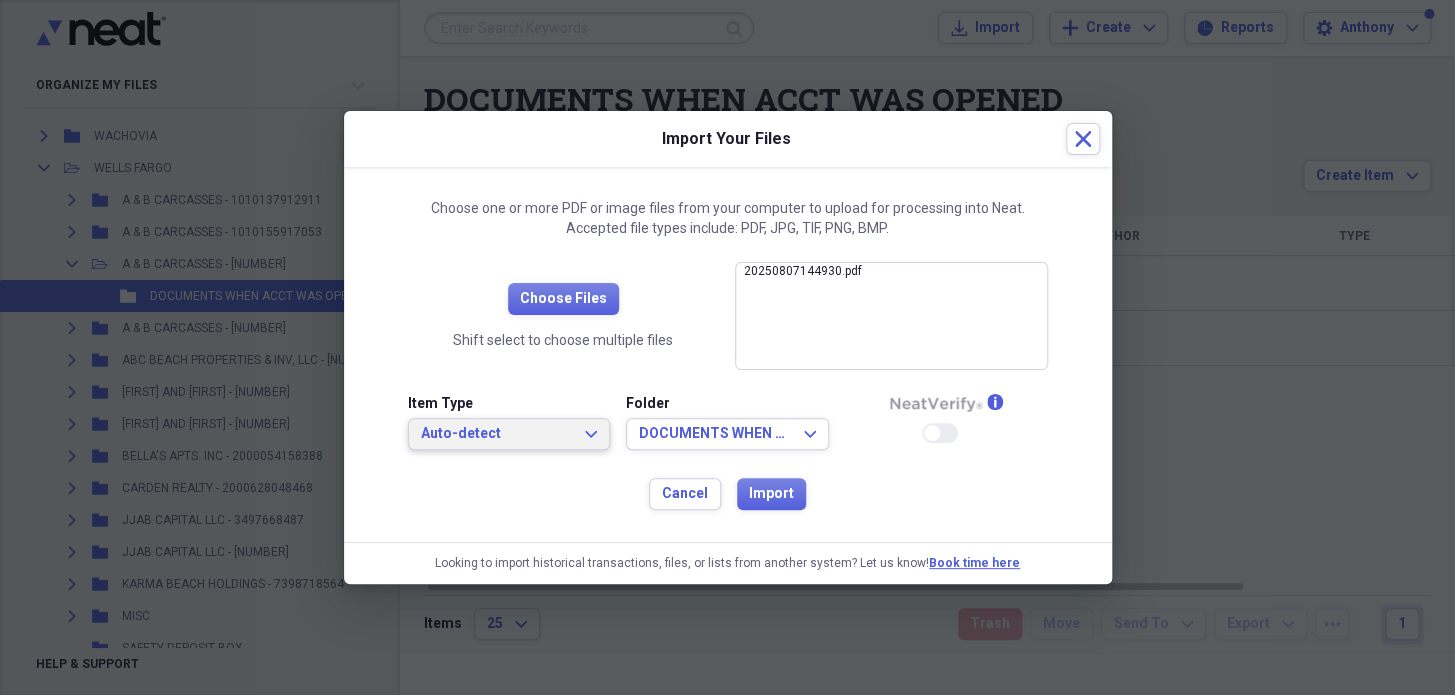 click on "Auto-detect" at bounding box center (497, 434) 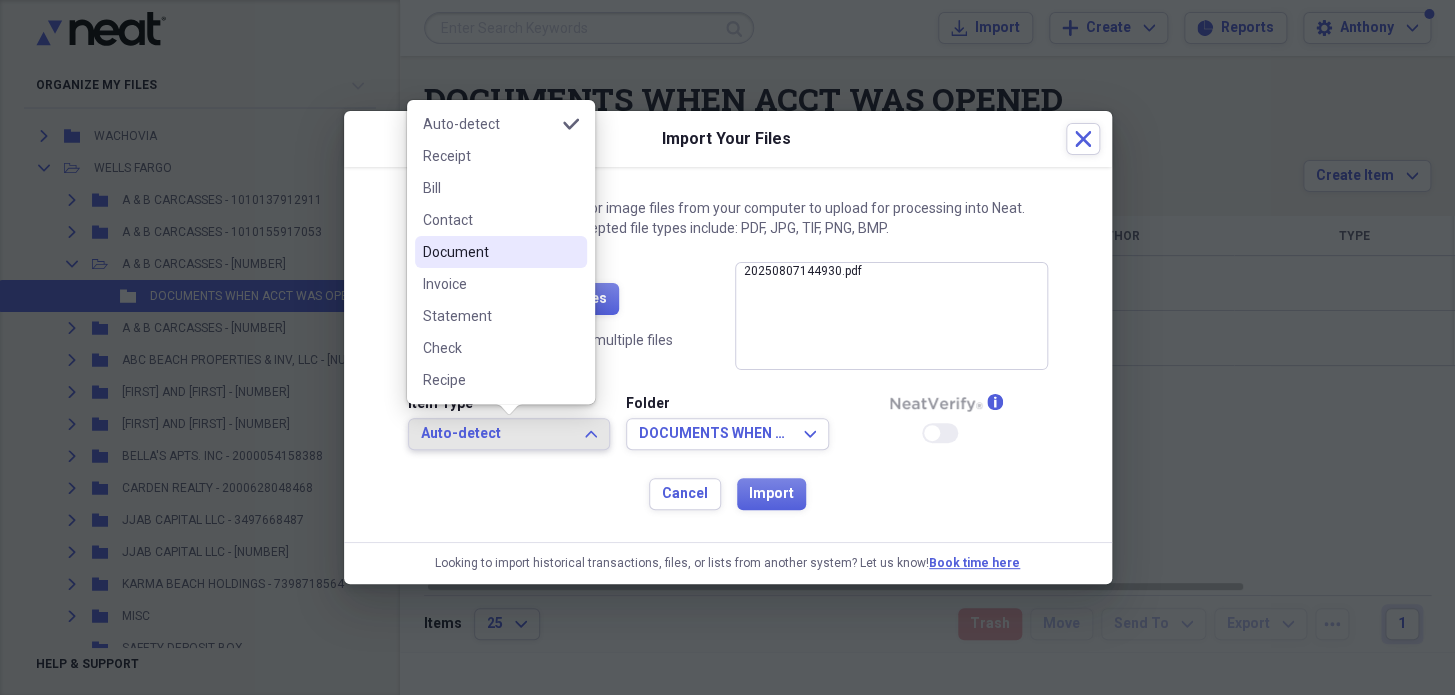click on "Document" at bounding box center (489, 252) 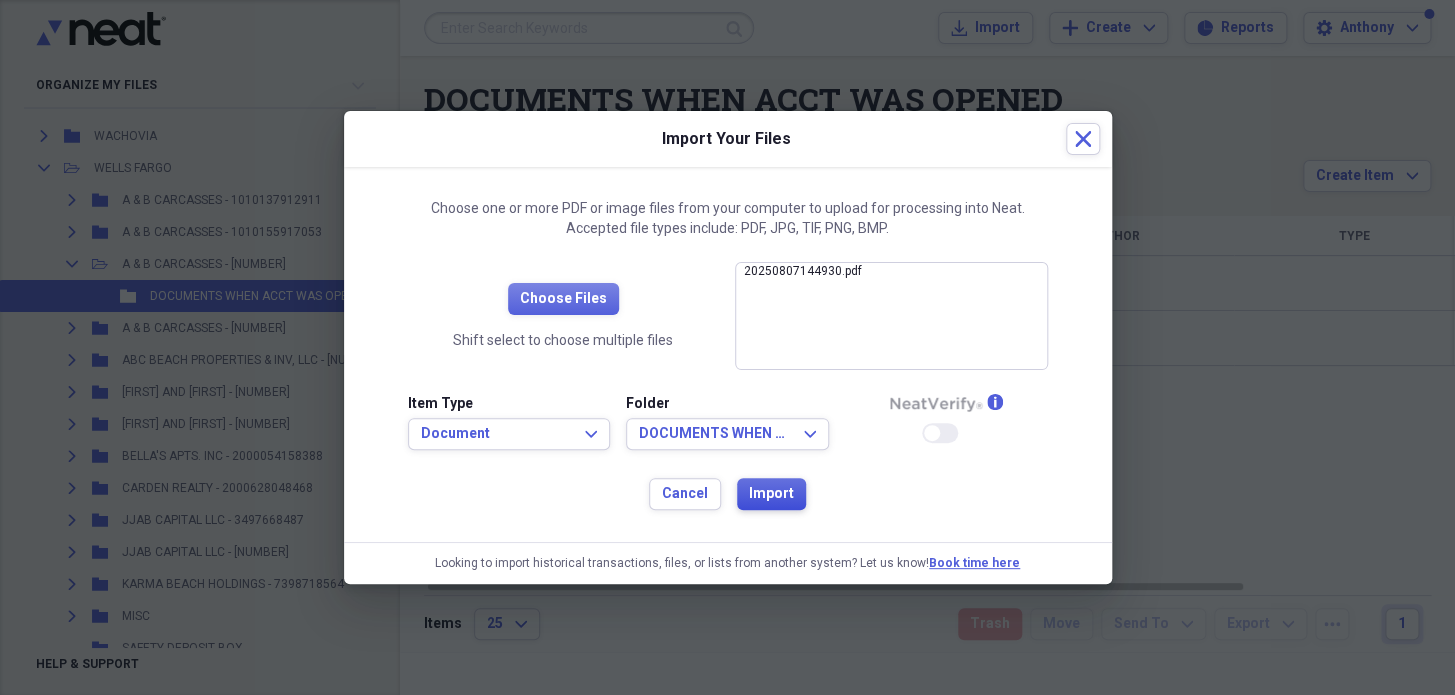 click on "Import" at bounding box center [771, 494] 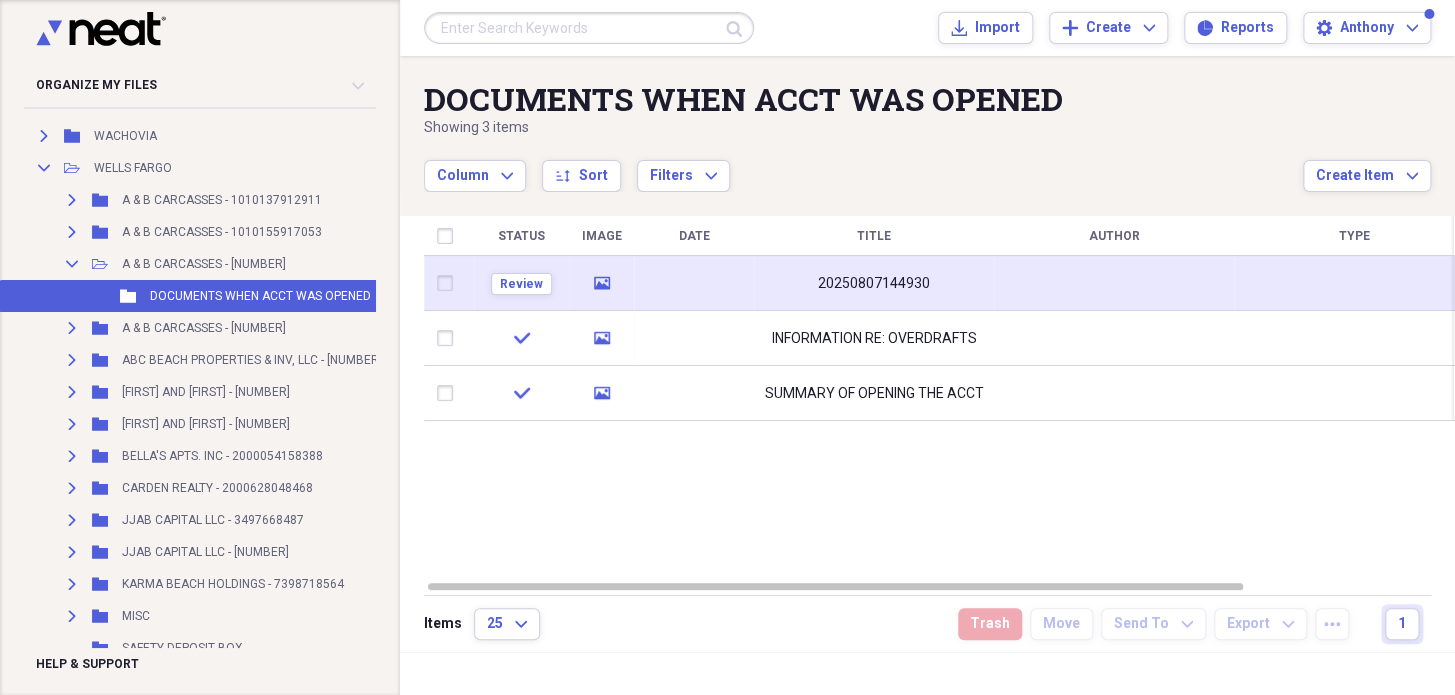 drag, startPoint x: 890, startPoint y: 283, endPoint x: 838, endPoint y: 265, distance: 55.027267 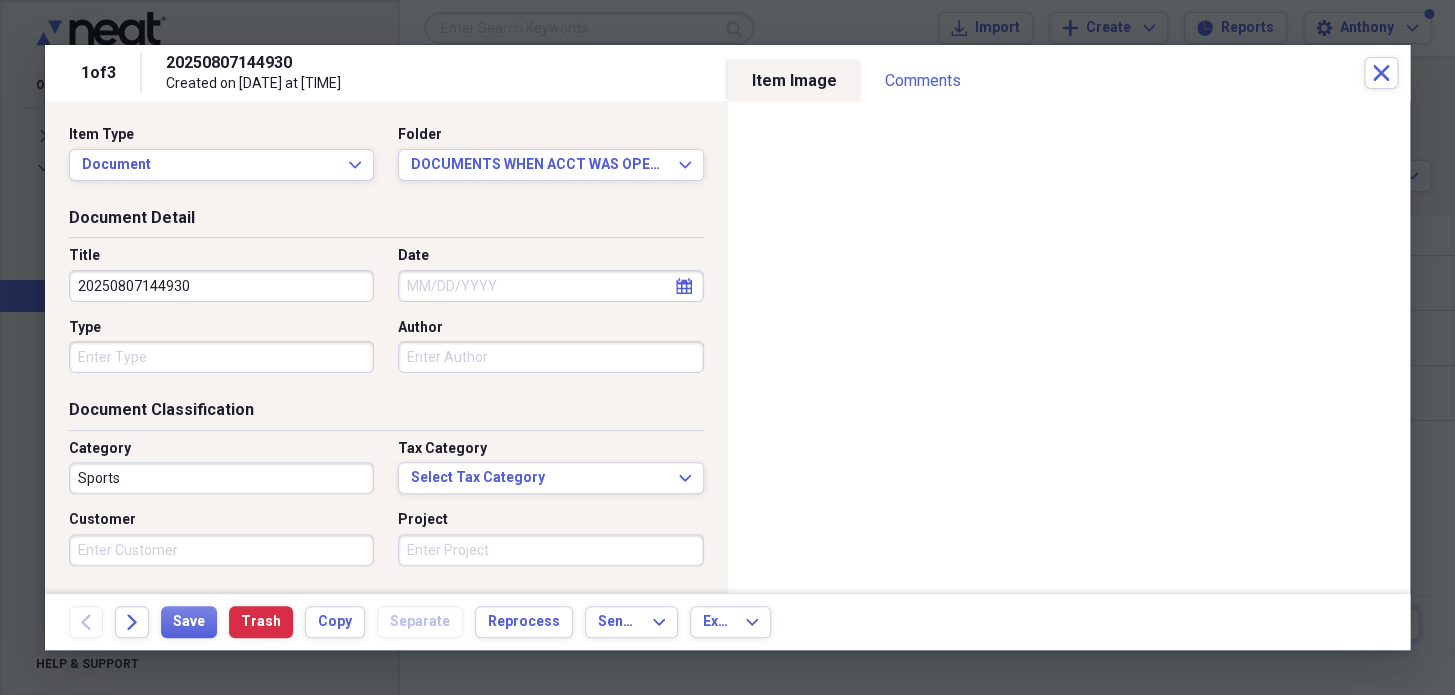 drag, startPoint x: 197, startPoint y: 282, endPoint x: 0, endPoint y: 273, distance: 197.20547 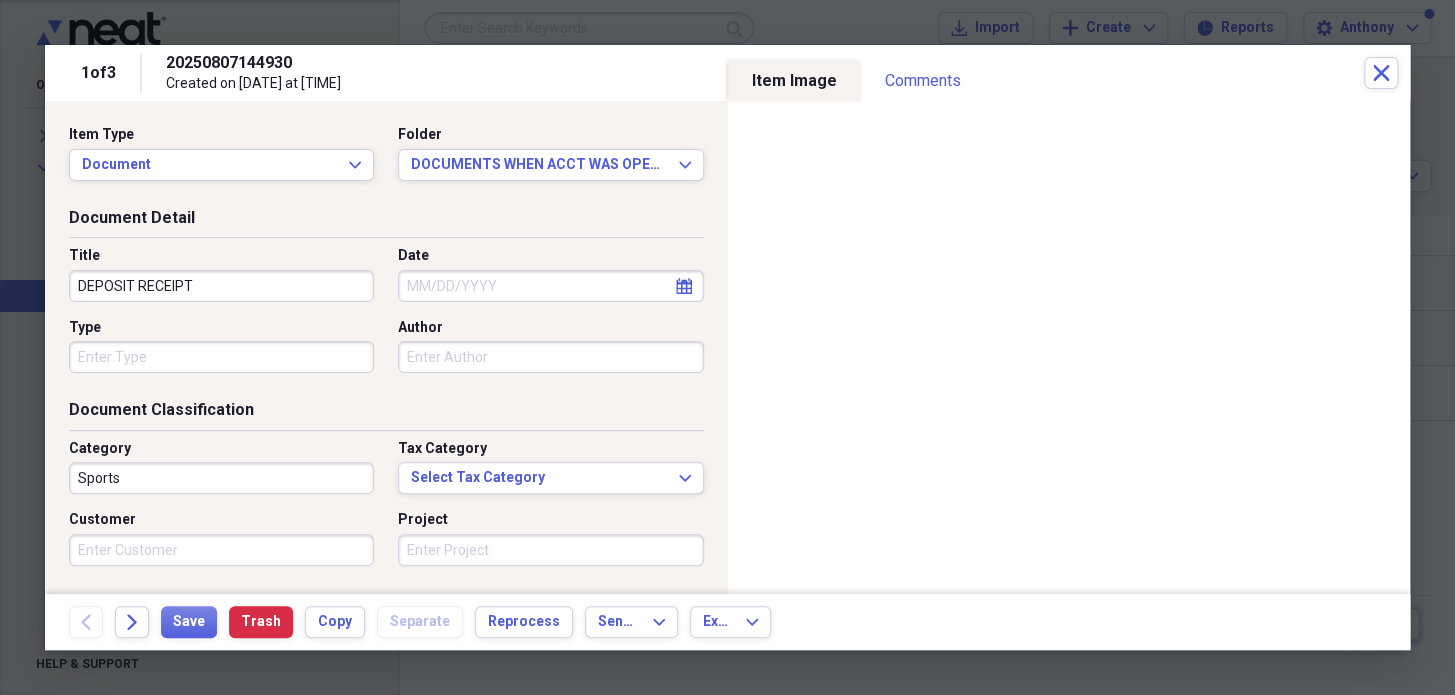 type on "DEPOSIT RECEIPT" 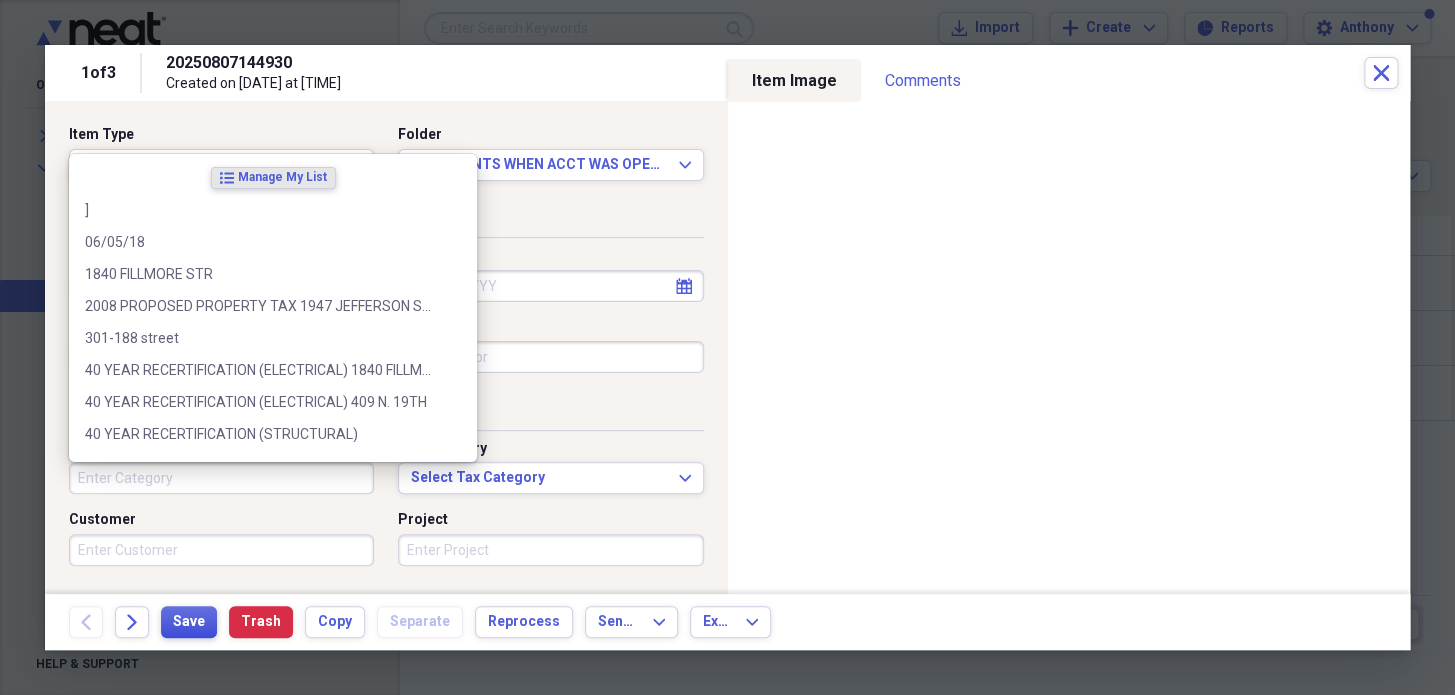 type 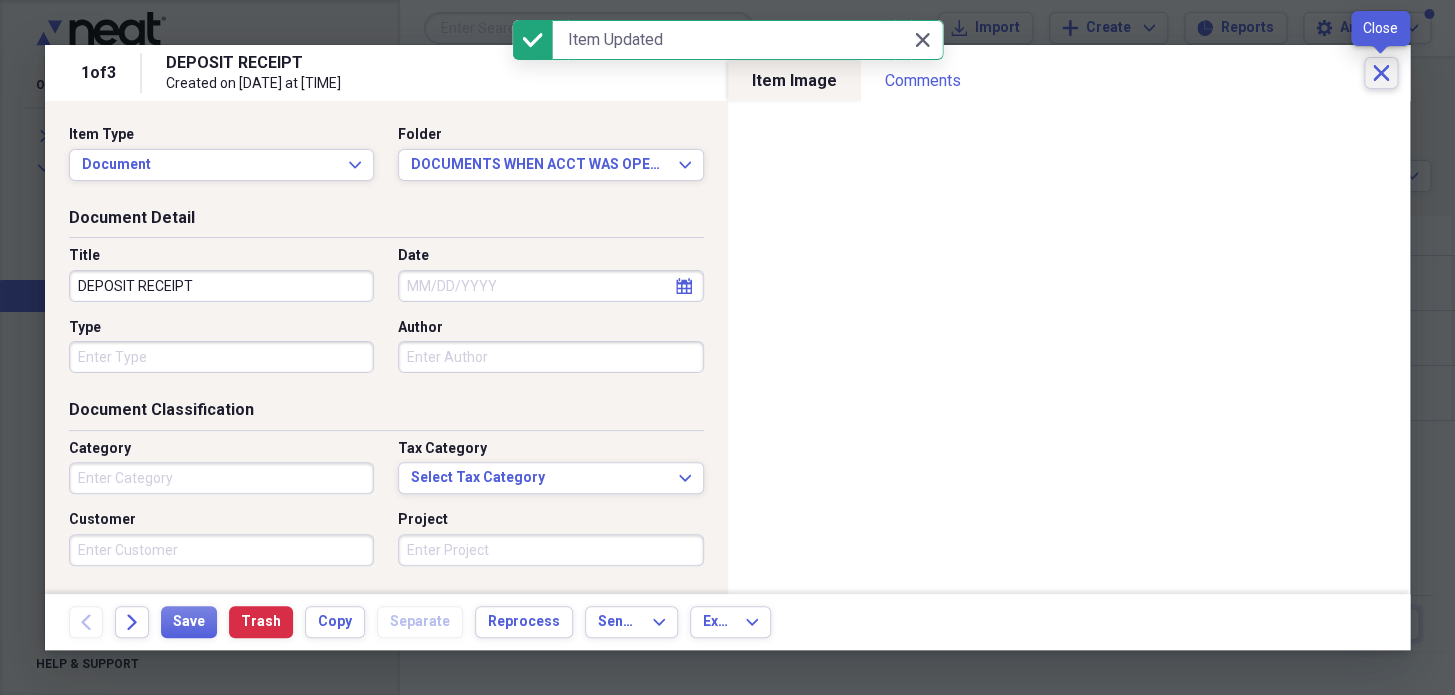 click on "Close" 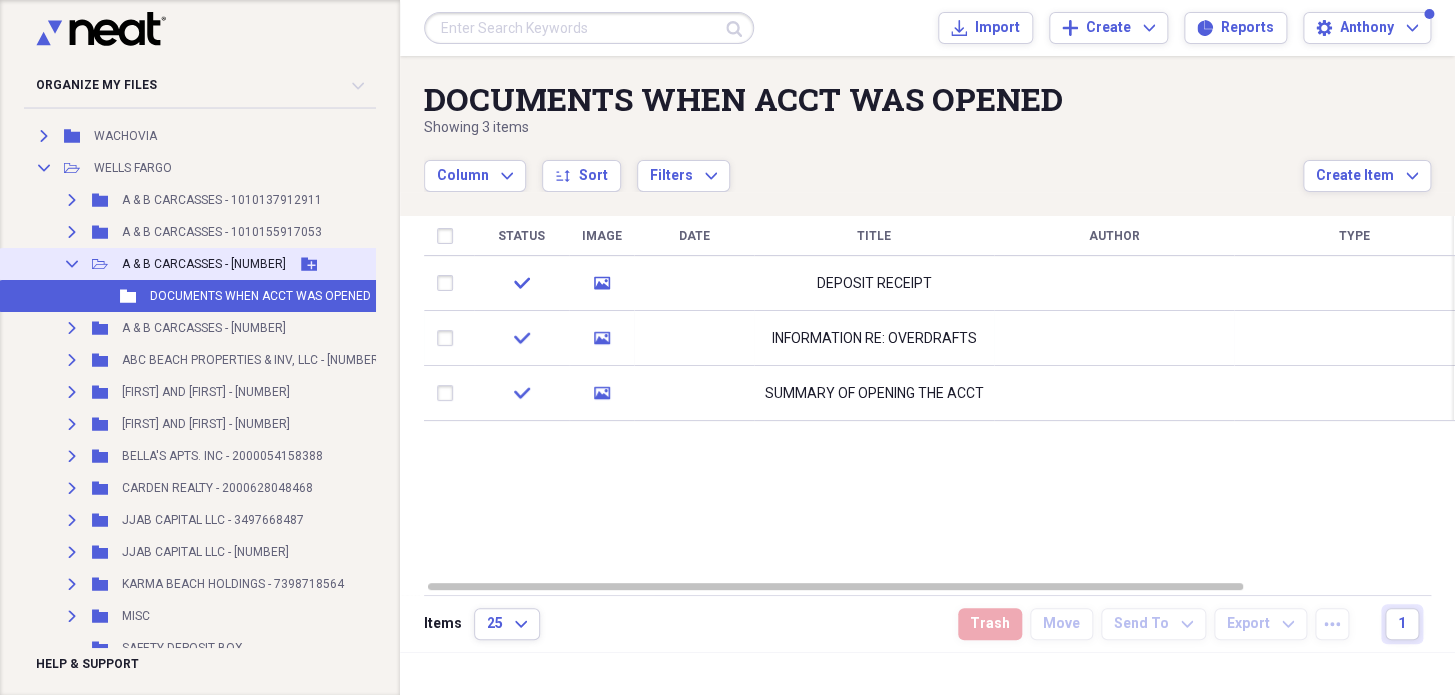 click on "Collapse" 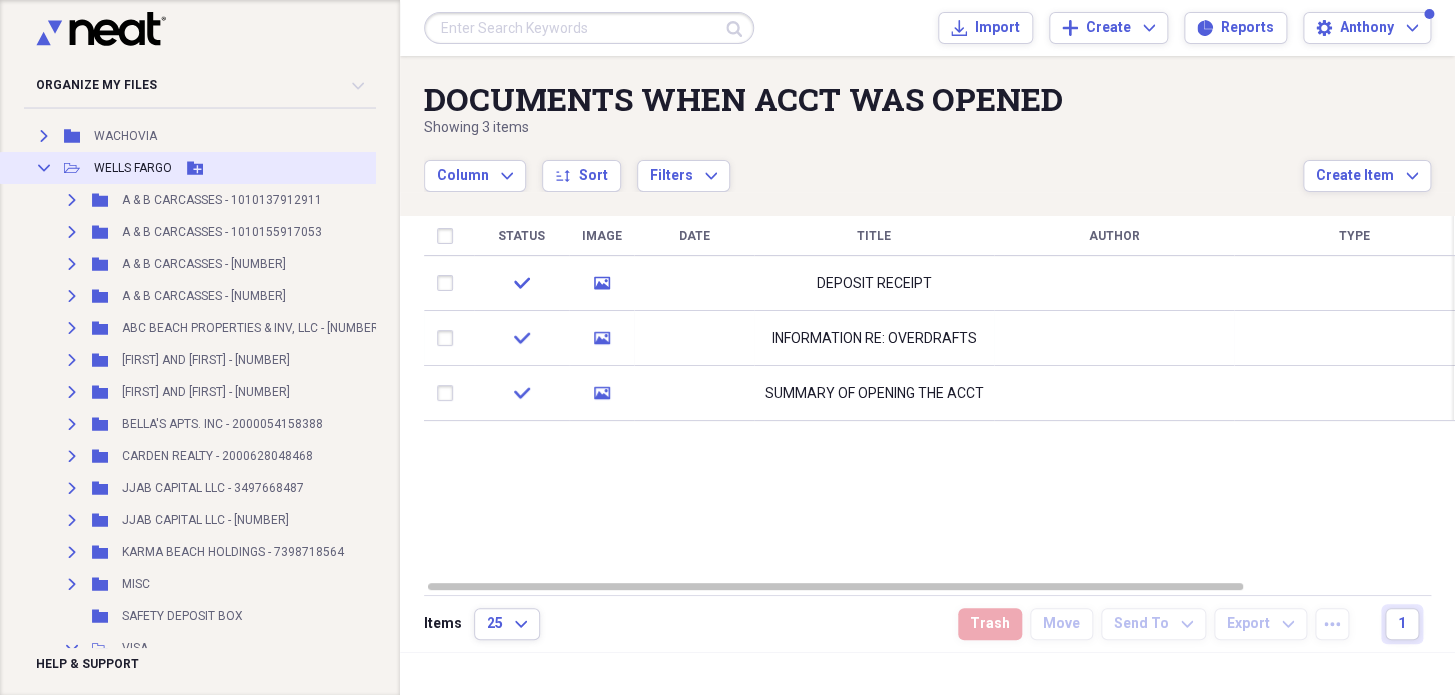 click on "Collapse" 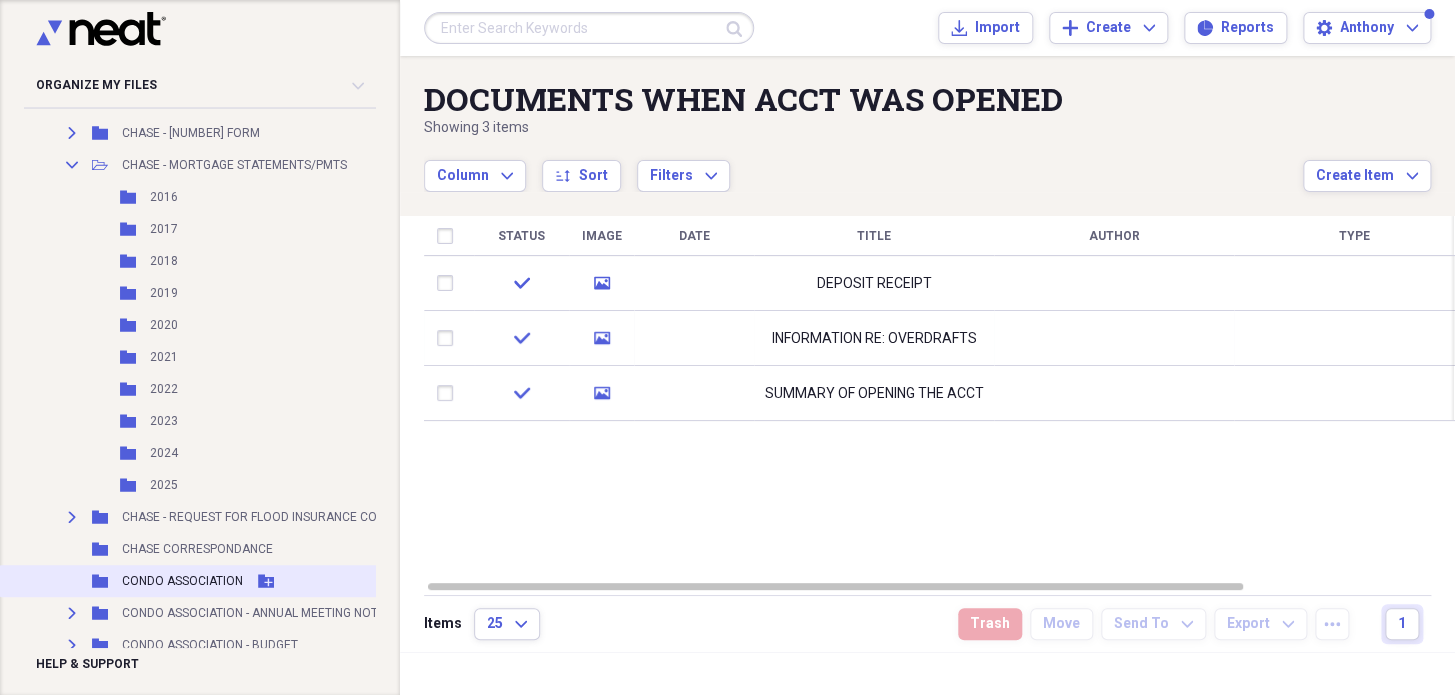 scroll, scrollTop: 10000, scrollLeft: 0, axis: vertical 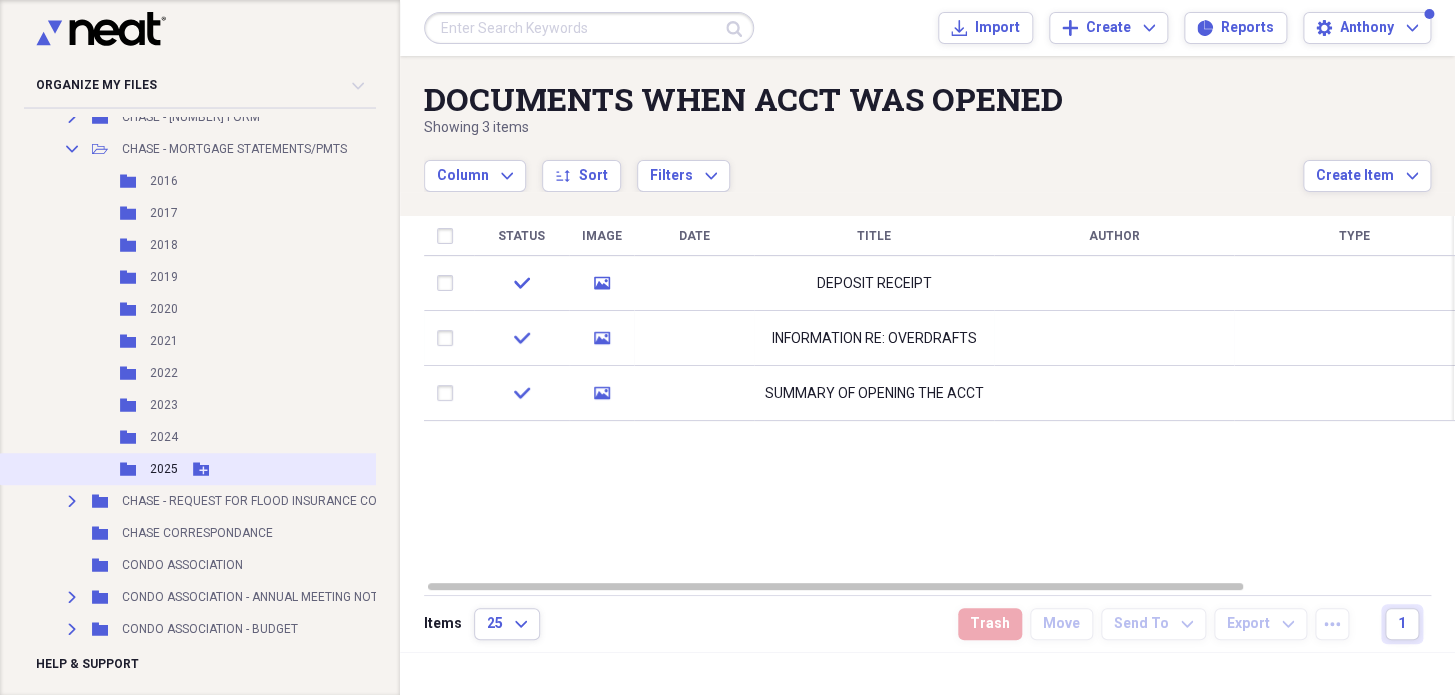 click on "2025" at bounding box center (164, 469) 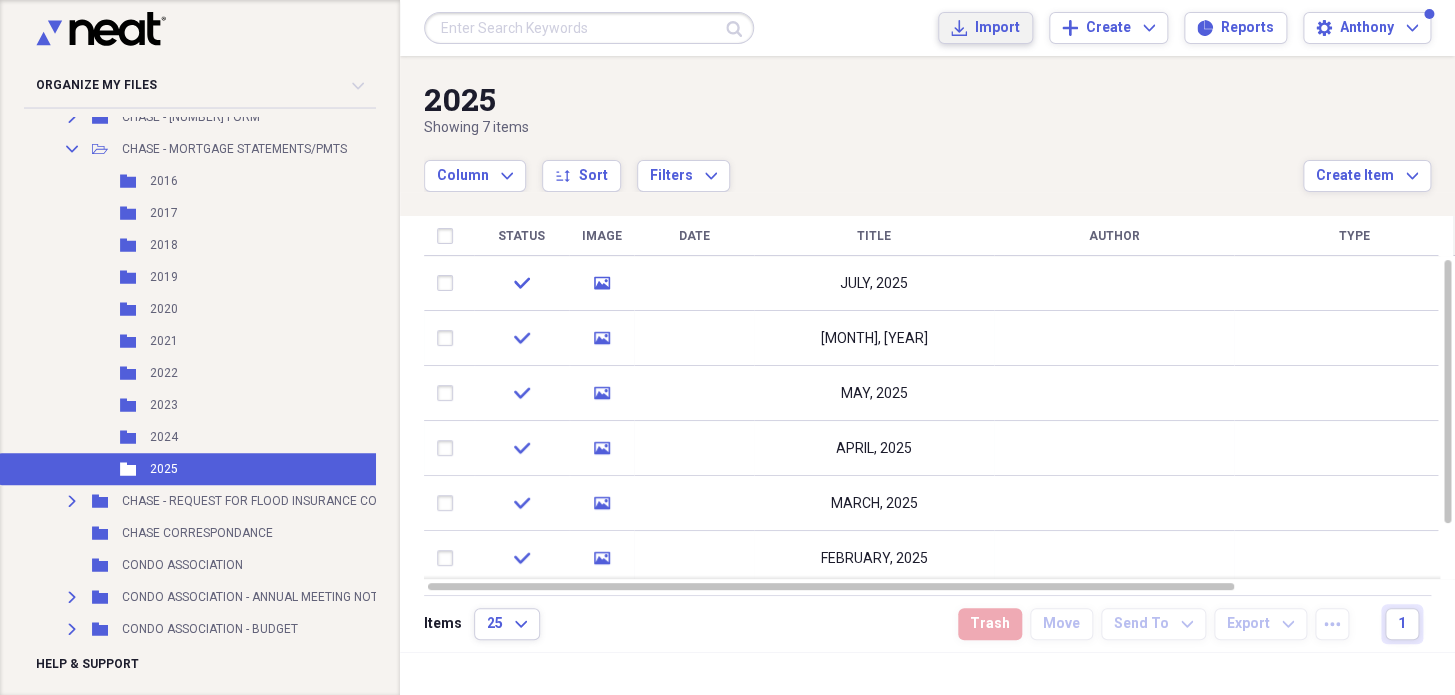 click on "Import" at bounding box center (997, 28) 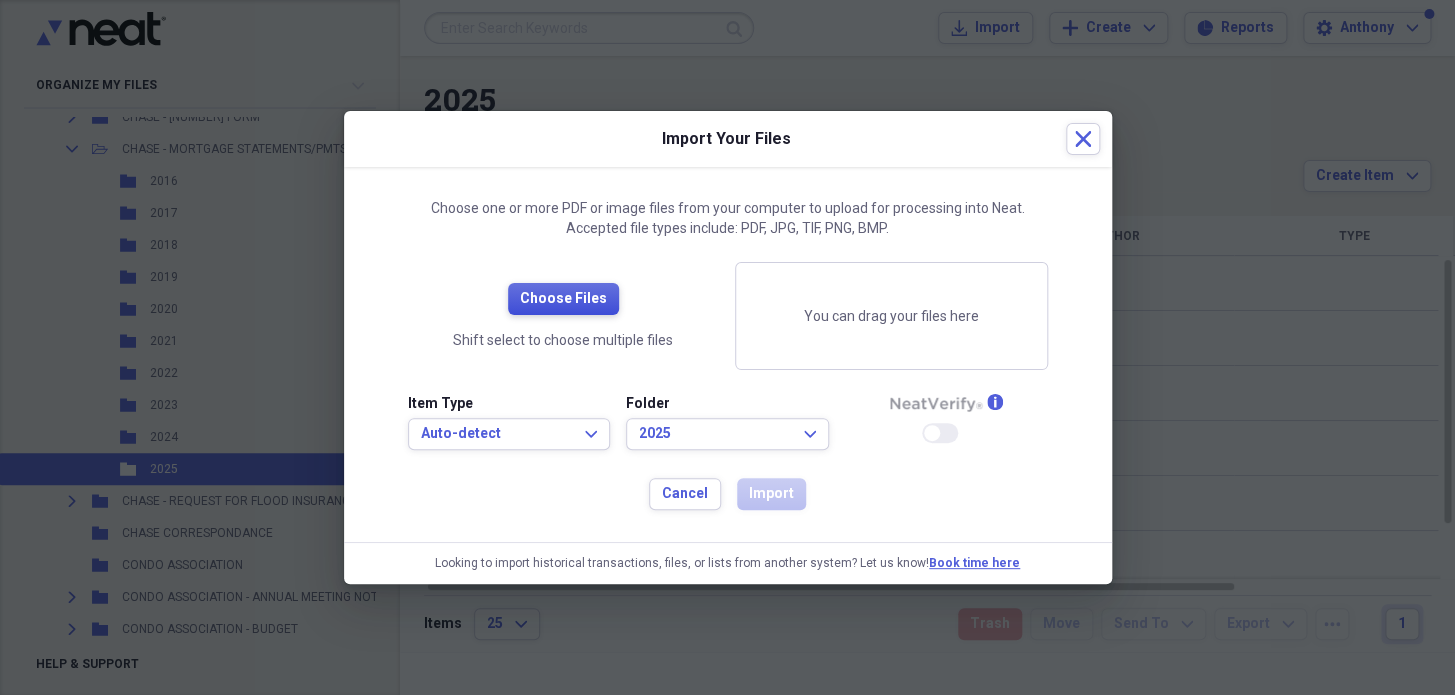 click on "Choose Files" at bounding box center (563, 299) 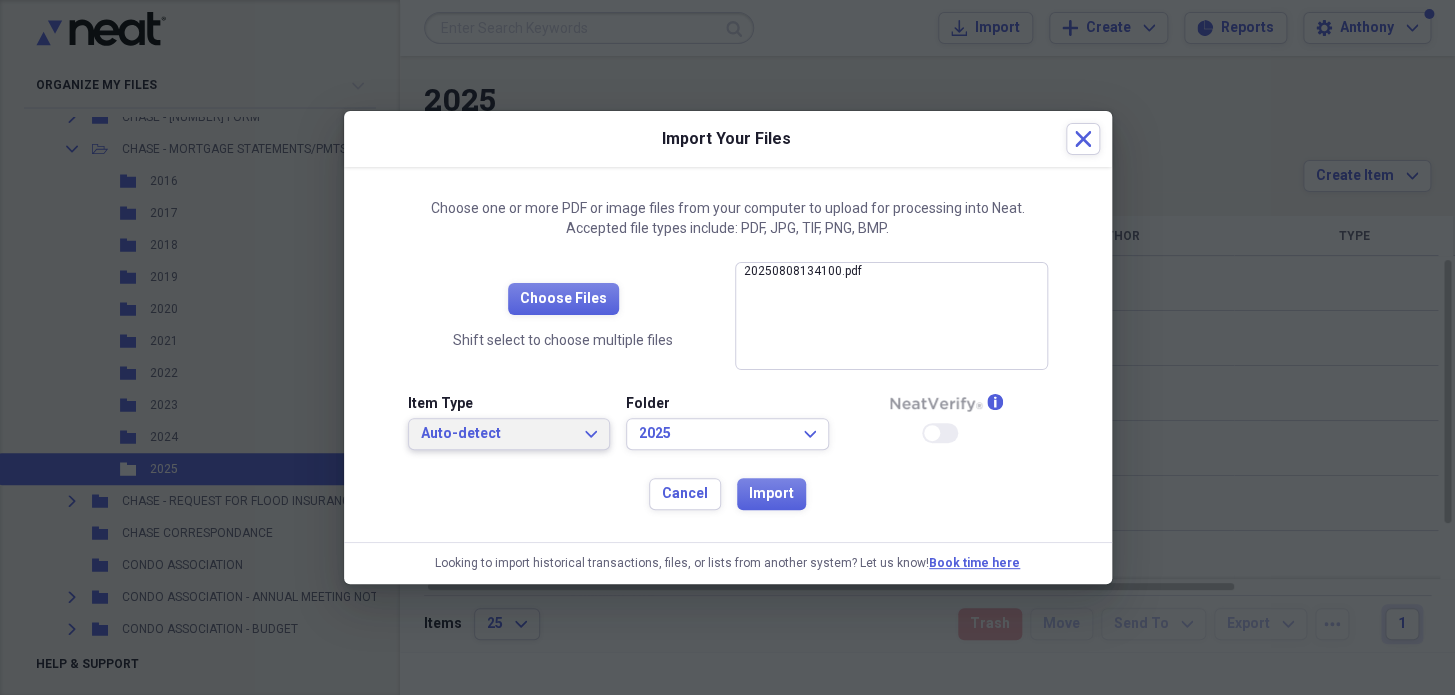 drag, startPoint x: 550, startPoint y: 447, endPoint x: 558, endPoint y: 436, distance: 13.601471 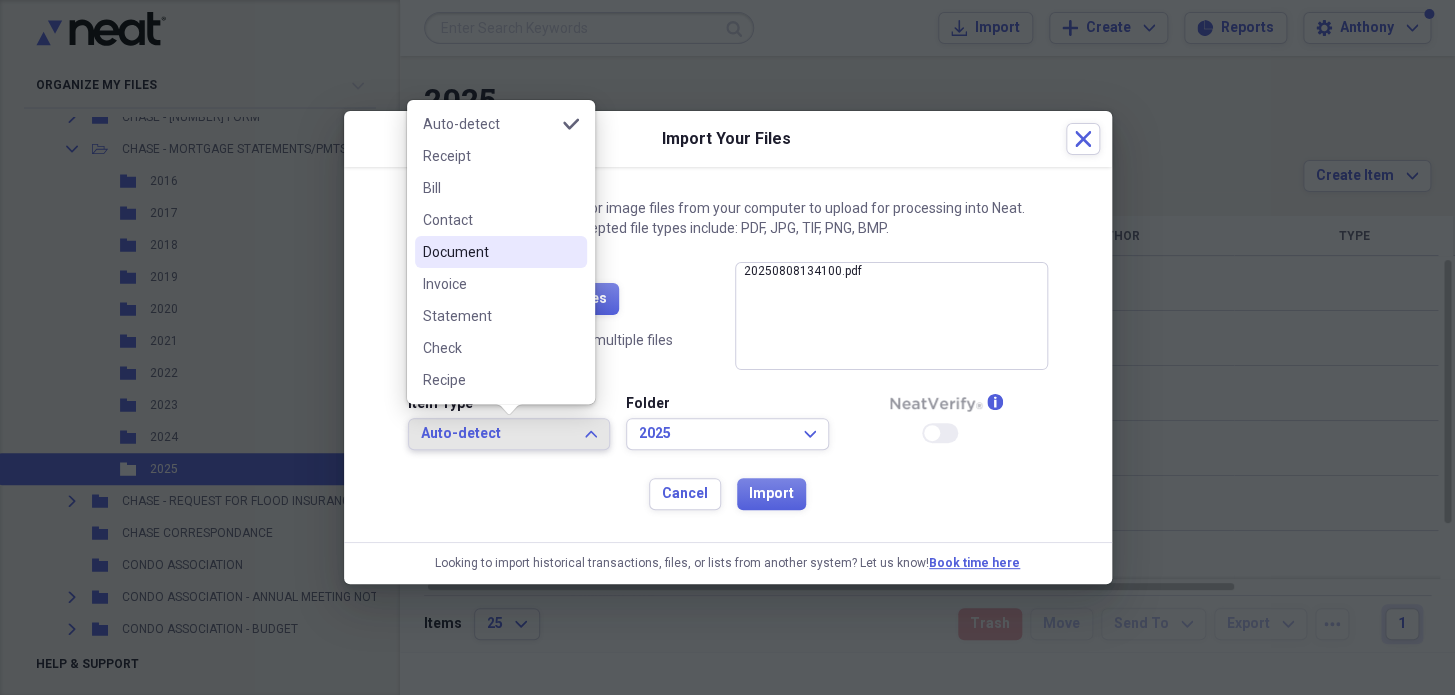 click on "Document" at bounding box center (489, 252) 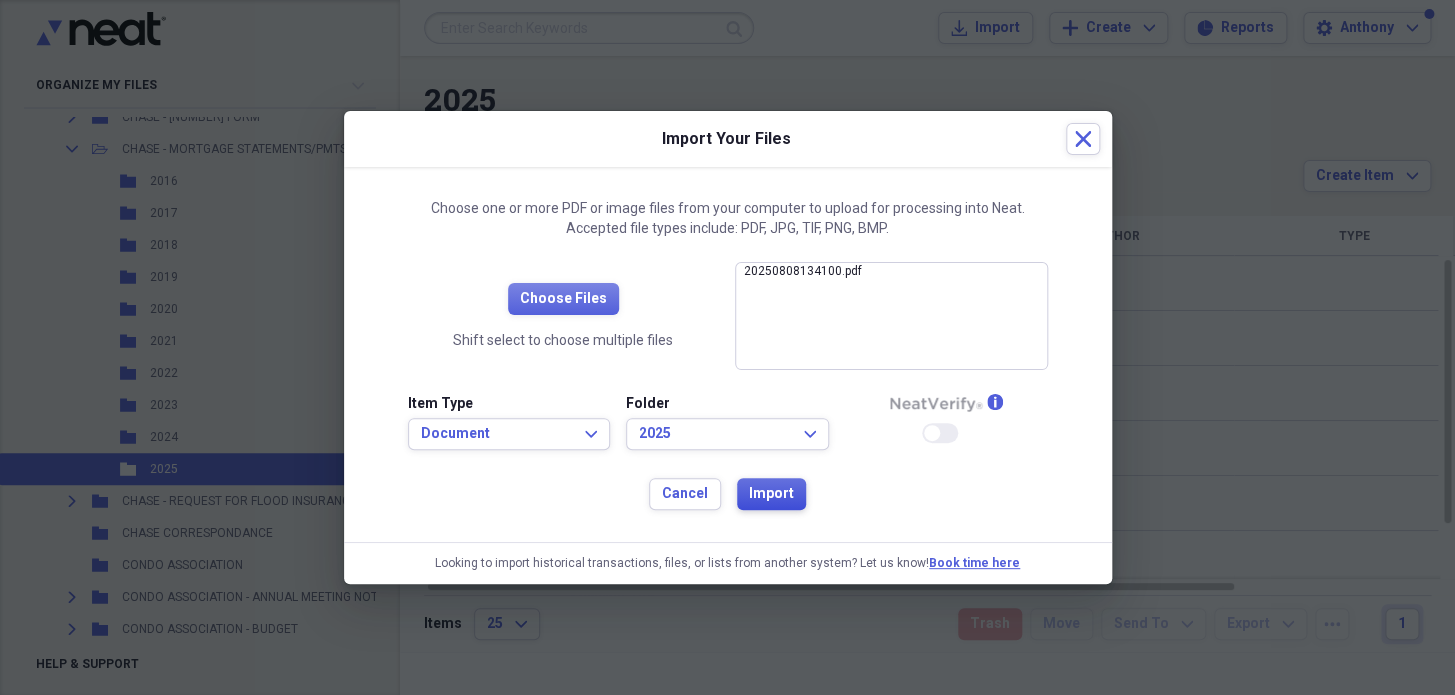 click on "Import" at bounding box center [771, 494] 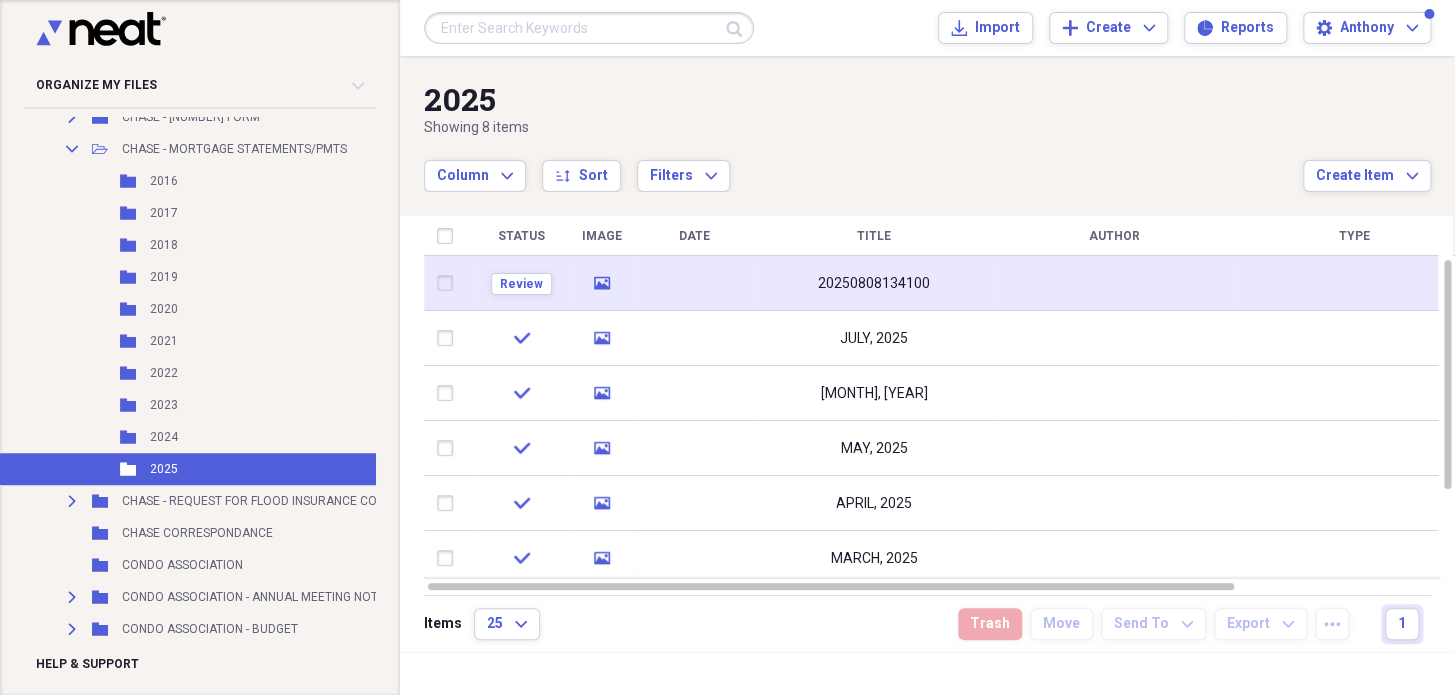 click on "20250808134100" at bounding box center [874, 284] 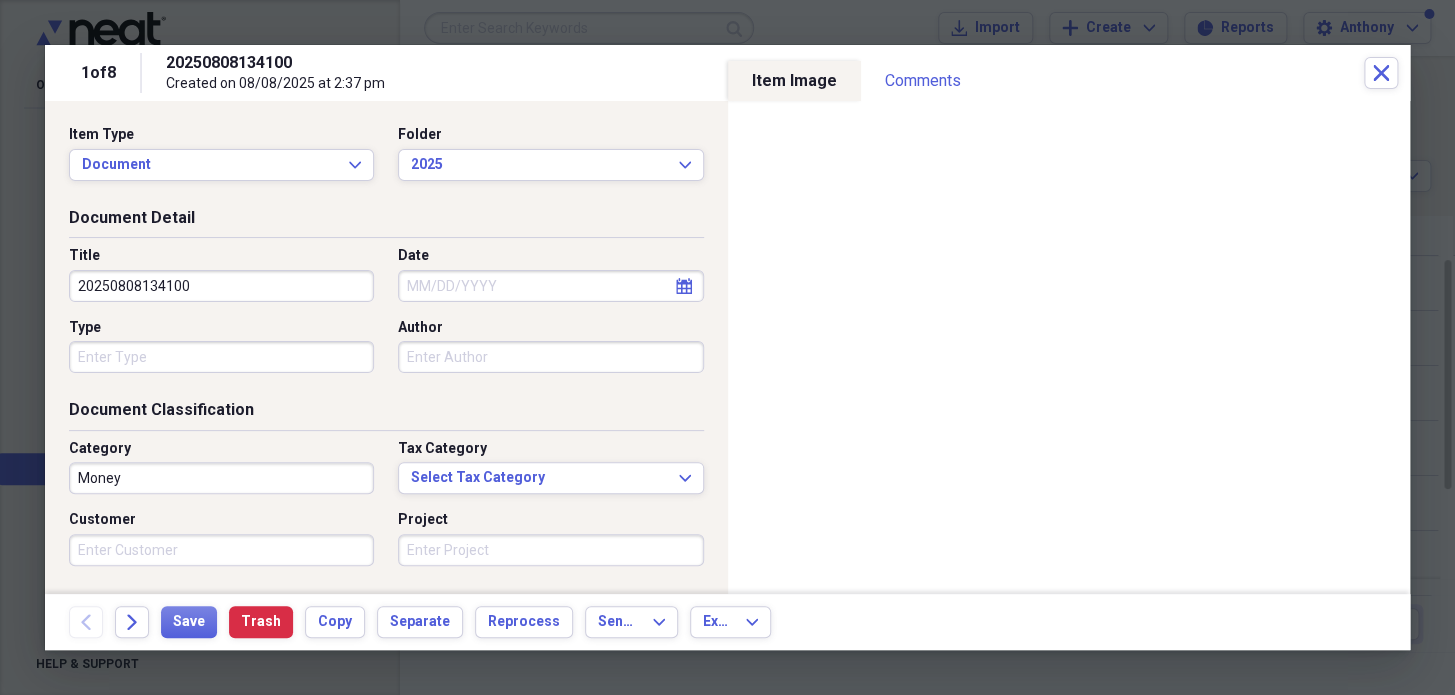 drag, startPoint x: 77, startPoint y: 276, endPoint x: 52, endPoint y: 297, distance: 32.649654 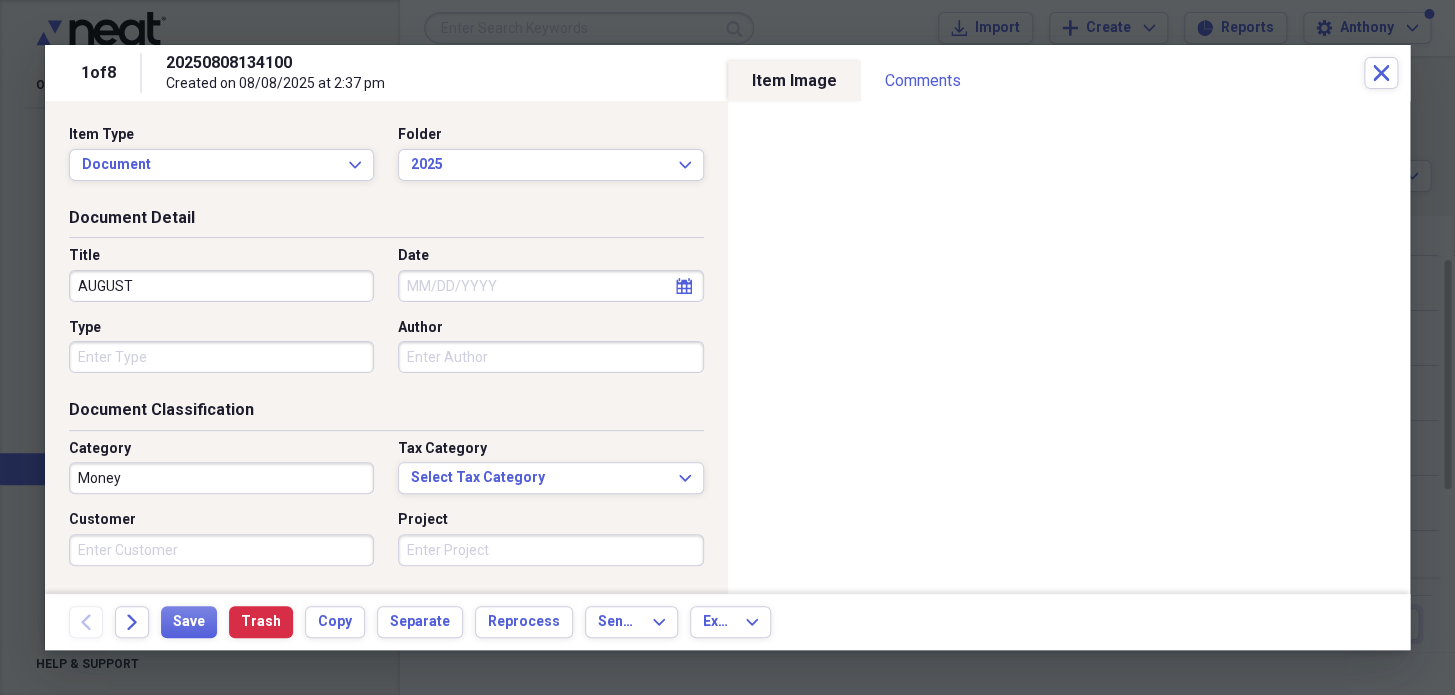 type on "AUGUST" 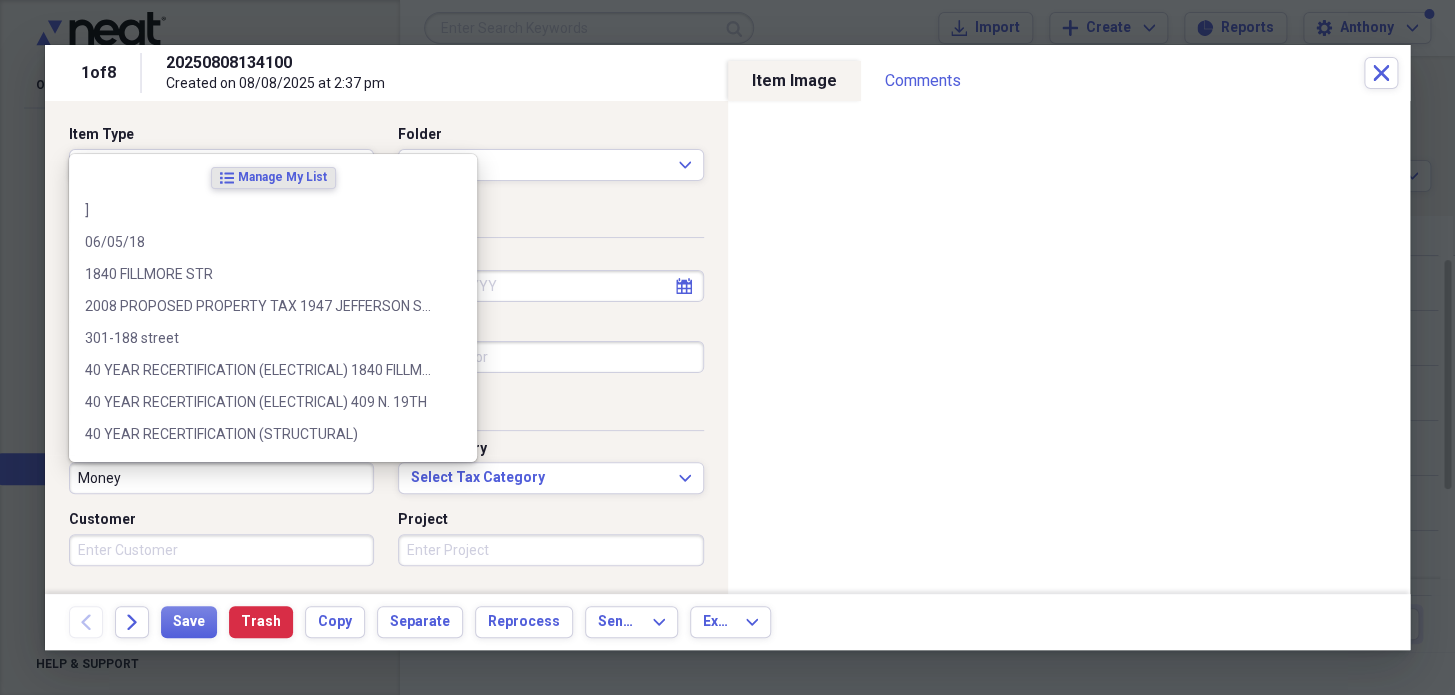 click on "Money" at bounding box center (221, 478) 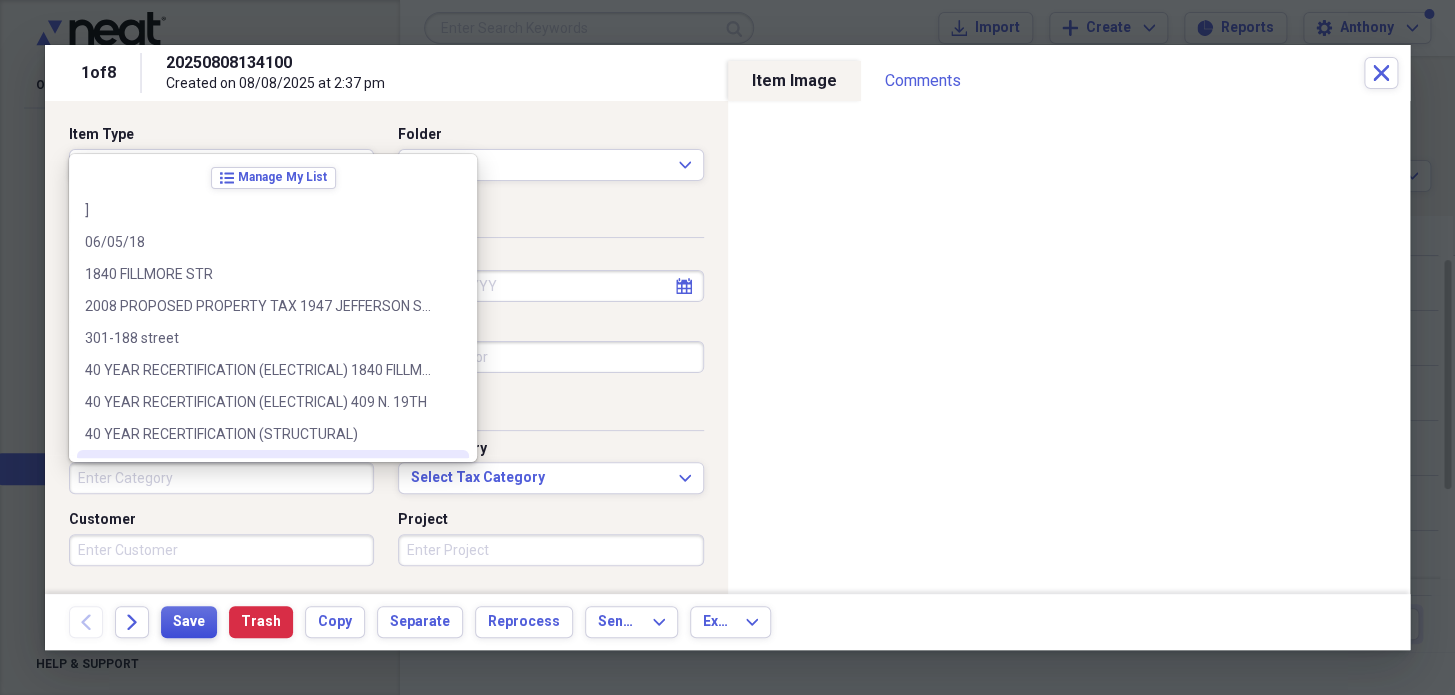 type 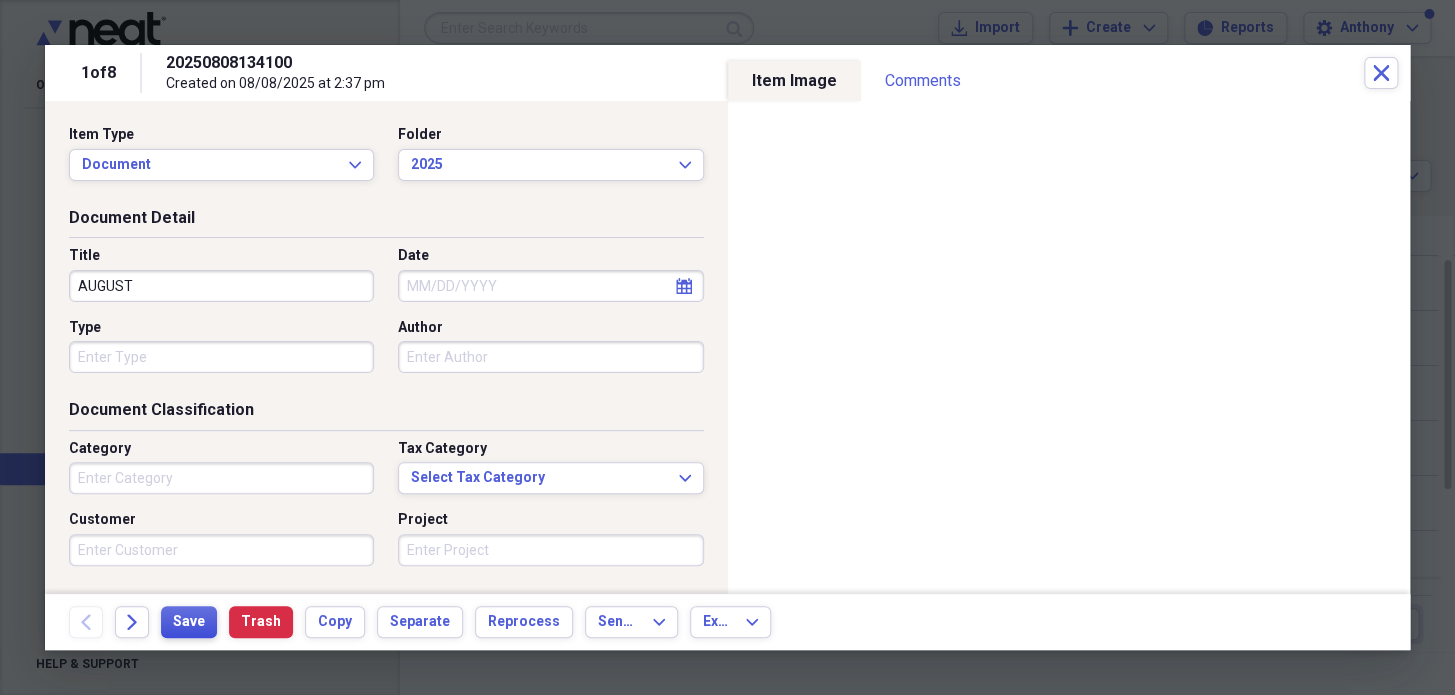 click on "Save" at bounding box center [189, 622] 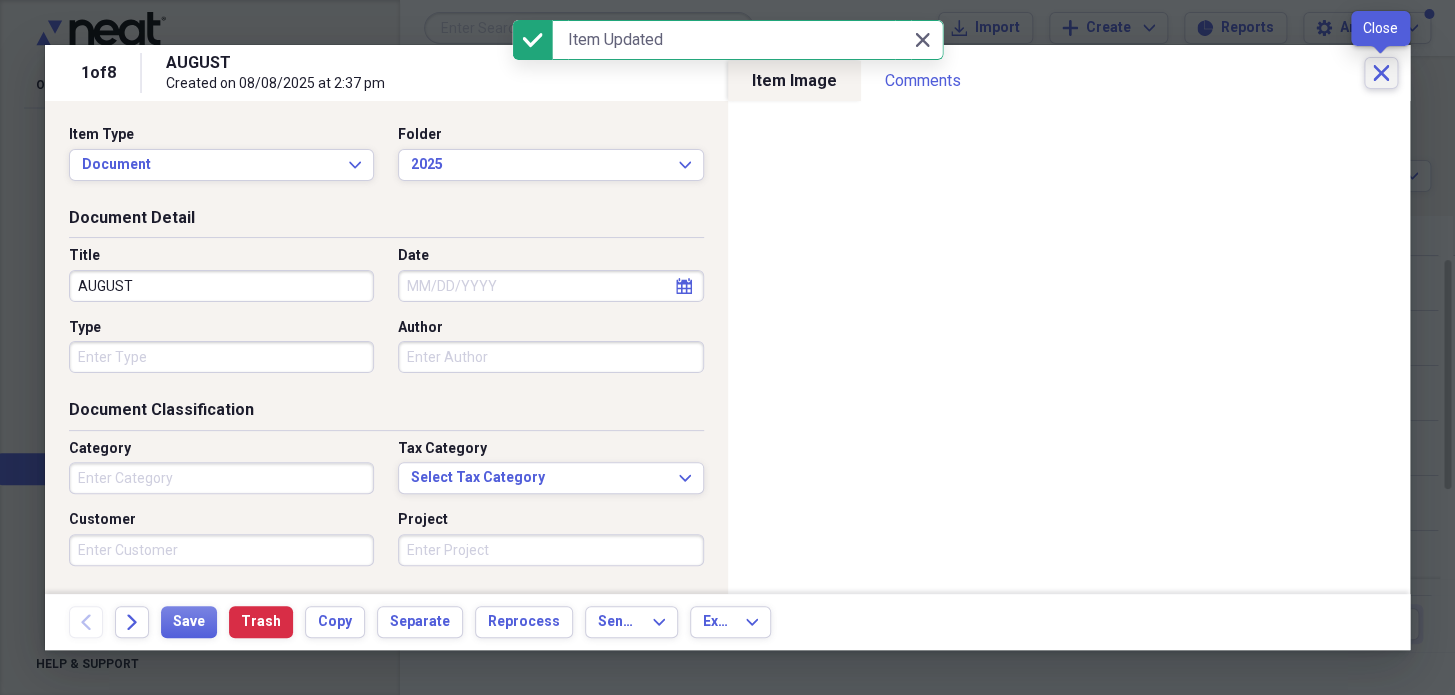 click 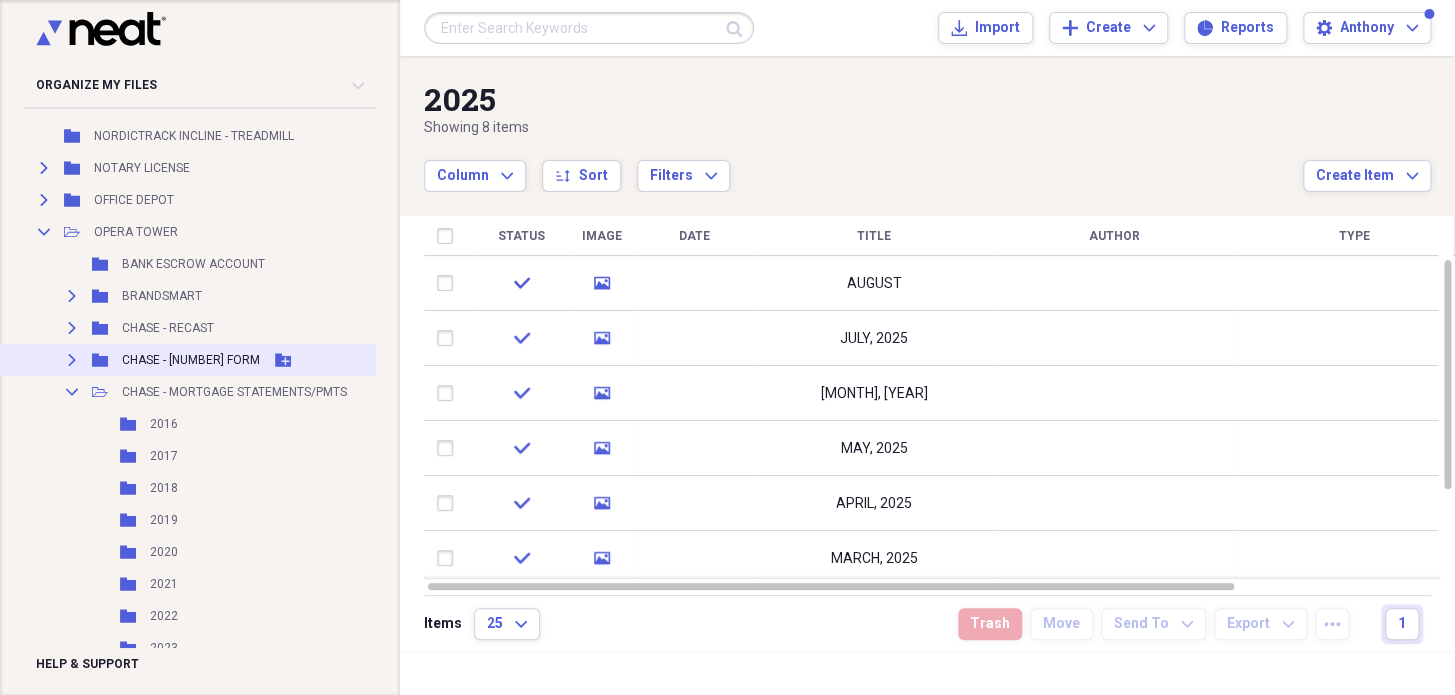 scroll, scrollTop: 9727, scrollLeft: 0, axis: vertical 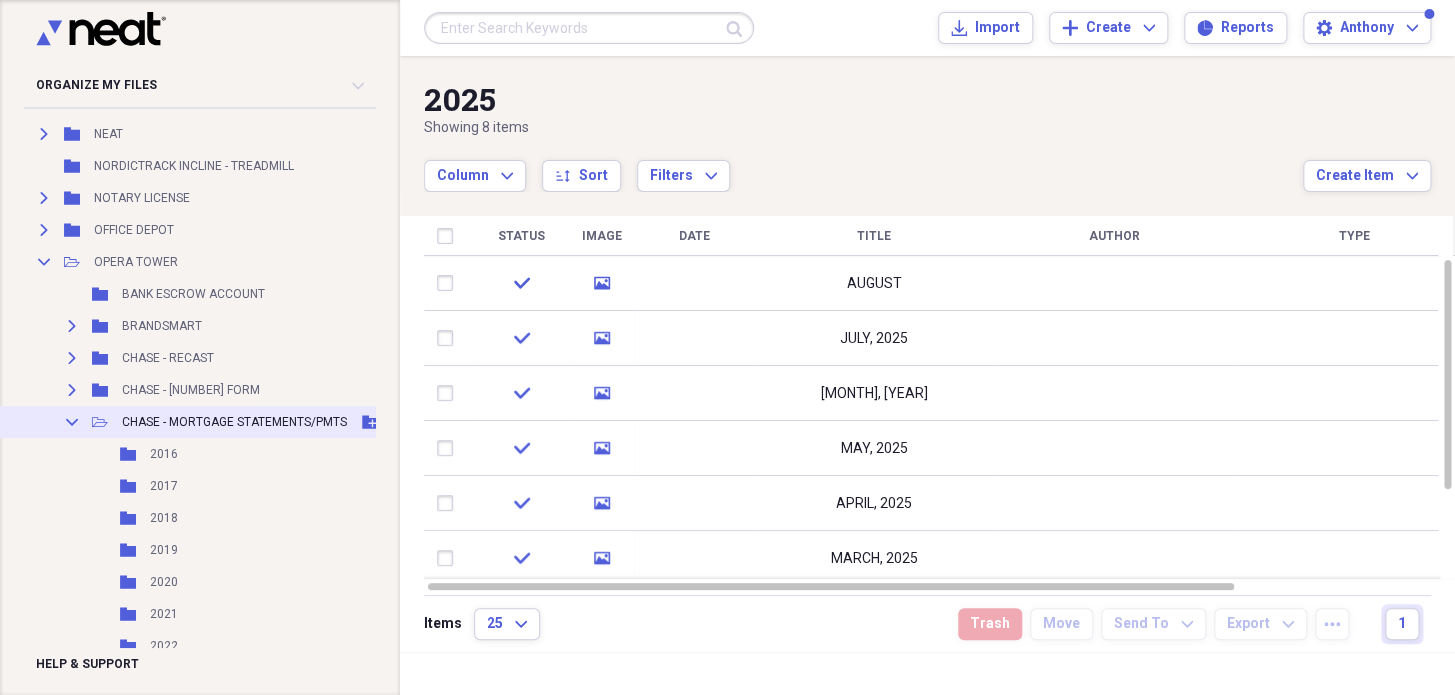 click 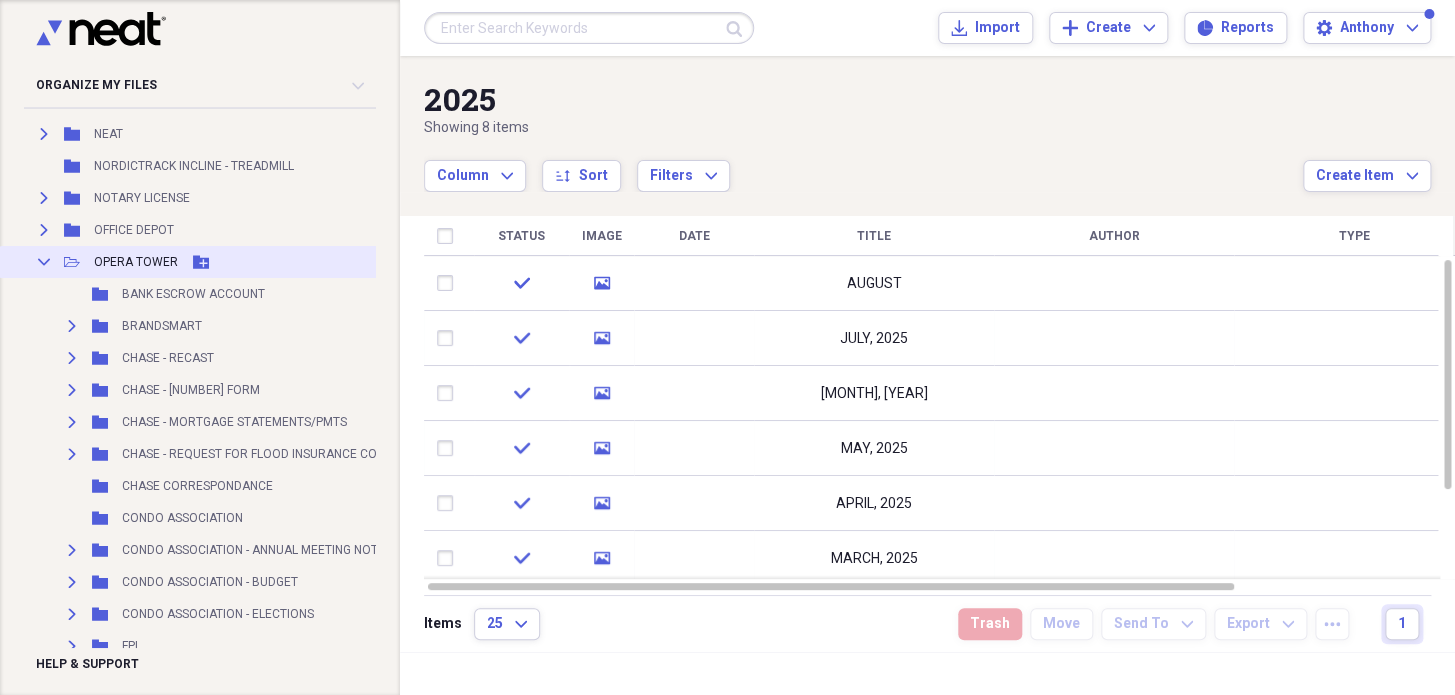 click 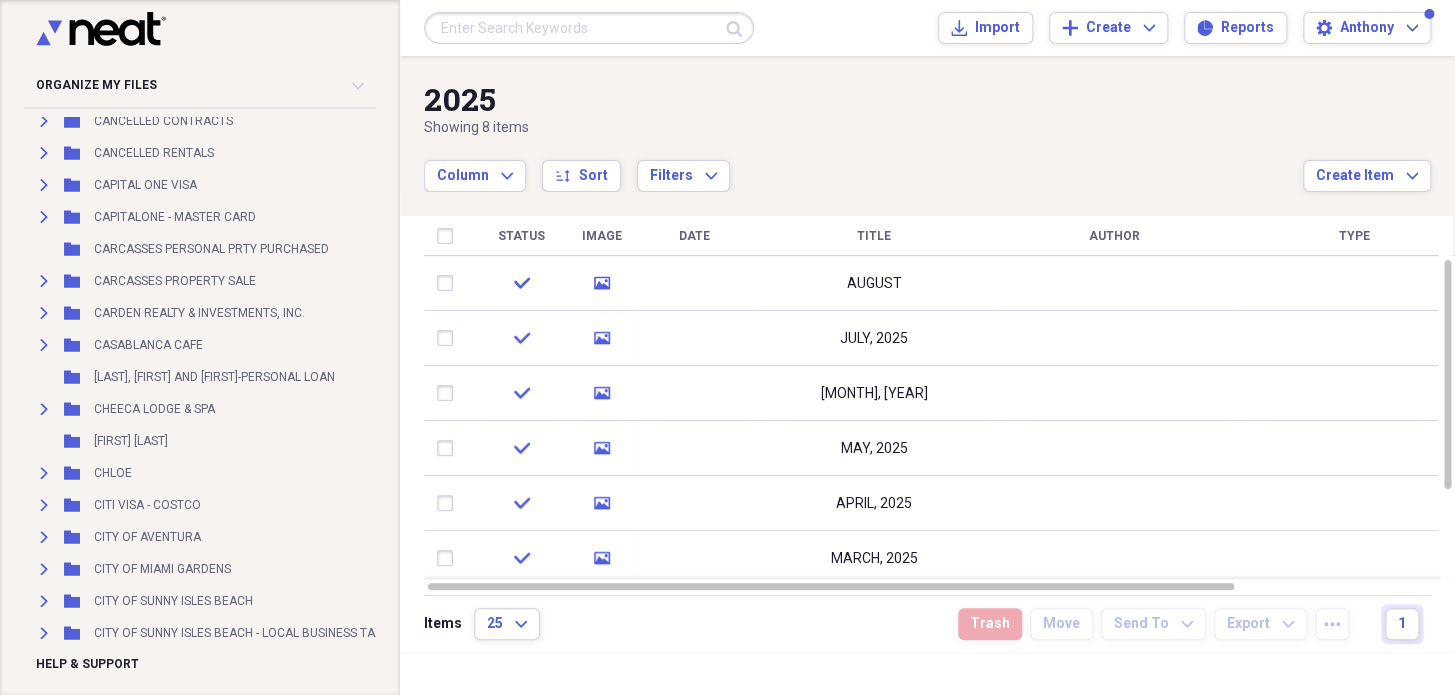 scroll, scrollTop: 3818, scrollLeft: 0, axis: vertical 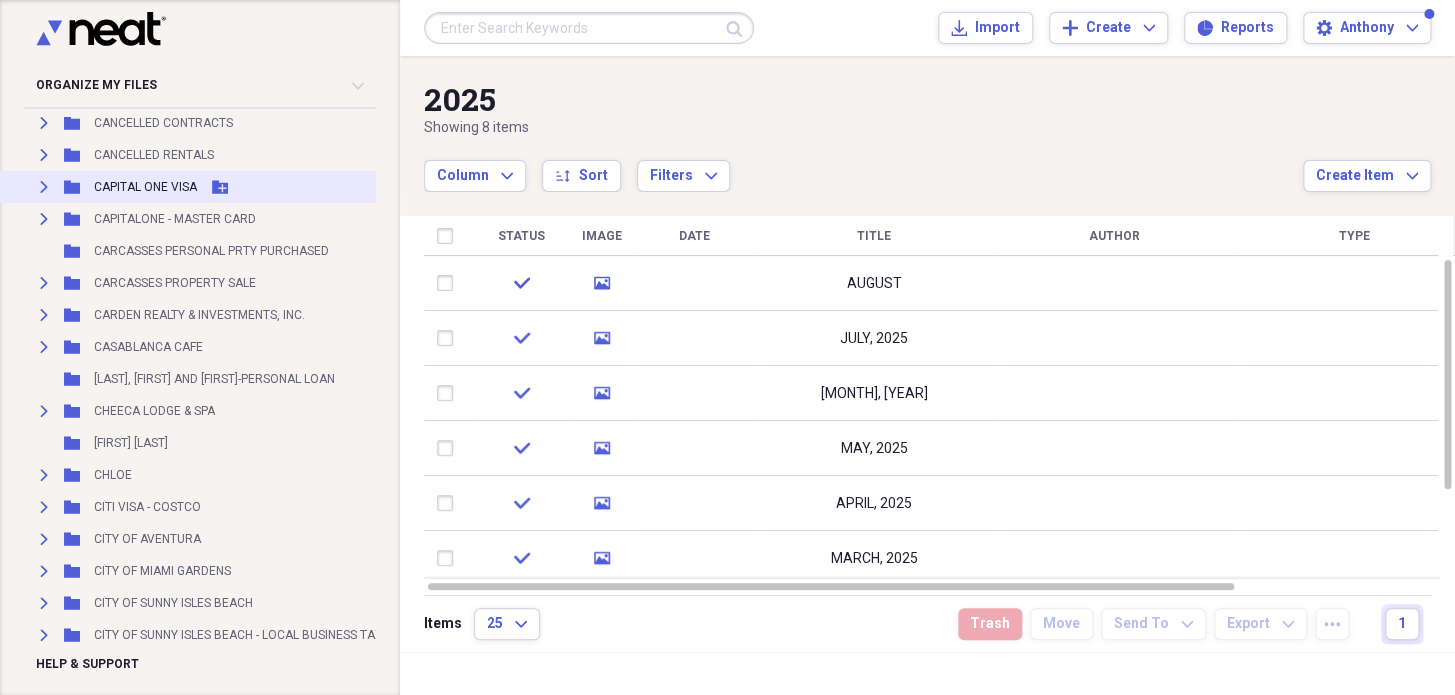 click on "Expand" 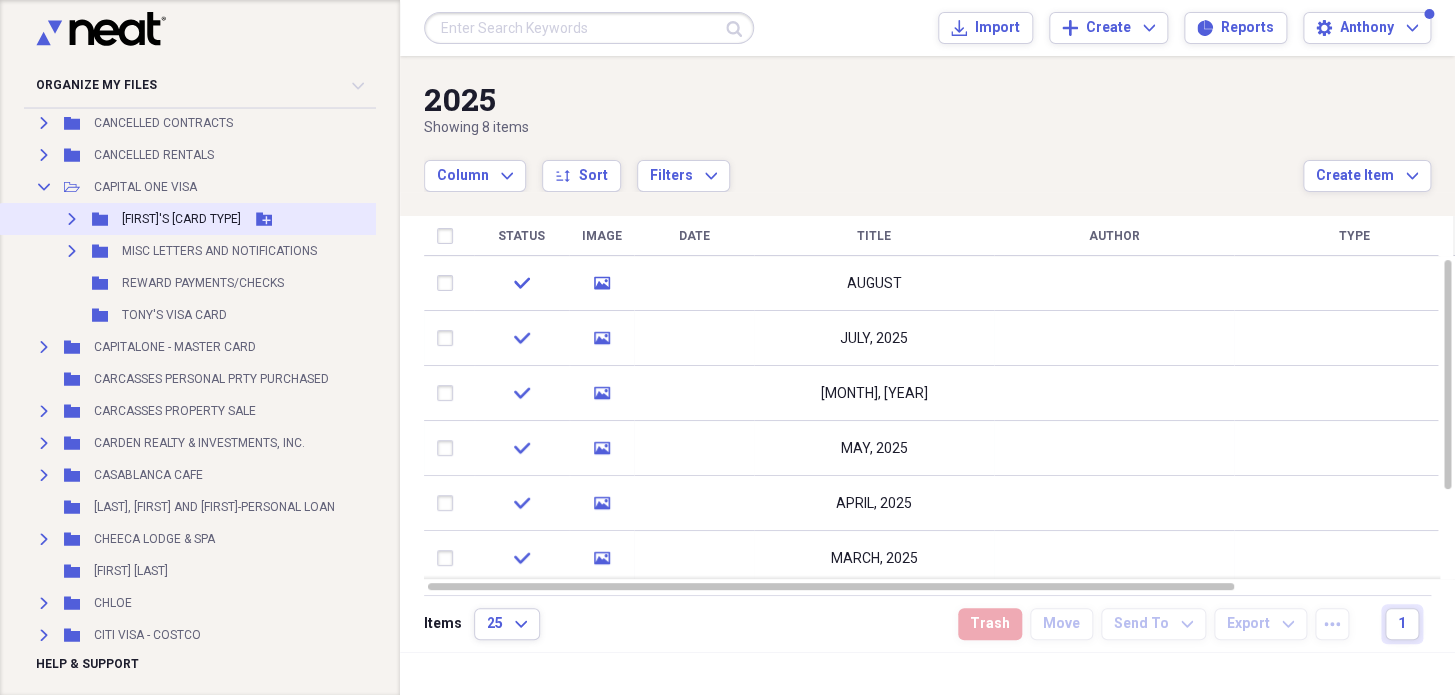 click 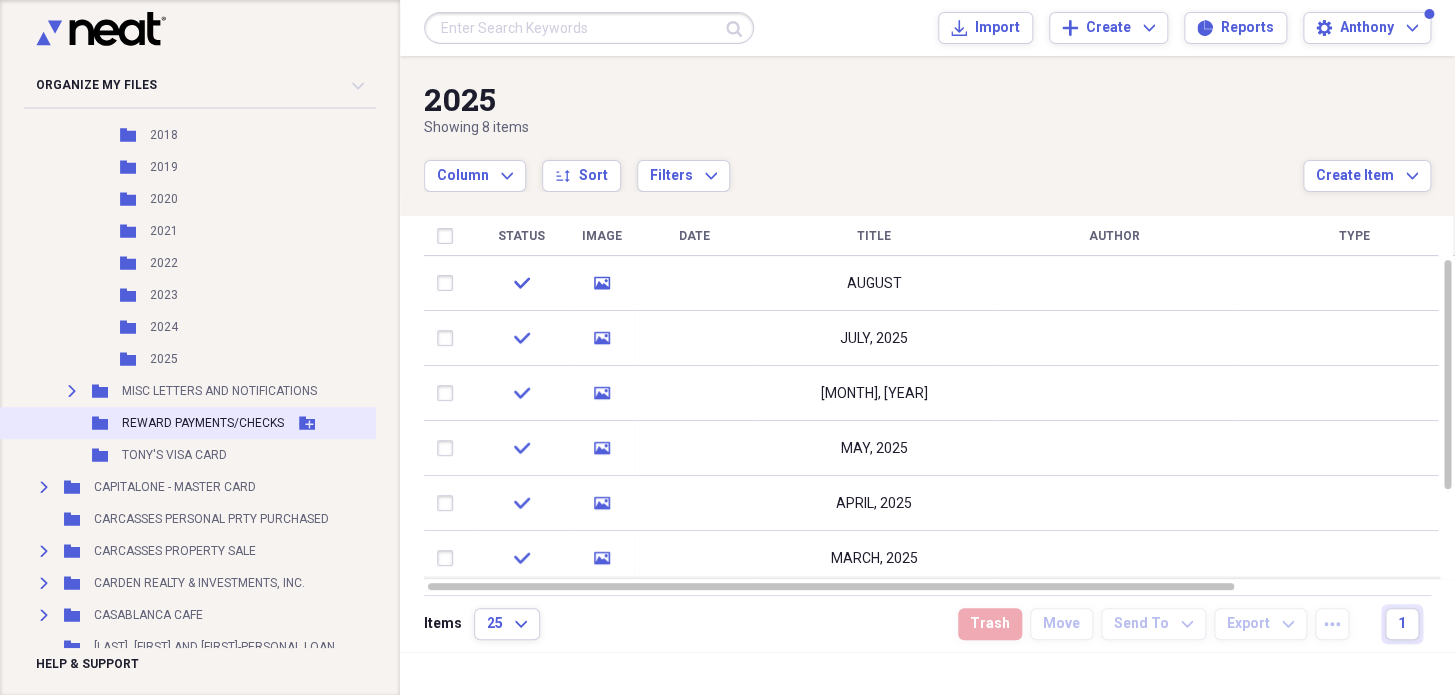 scroll, scrollTop: 4000, scrollLeft: 0, axis: vertical 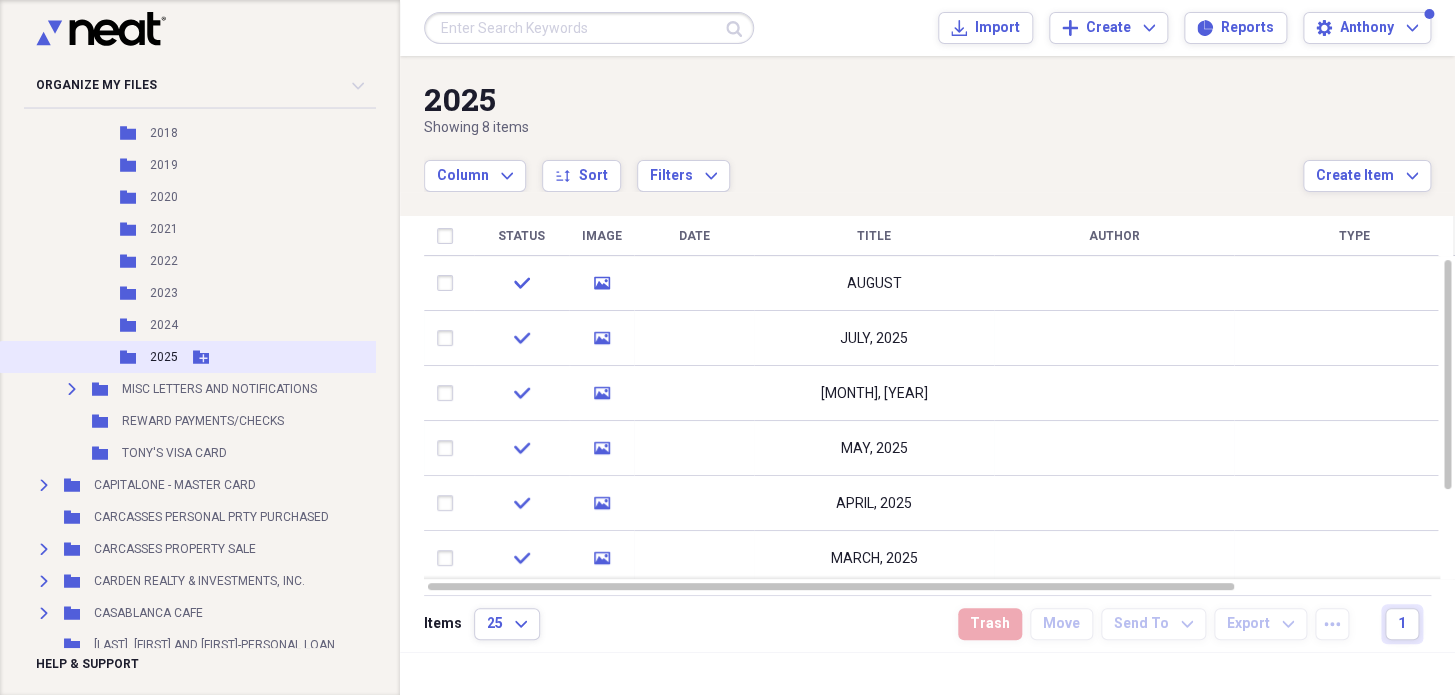 click on "2025" at bounding box center [164, 357] 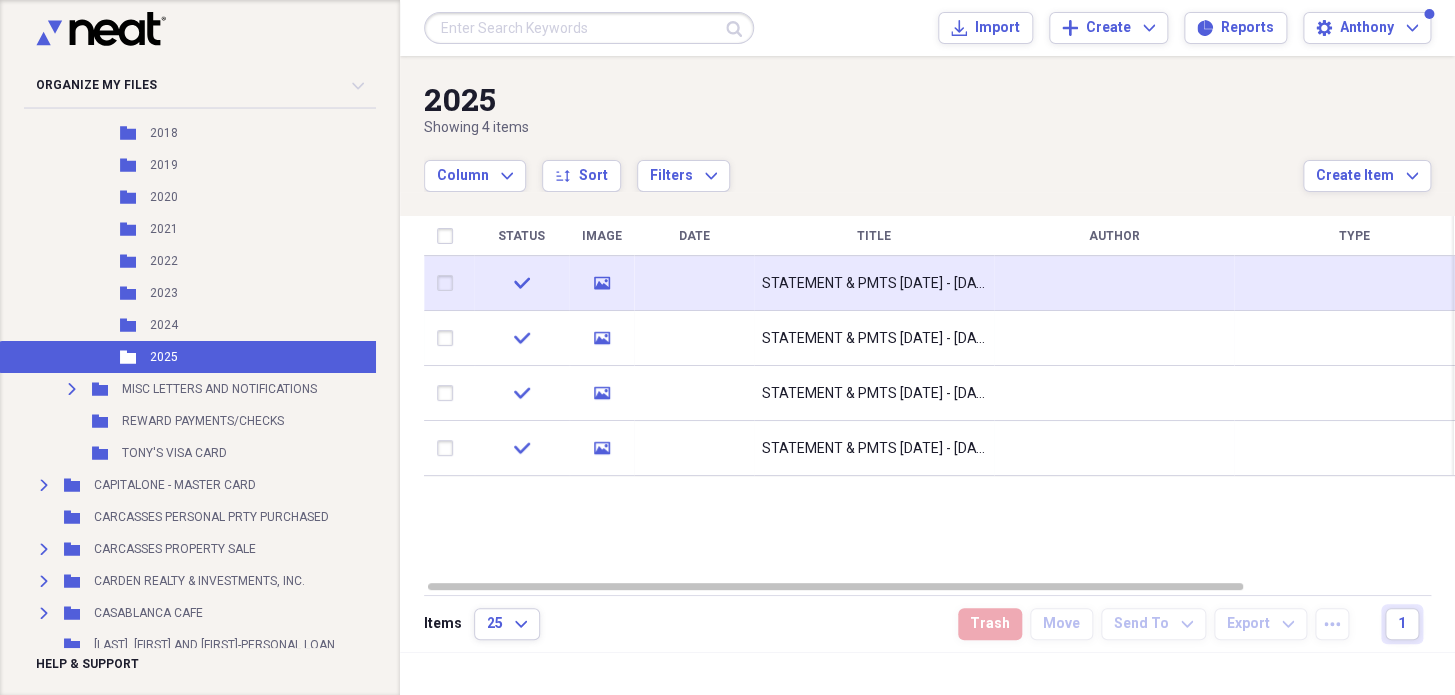 click on "STATEMENT & PMTS [DATE] - [DATE]" at bounding box center [874, 284] 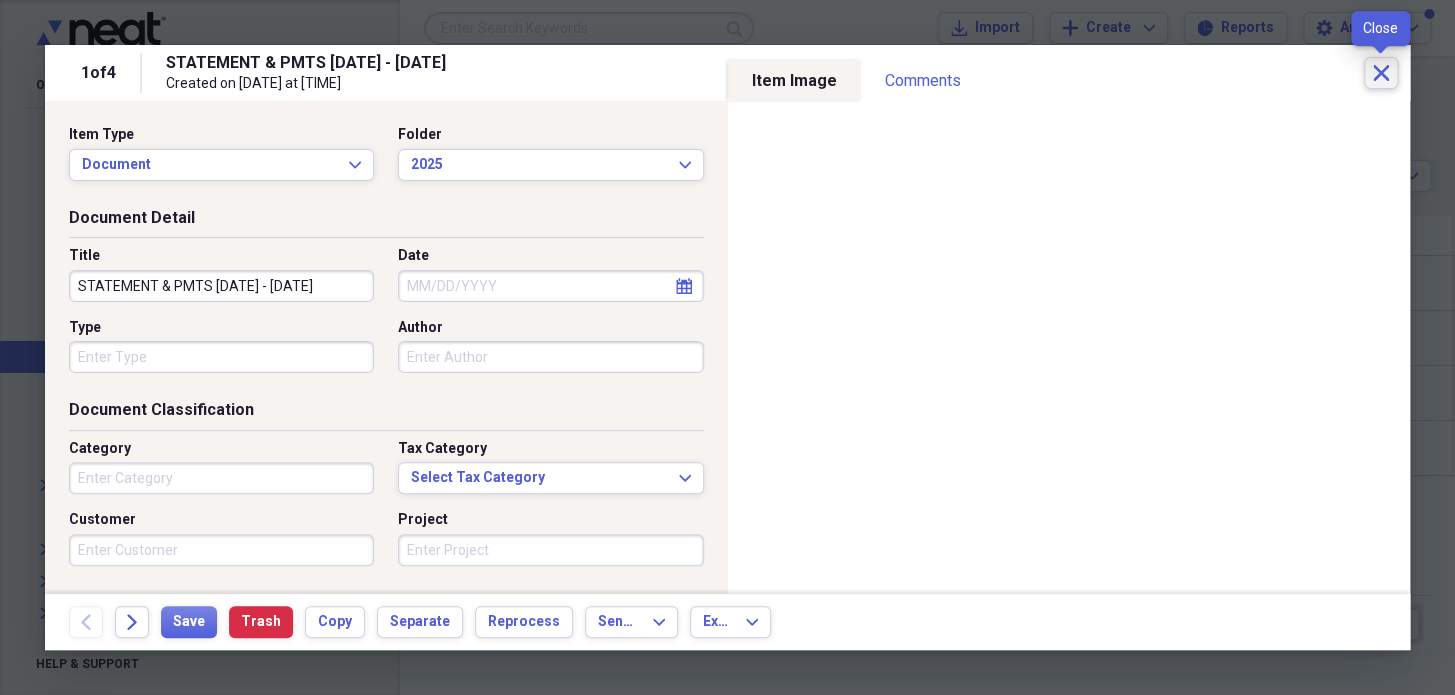 click on "Close" 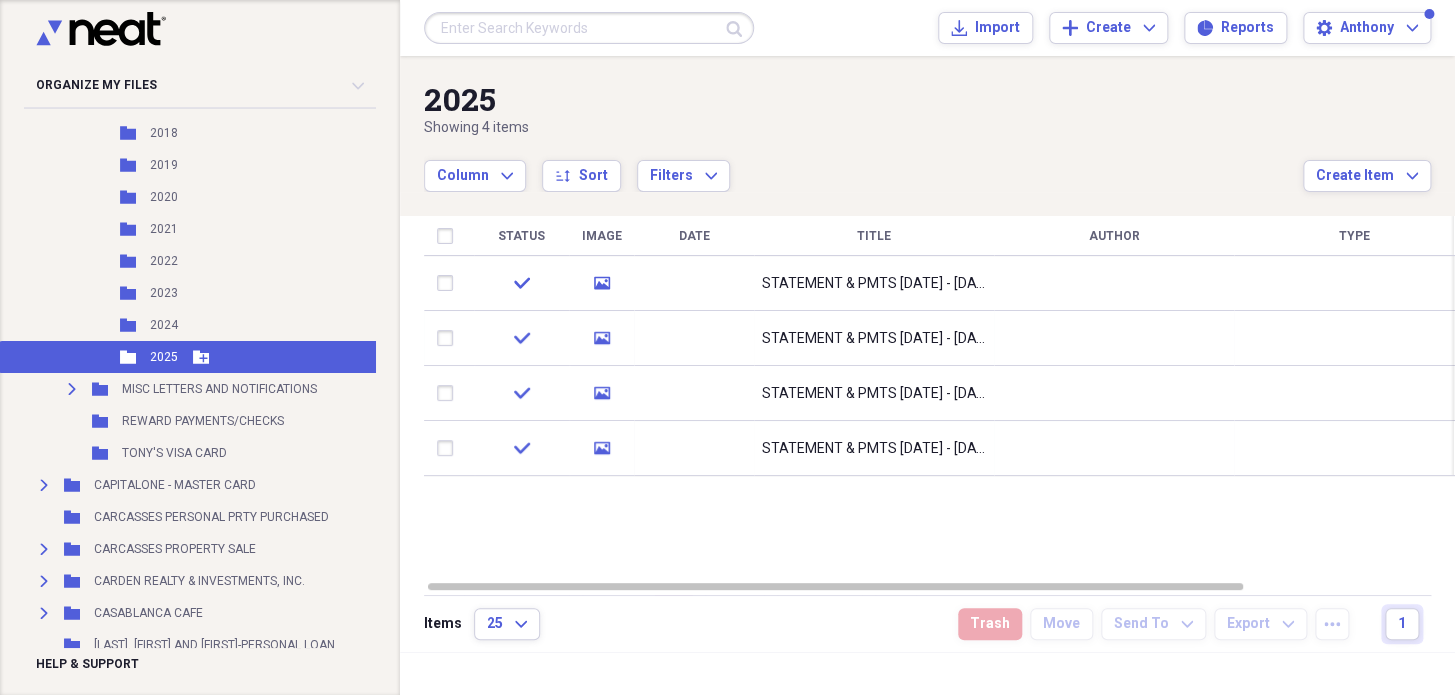 click on "2025" at bounding box center (164, 357) 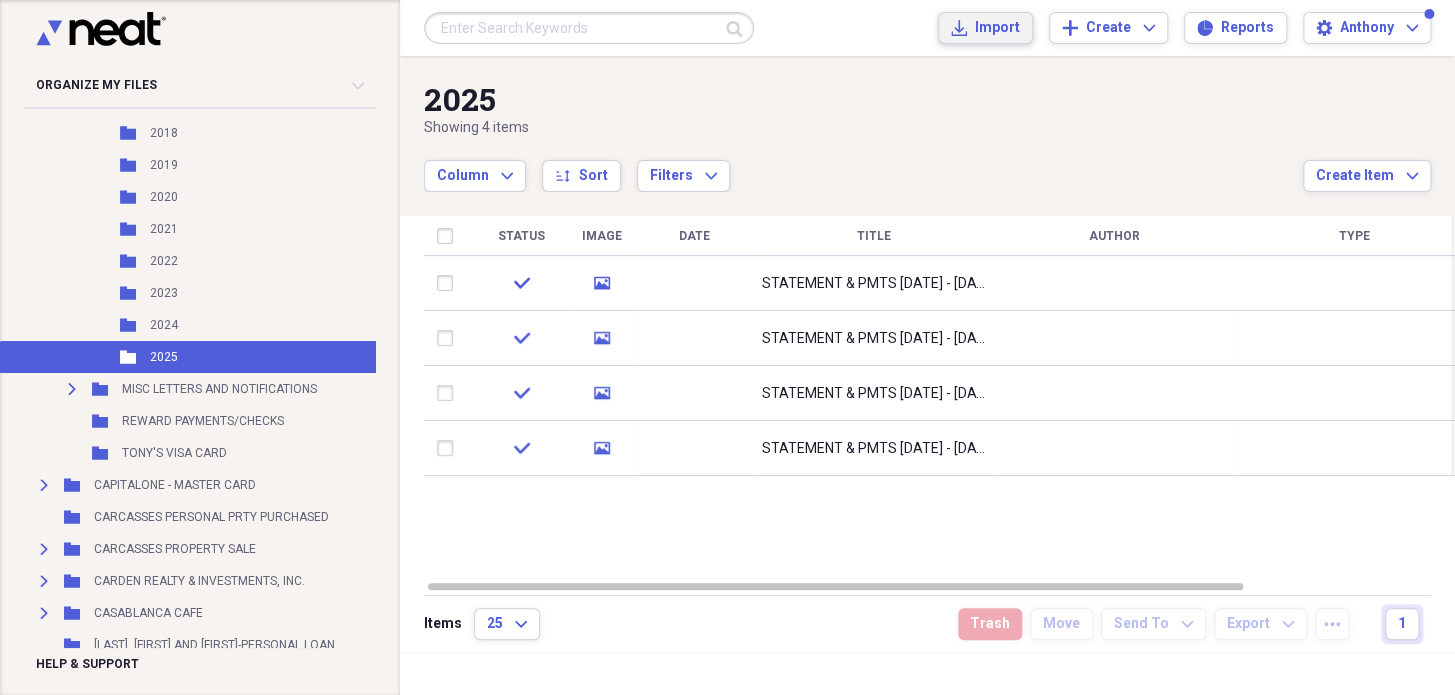 click on "Import" at bounding box center (997, 28) 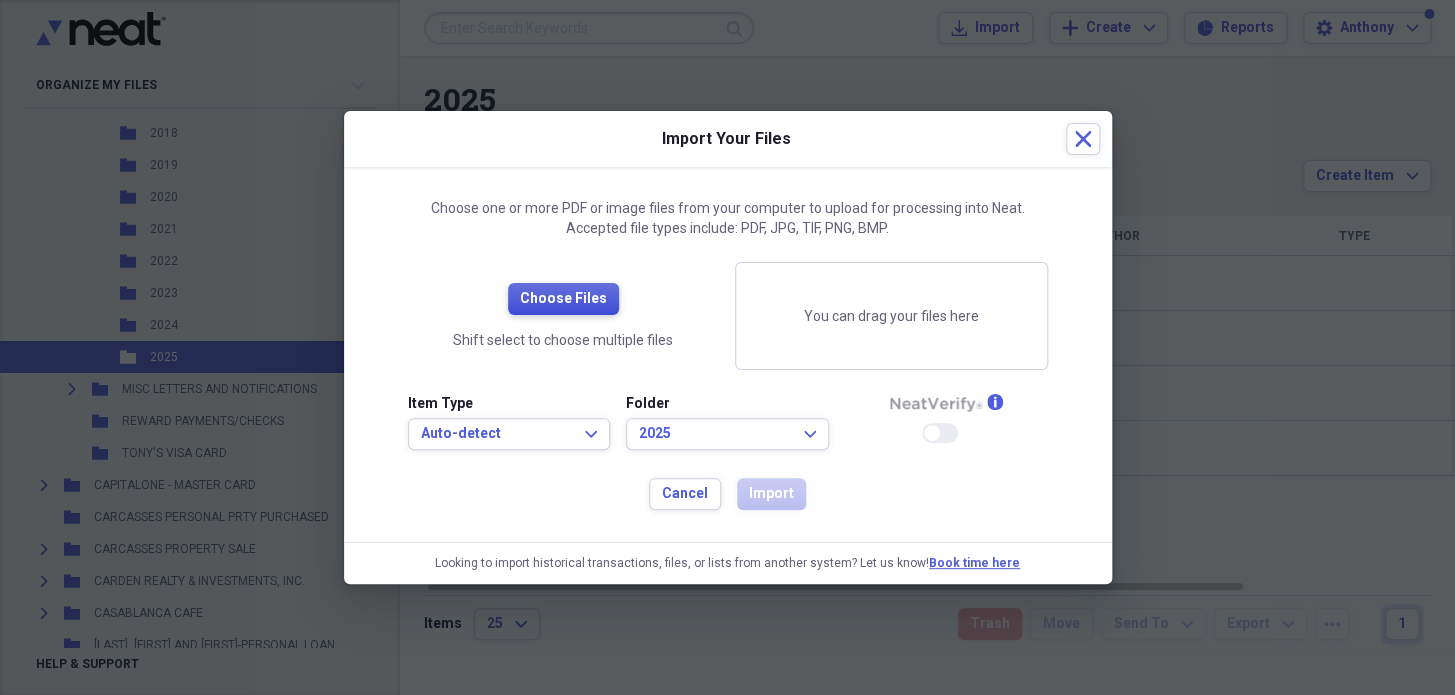 click on "Choose Files" at bounding box center (563, 299) 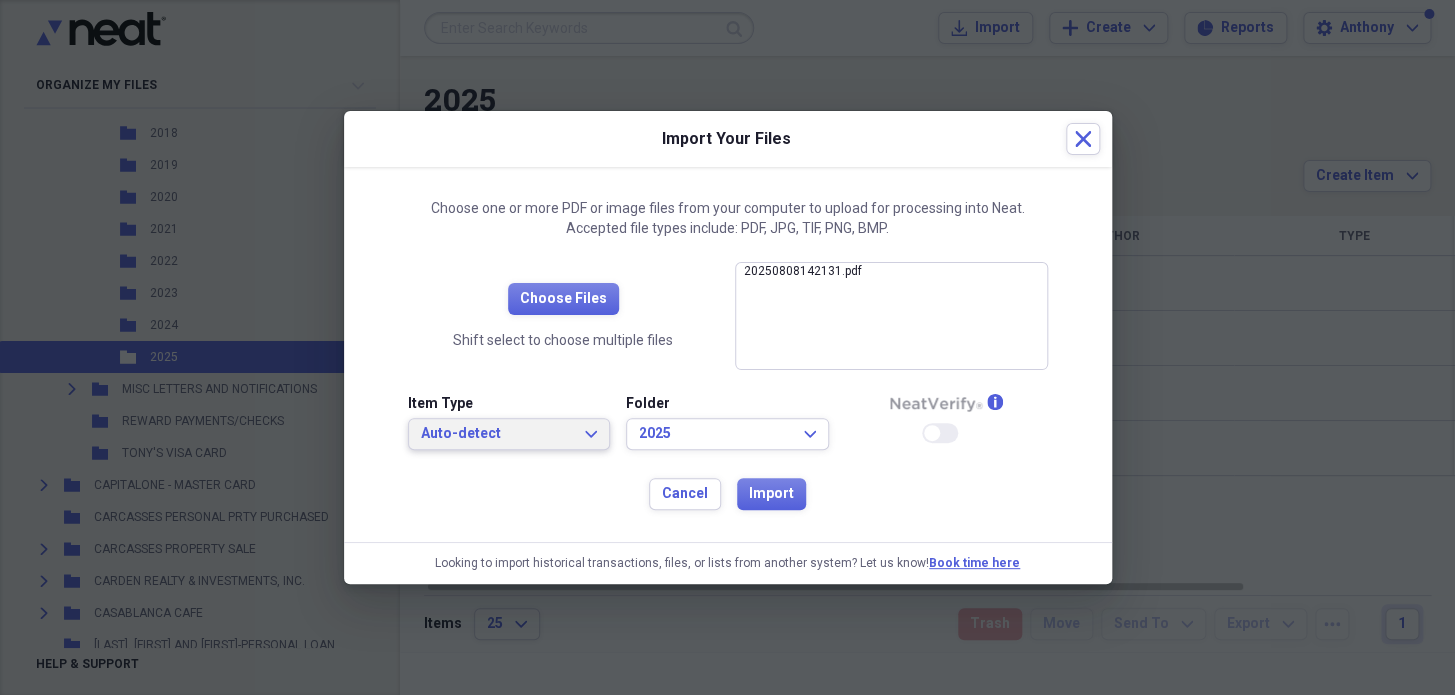 click on "Expand" 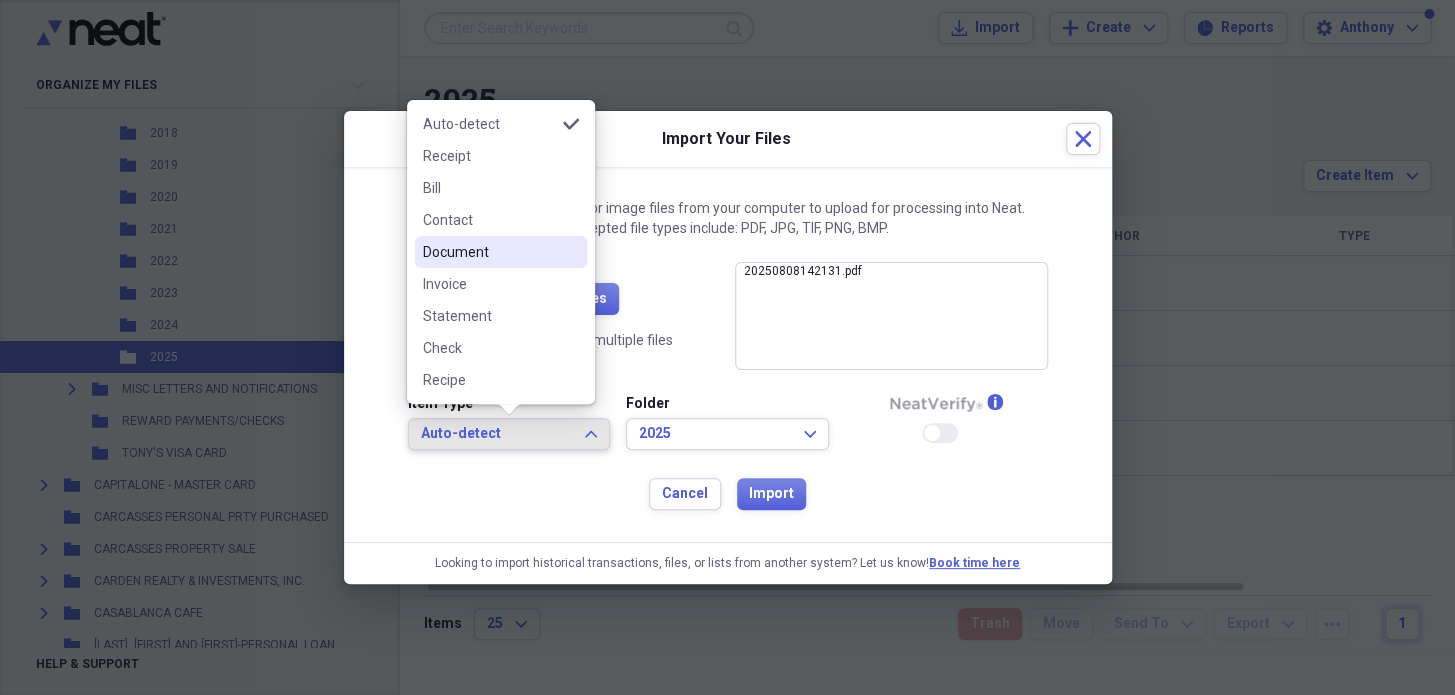 drag, startPoint x: 481, startPoint y: 247, endPoint x: 507, endPoint y: 268, distance: 33.42155 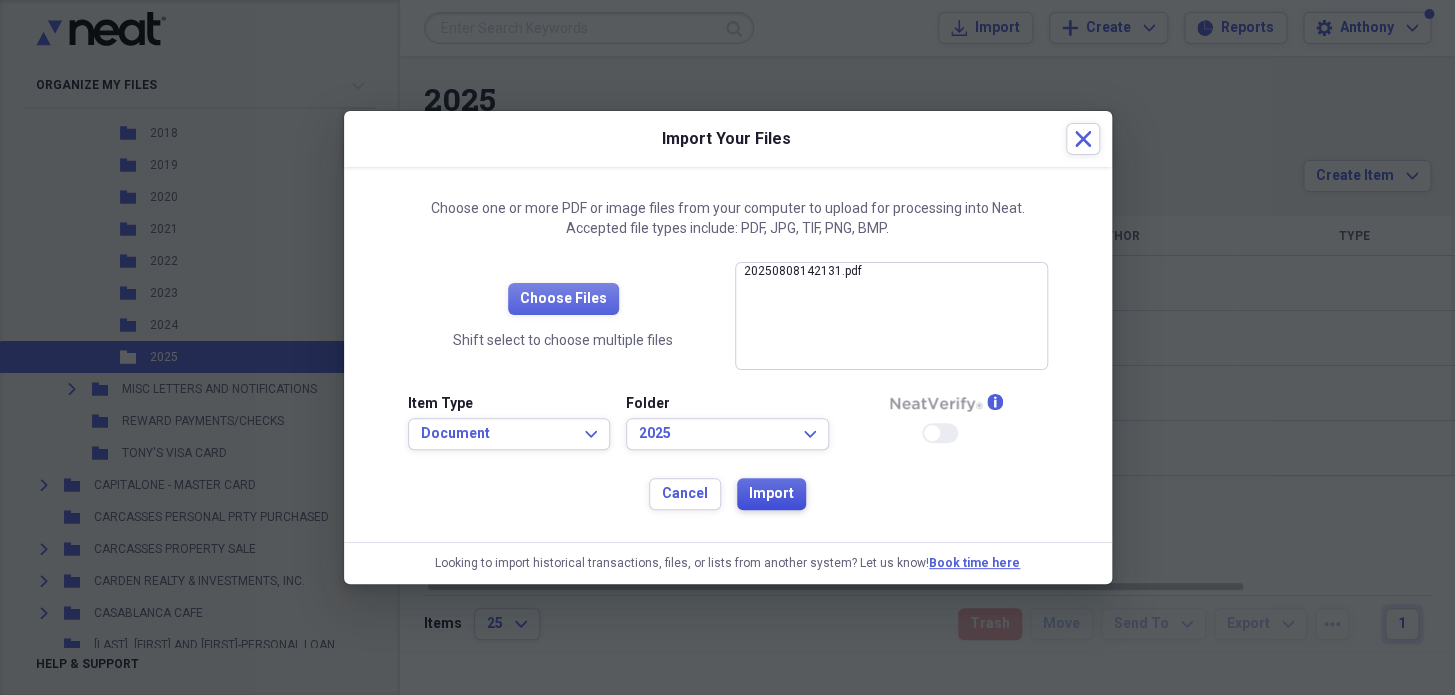 click on "Import" at bounding box center [771, 494] 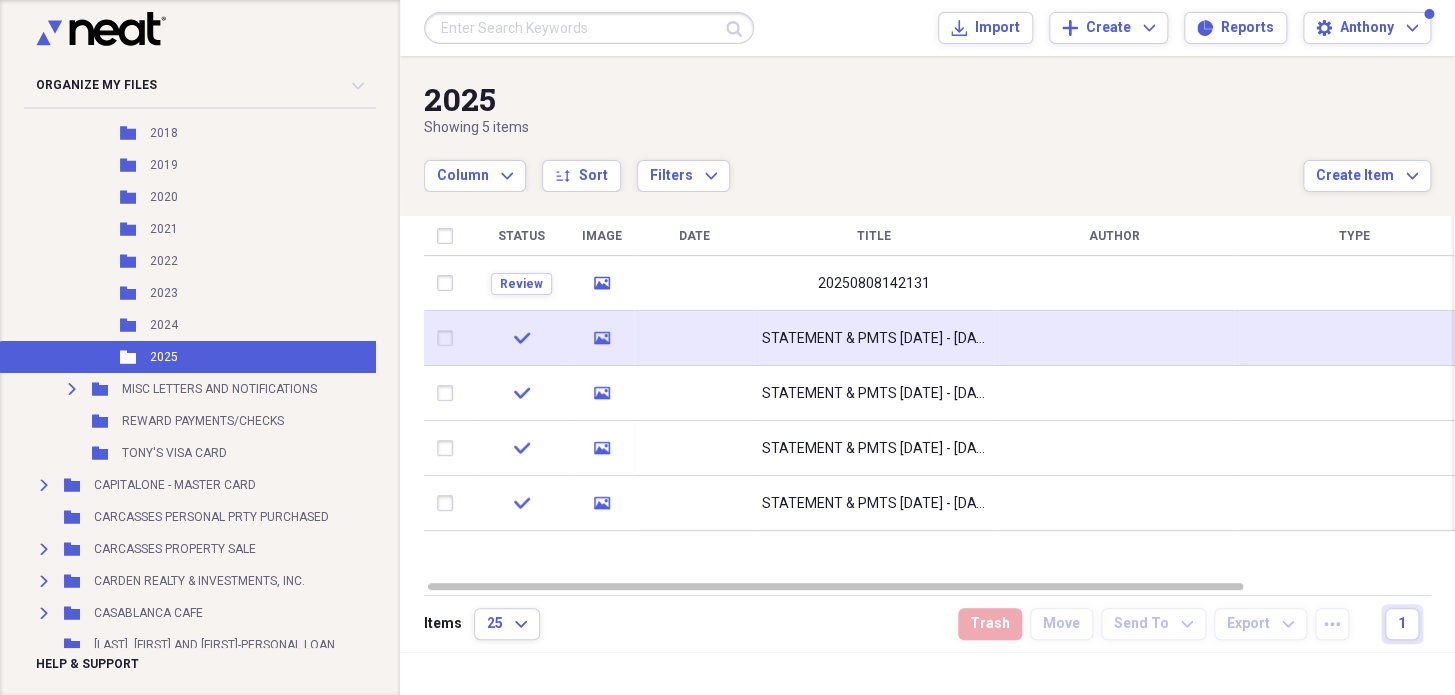 click on "STATEMENT & PMTS [DATE] - [DATE]" at bounding box center [874, 339] 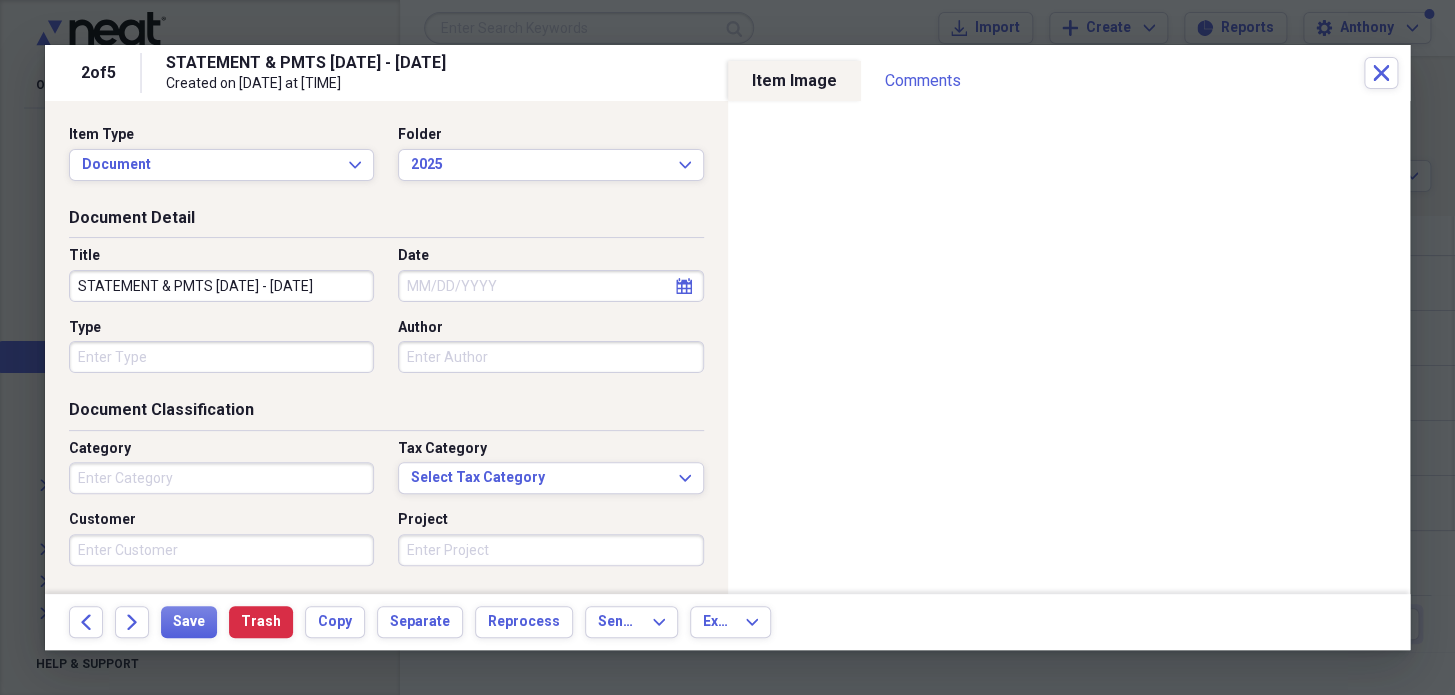 drag, startPoint x: 81, startPoint y: 284, endPoint x: 292, endPoint y: 273, distance: 211.28653 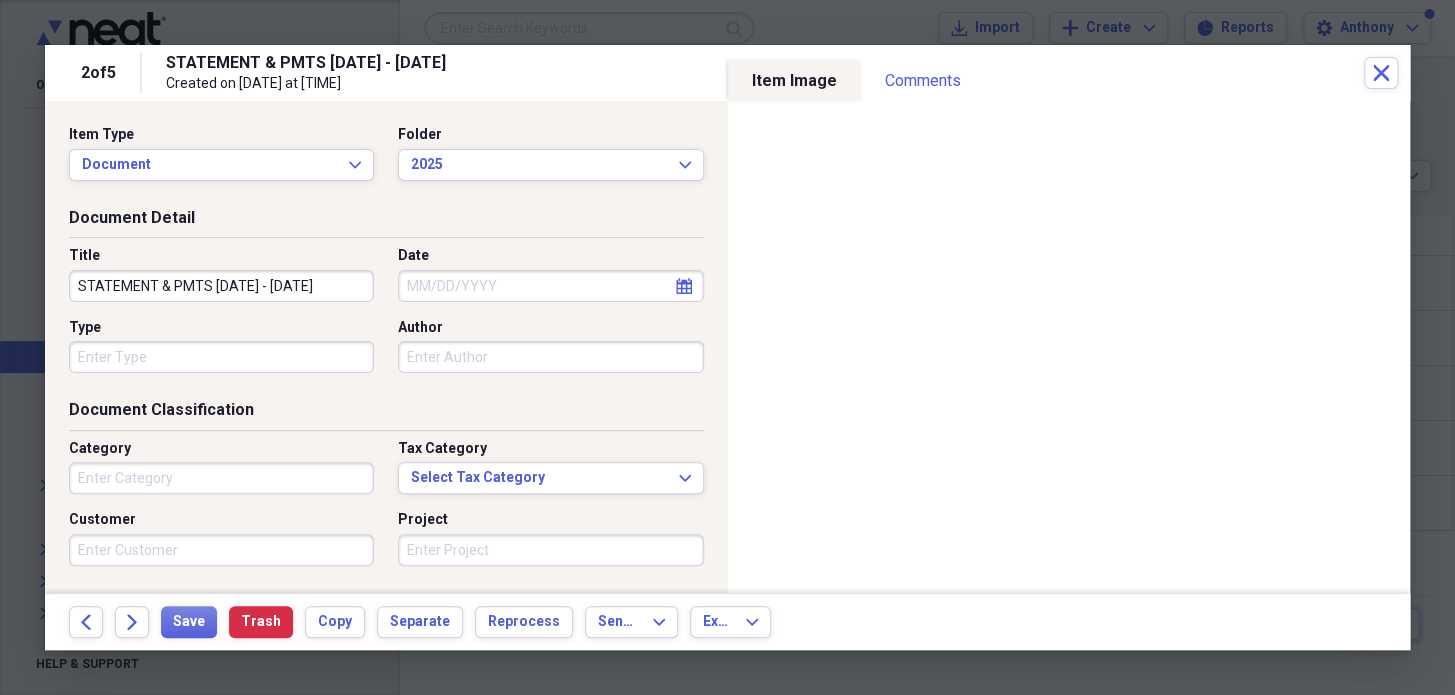 click on "STATEMENT & PMTS [DATE] - [DATE]" at bounding box center (221, 286) 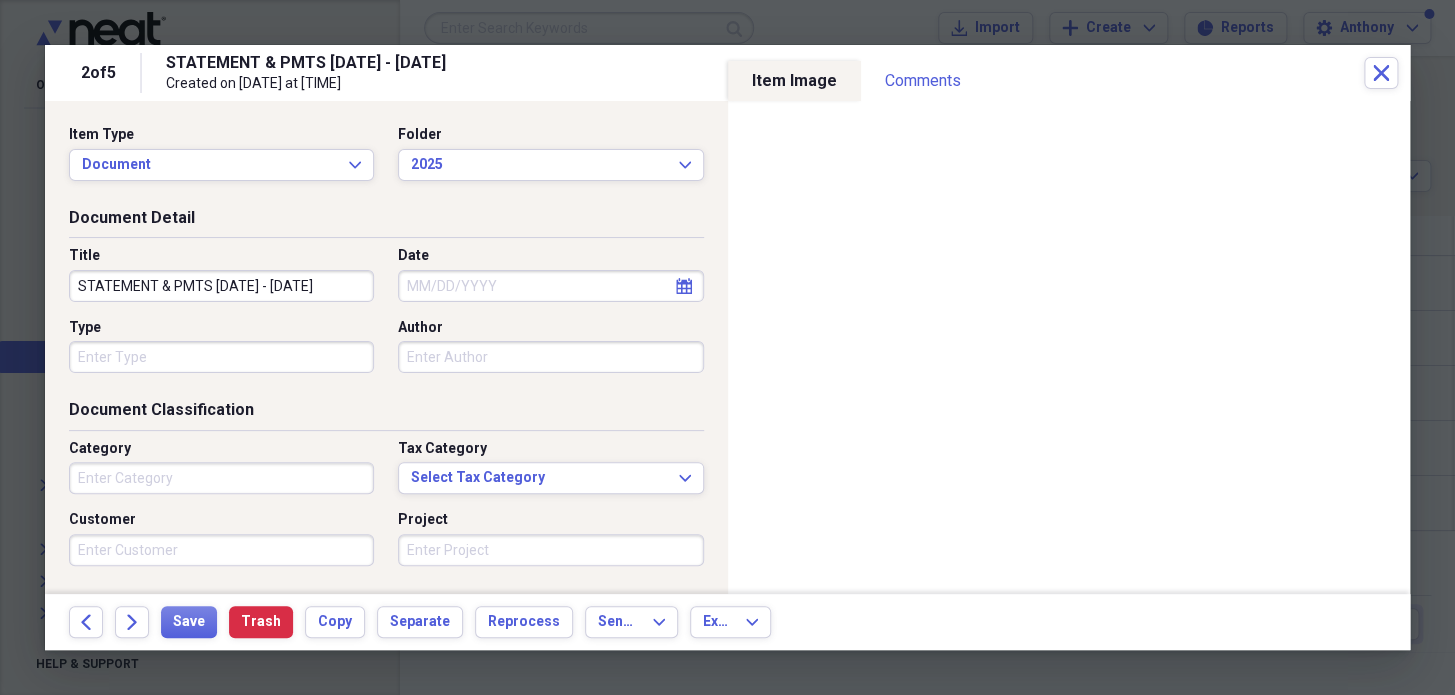 click on "Document Detail" at bounding box center [386, 222] 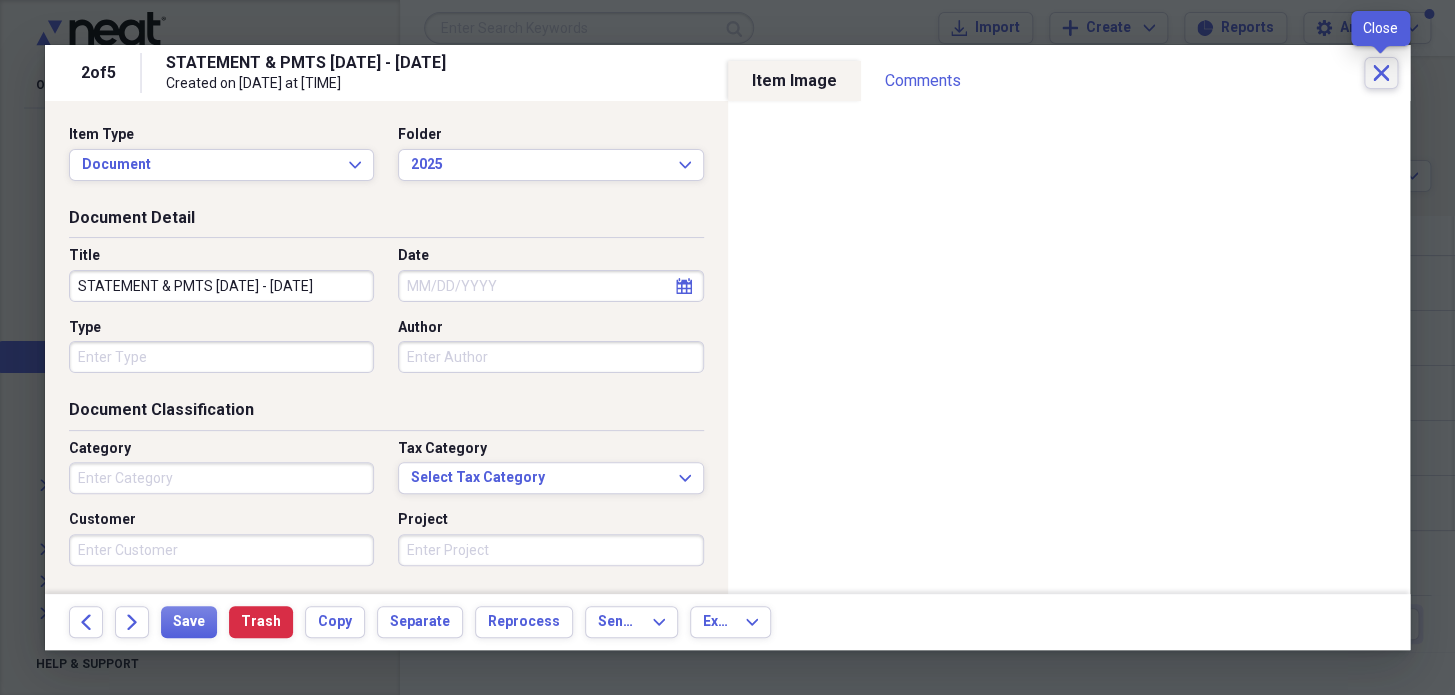 click on "Close" 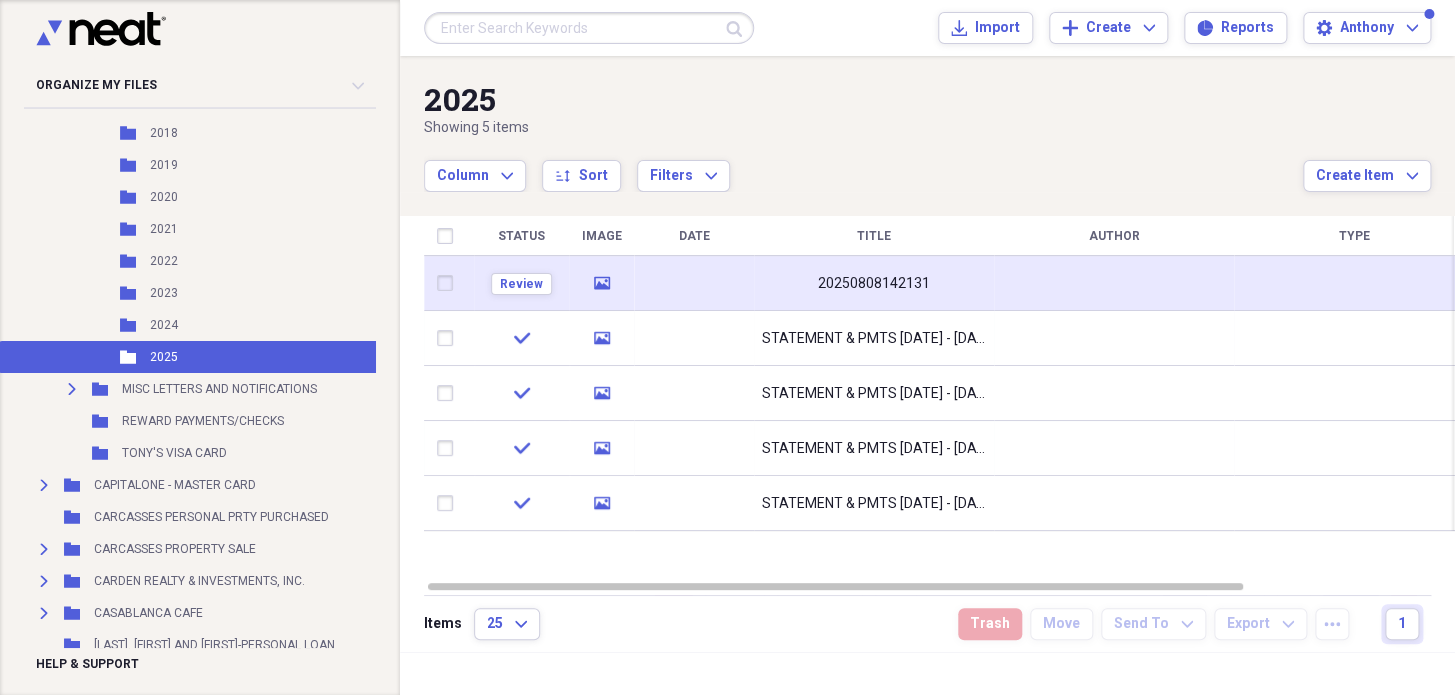 click on "20250808142131" at bounding box center (874, 284) 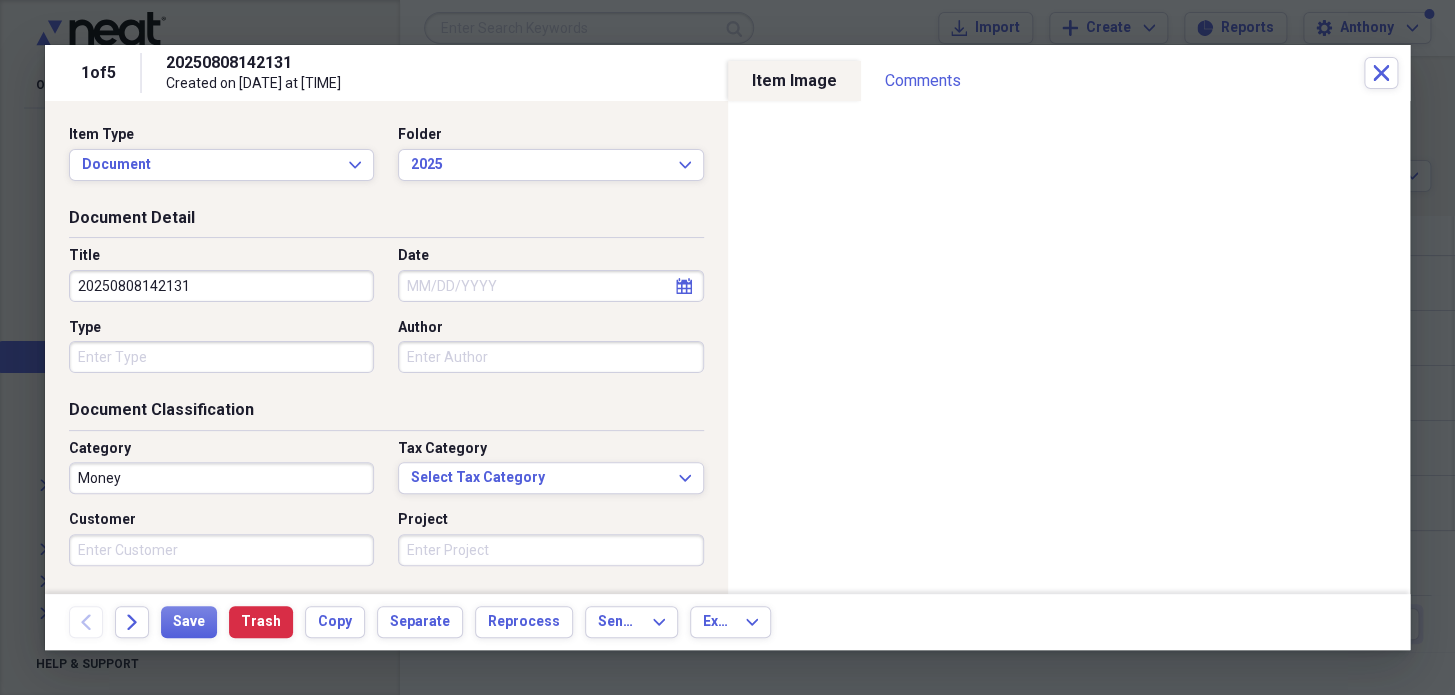 drag, startPoint x: 213, startPoint y: 277, endPoint x: 128, endPoint y: 279, distance: 85.02353 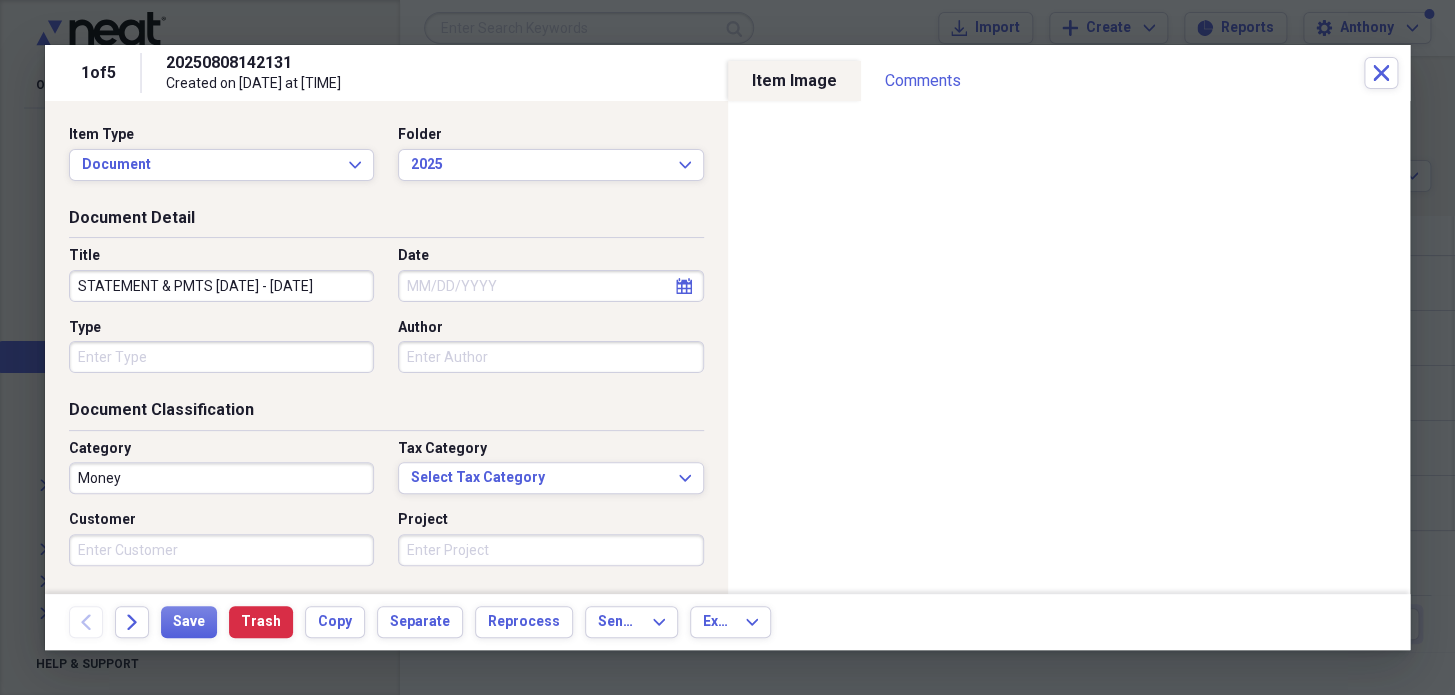 click on "STATEMENT & PMTS [DATE] - [DATE]" at bounding box center (221, 286) 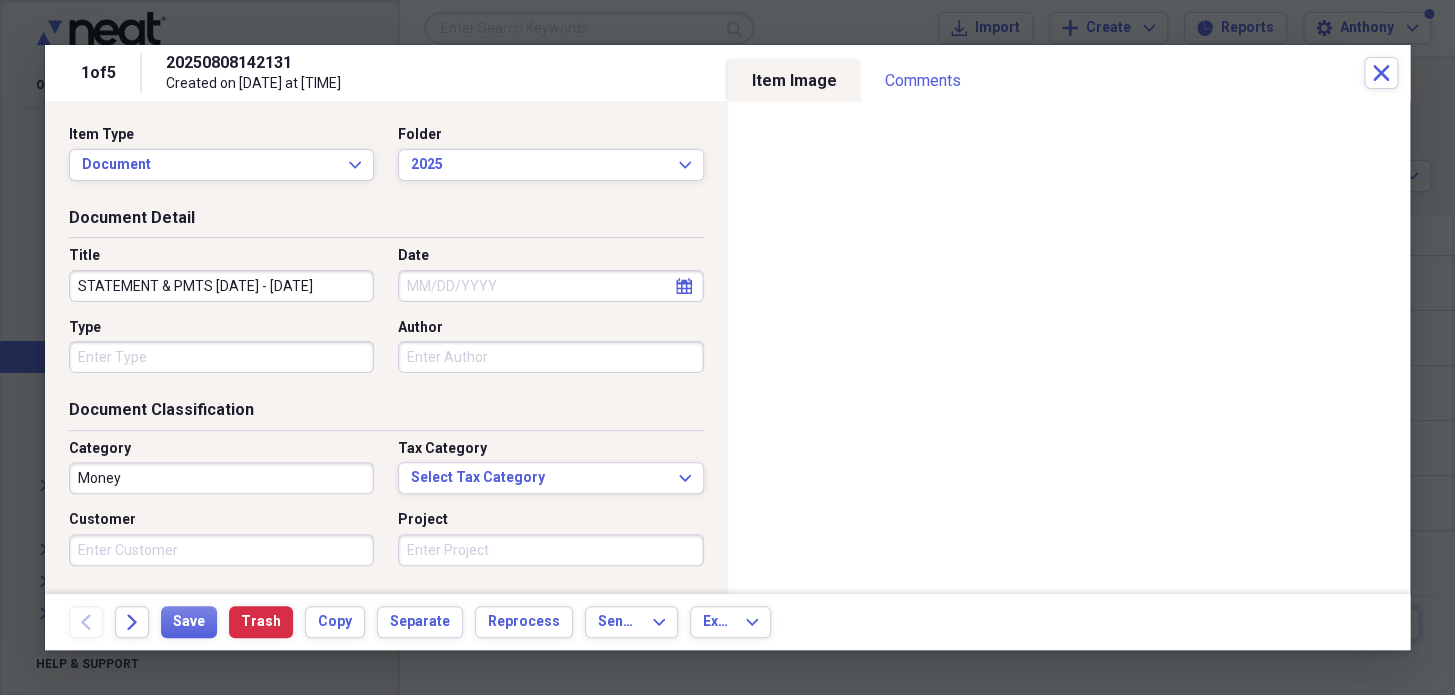 type on "STATEMENT & PMTS [DATE] - [DATE]" 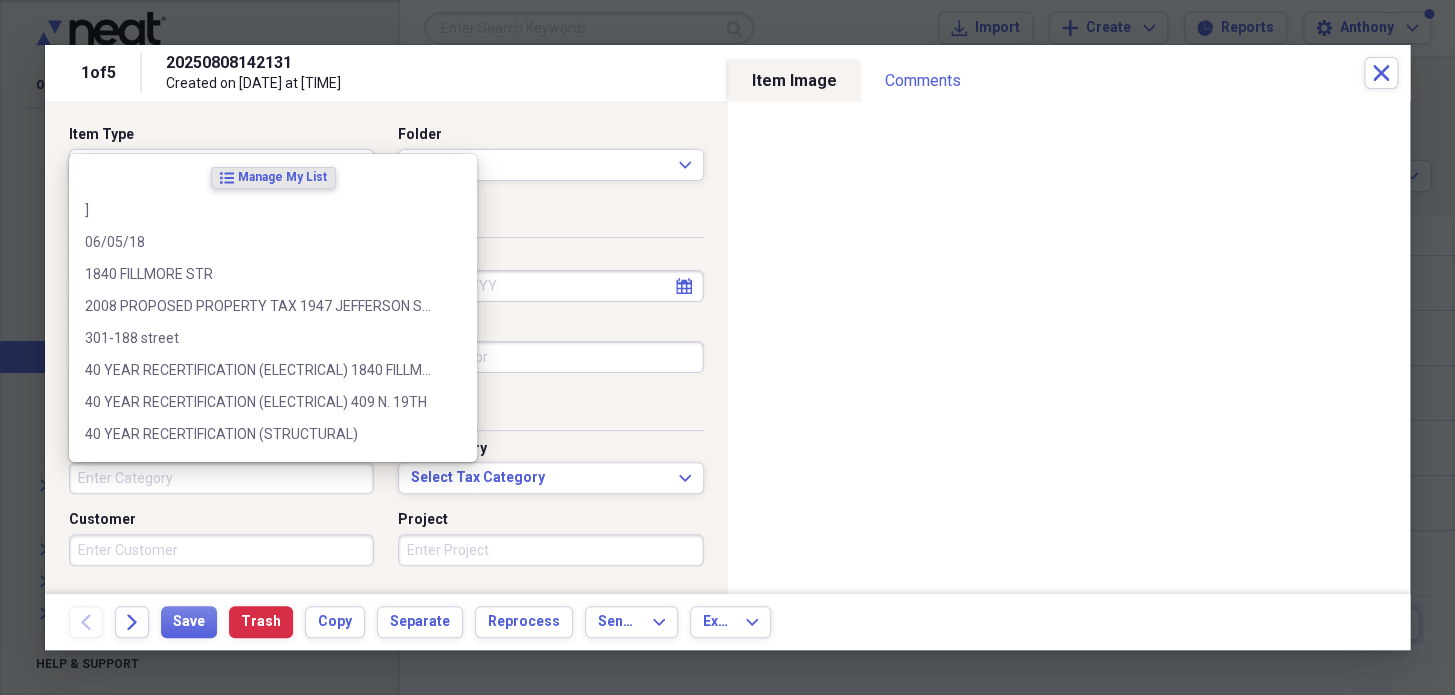 type 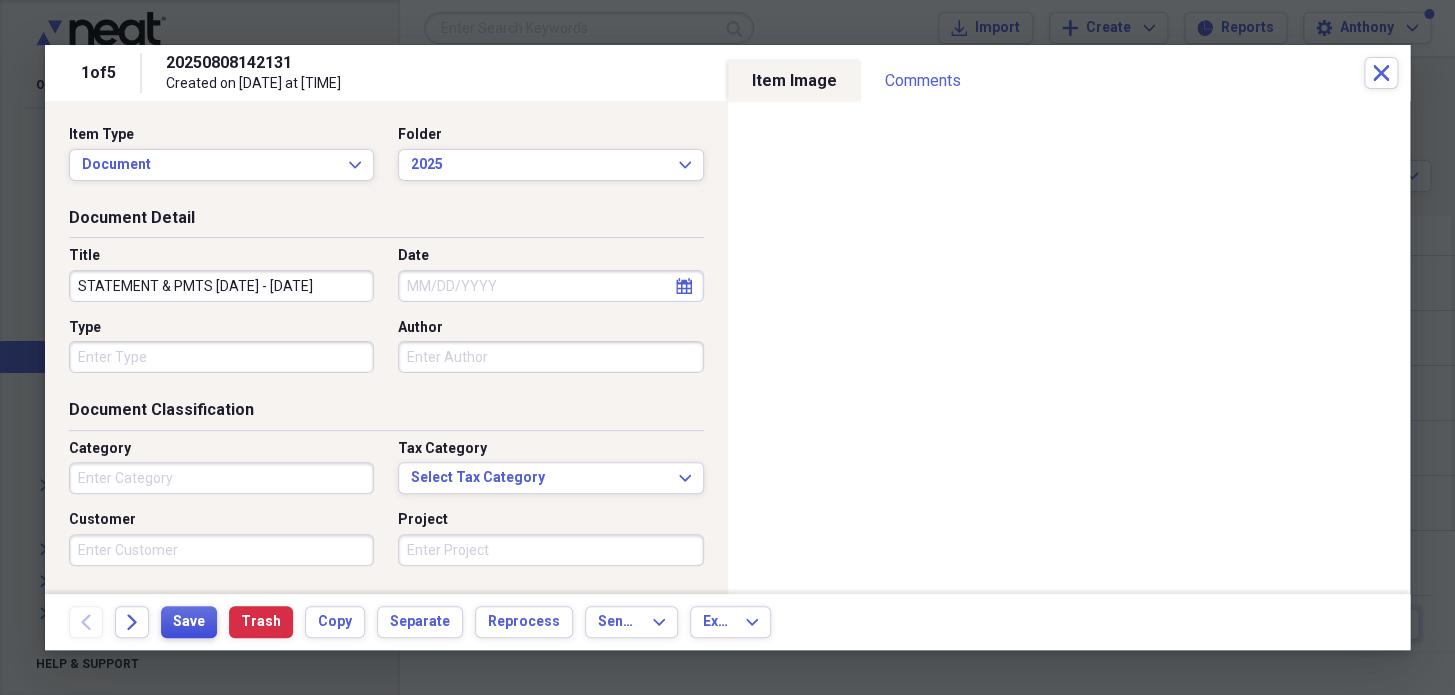 click on "Save" at bounding box center [189, 622] 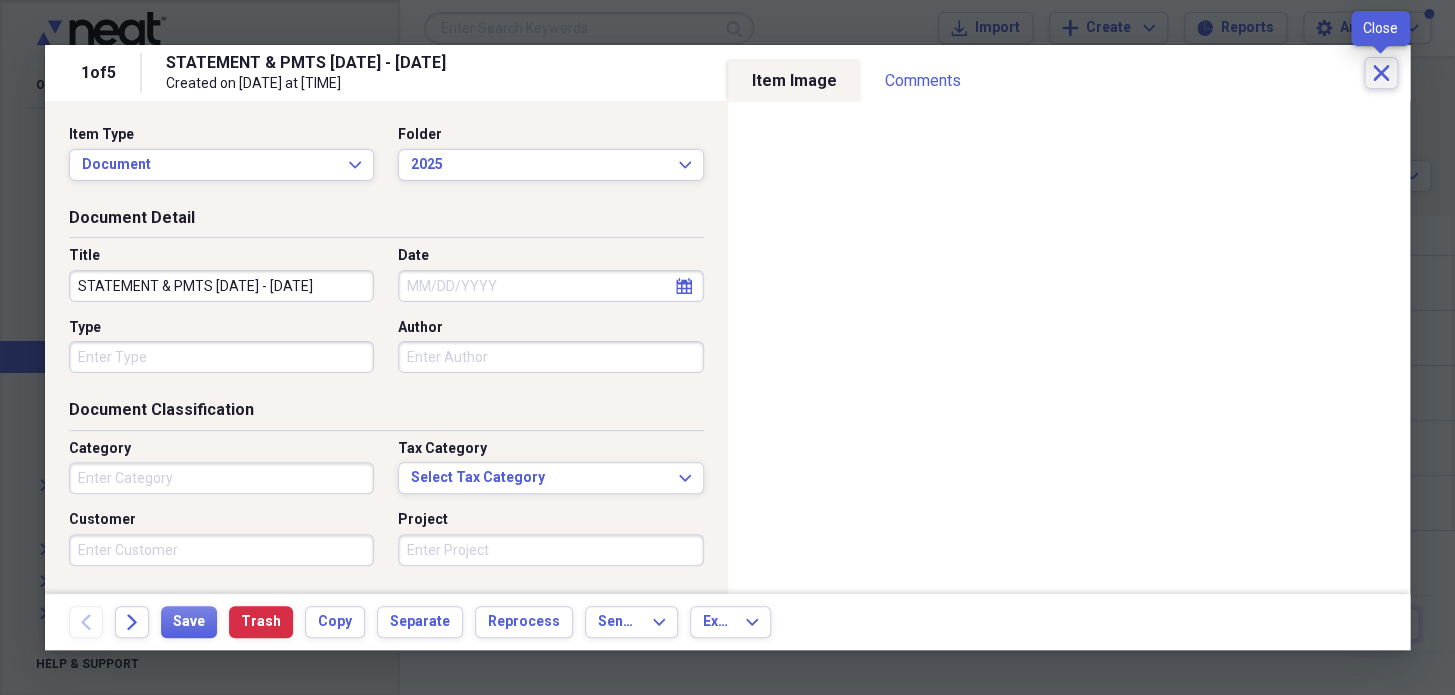 click on "Close" 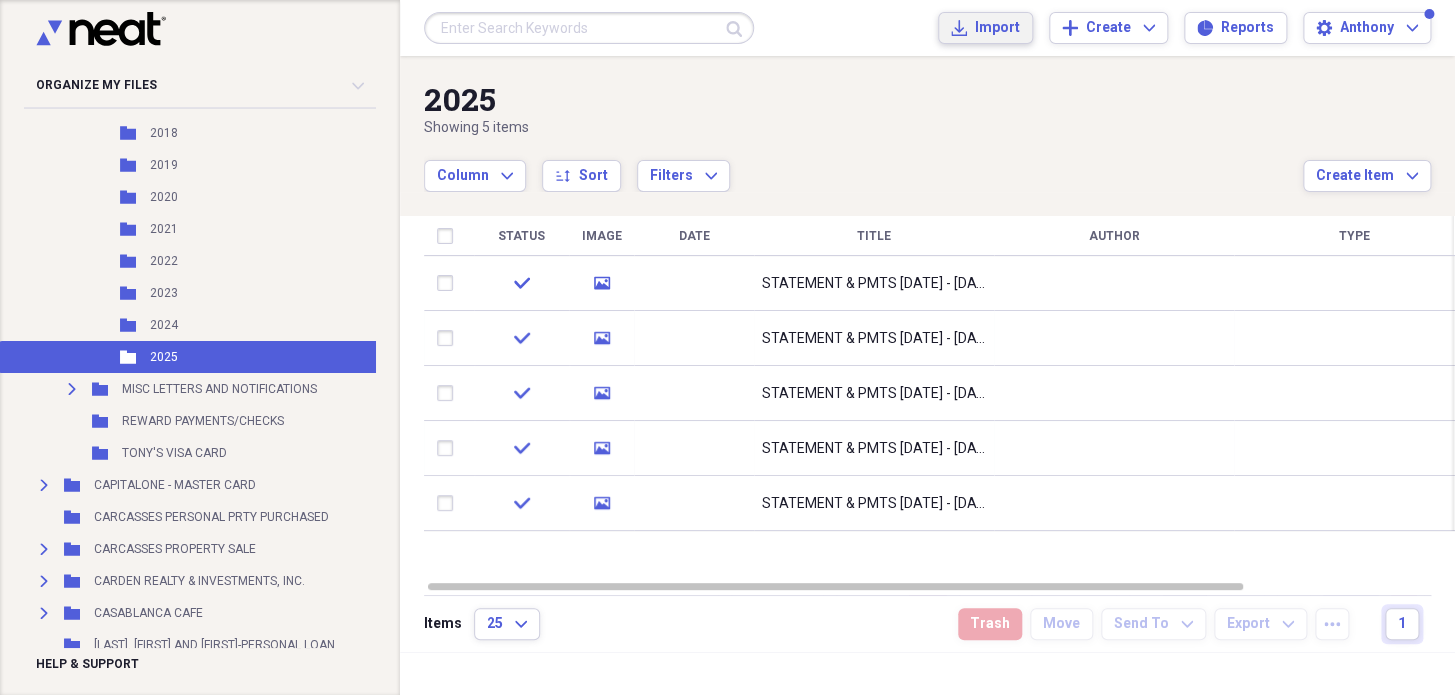 click on "Import Import" at bounding box center (985, 28) 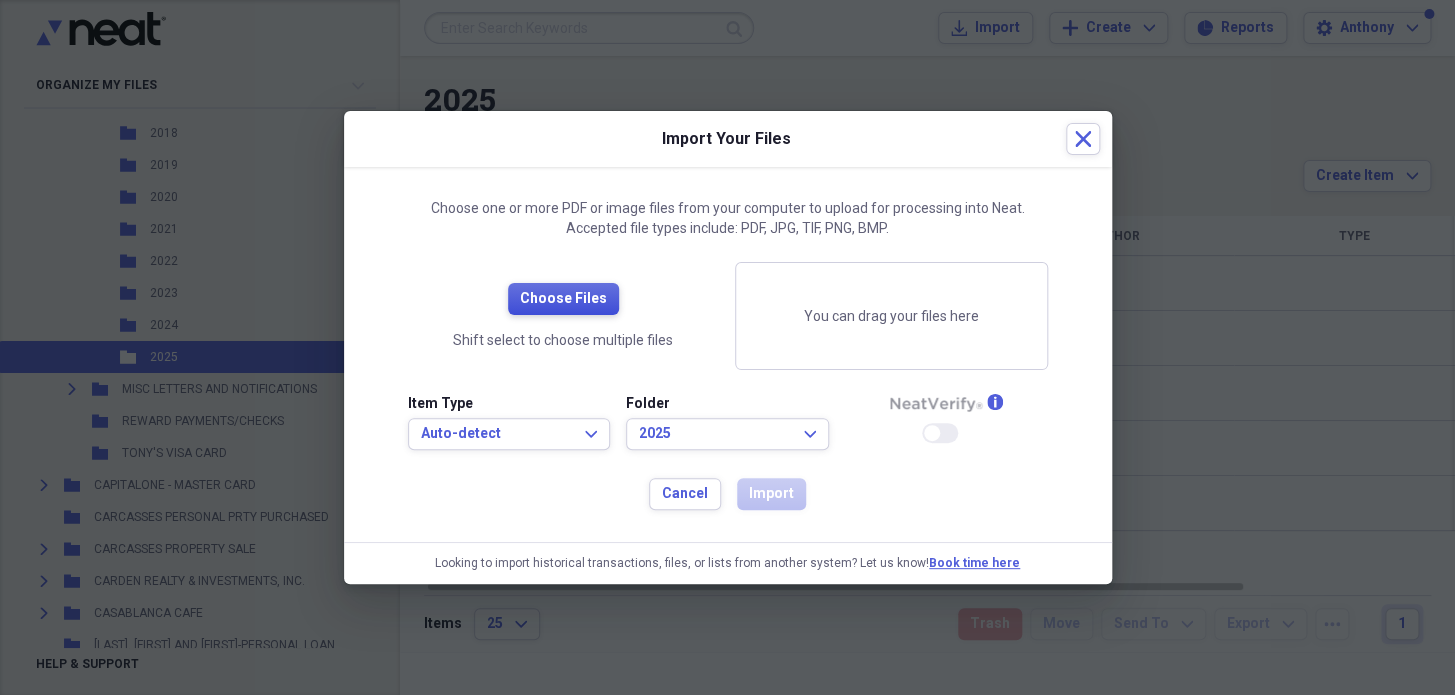 click on "Choose Files" at bounding box center (563, 299) 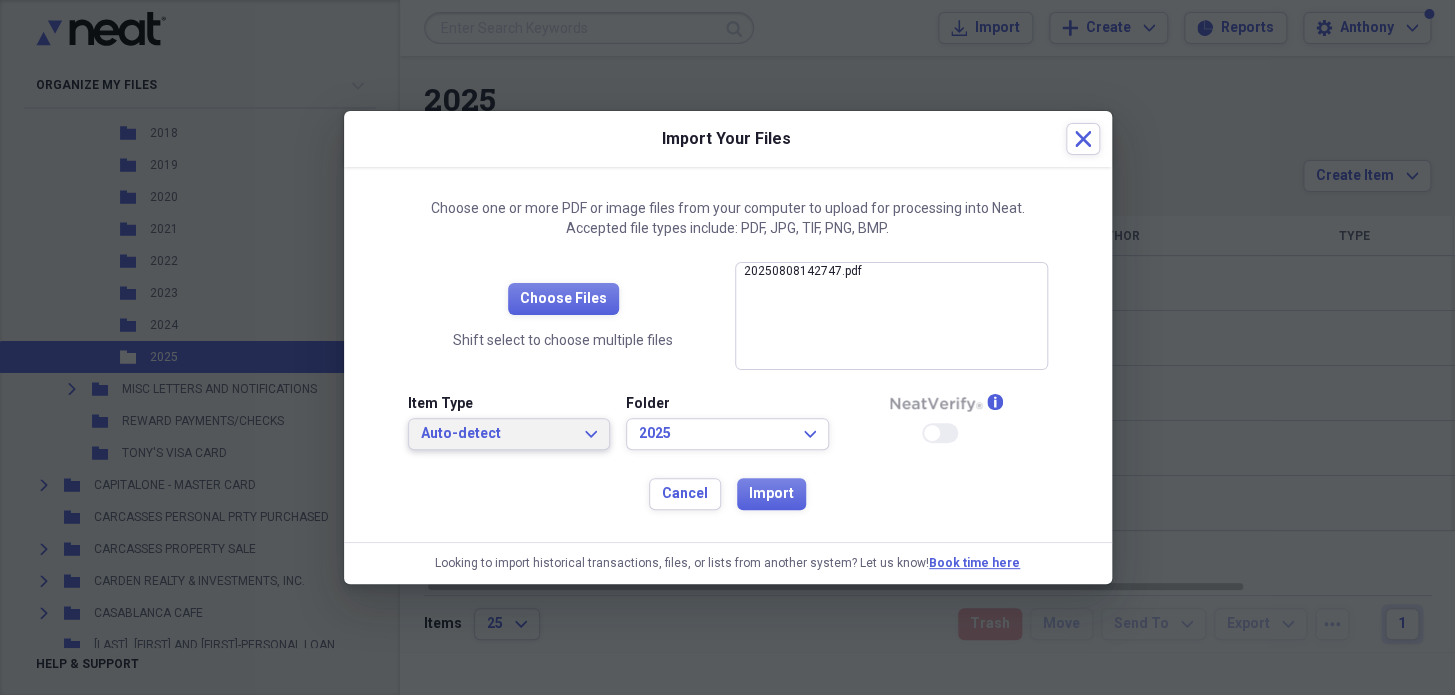 click on "Auto-detect" at bounding box center (497, 434) 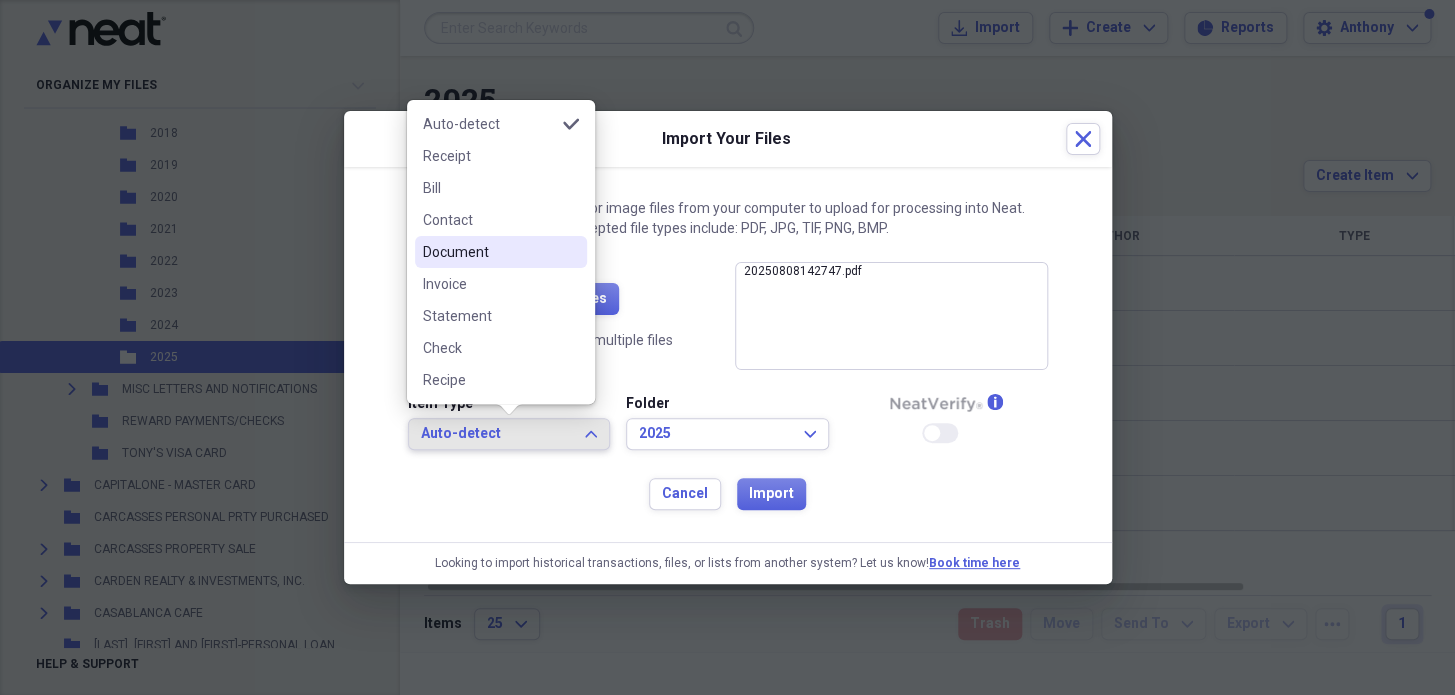 click on "Document" at bounding box center [489, 252] 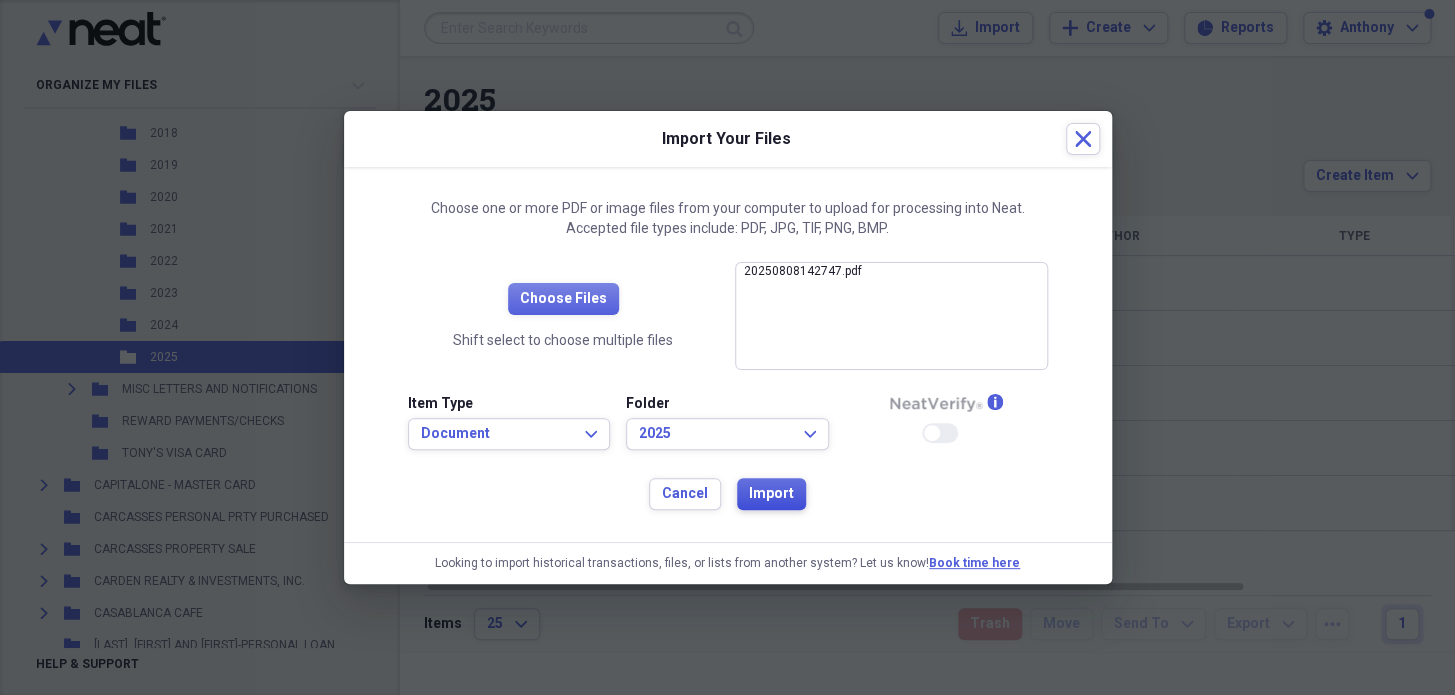 click on "Import" at bounding box center [771, 494] 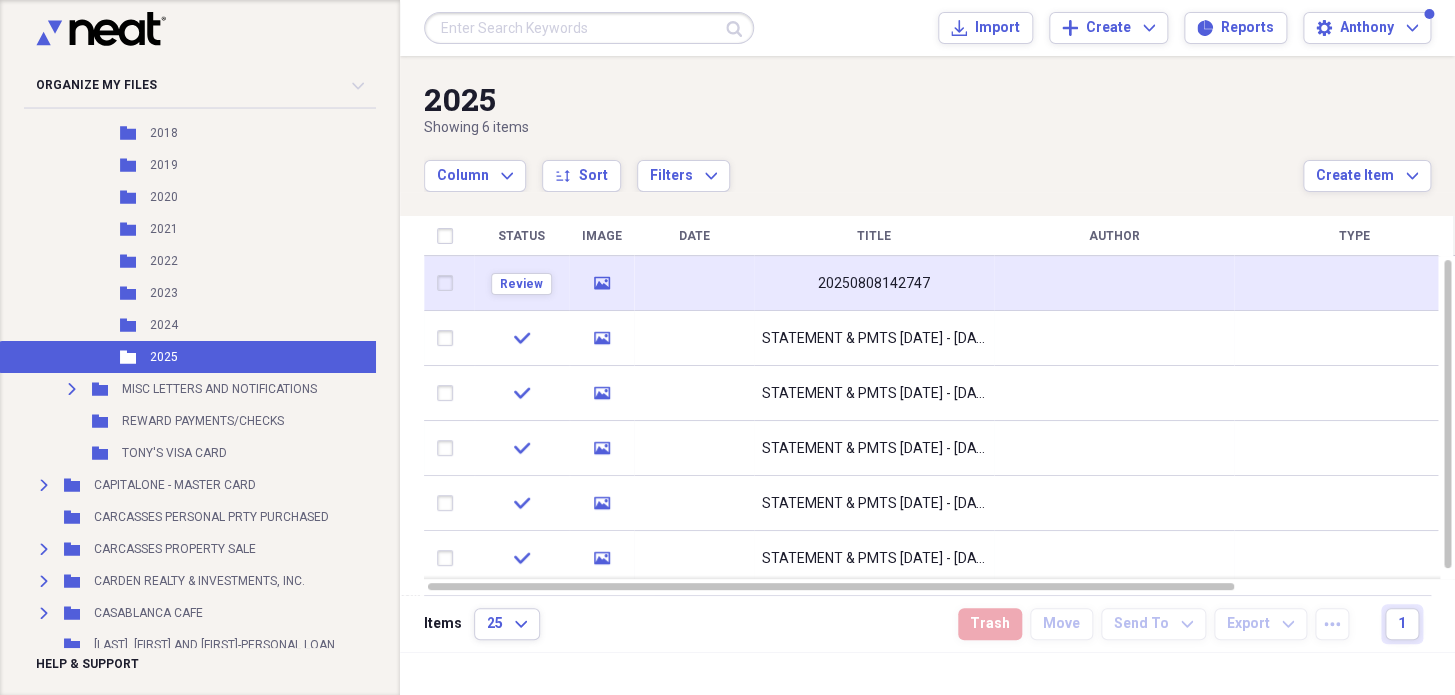click on "20250808142747" at bounding box center (874, 283) 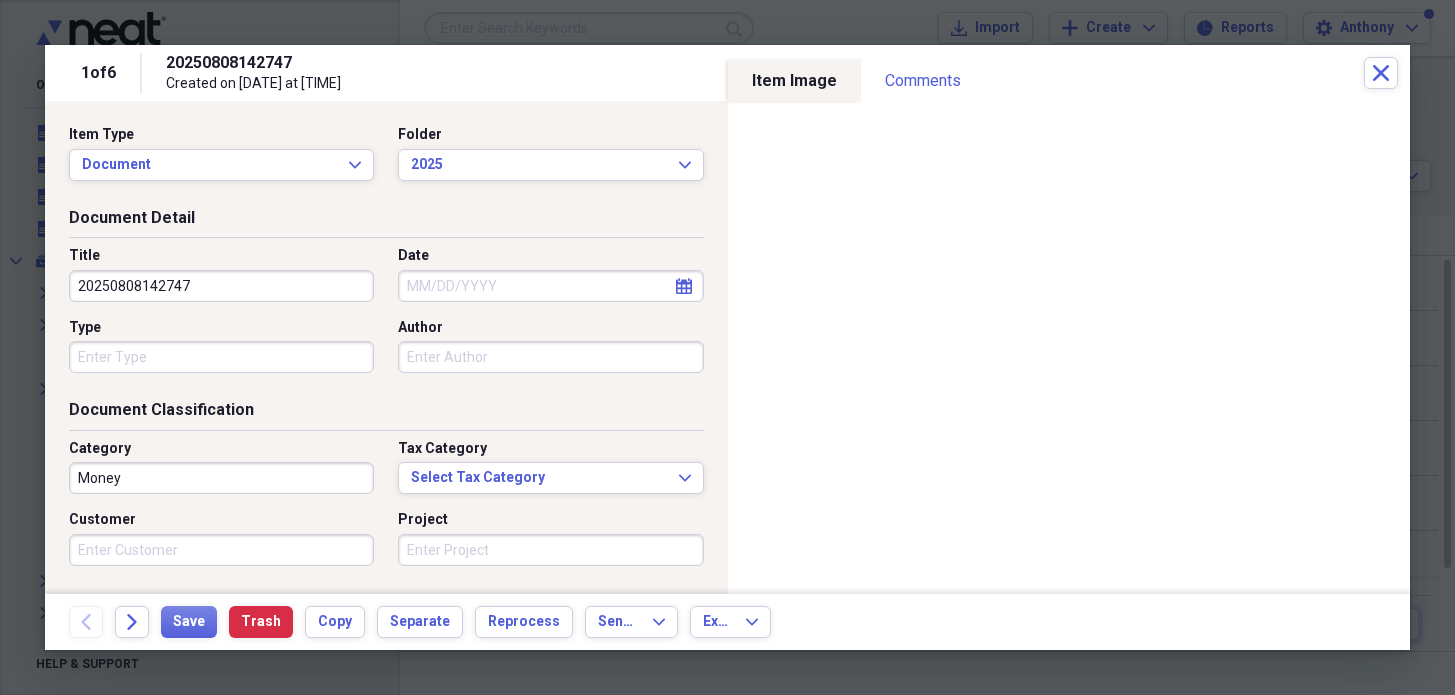 scroll, scrollTop: 0, scrollLeft: 0, axis: both 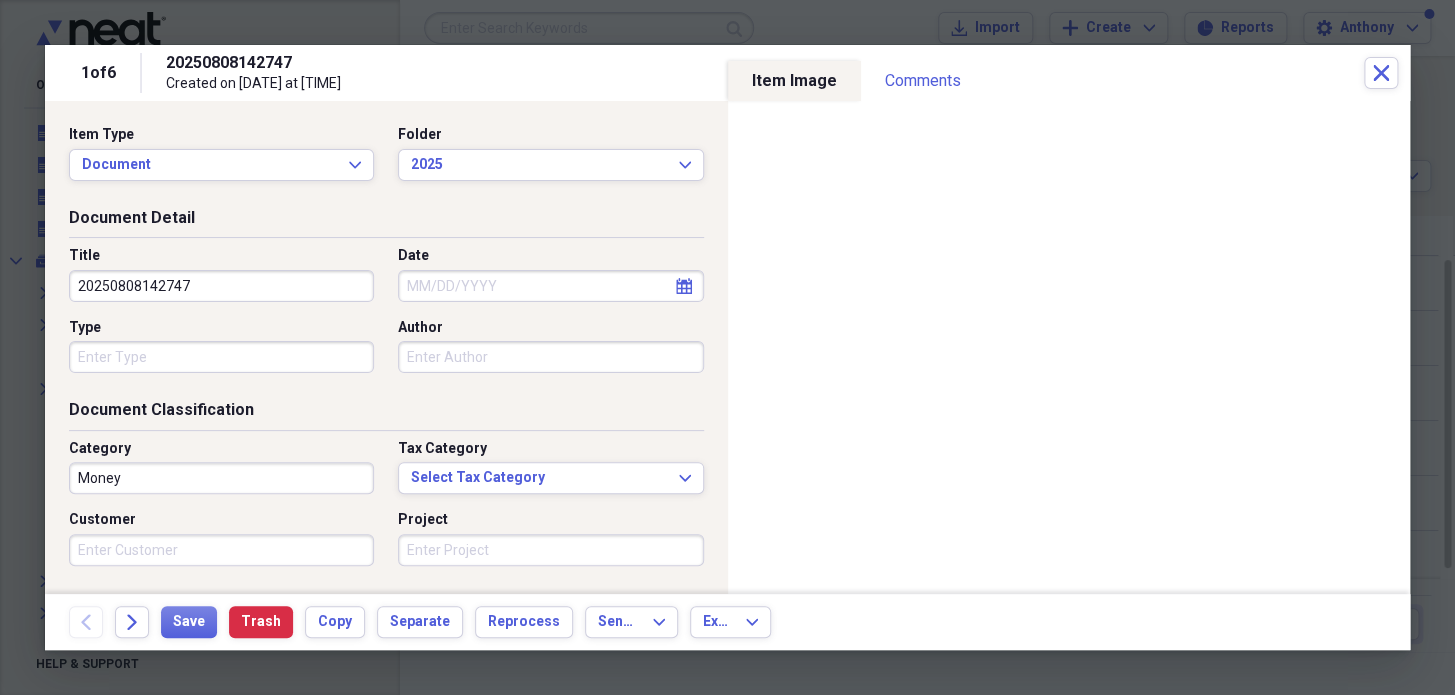 click on "1  of  6 20250808142747 Created on 08/08/2025 at 3:24 pm Close Item Type Document Expand Folder 2025 Expand Document Detail Title 20250808142747 Date calendar Calendar Type Author Document Classification Category Money Tax Category Select Tax Category Expand Customer Project Notes Additional Information Subject Topic Action Type Application Received calendar Calendar Date Sent calendar Calendar From To Date Due calendar Calendar Item Image Comments There are no comments for this item yet Share your comments Back Forward Save Trash Copy Separate Reprocess Send To Expand Export Expand" at bounding box center [727, 0] 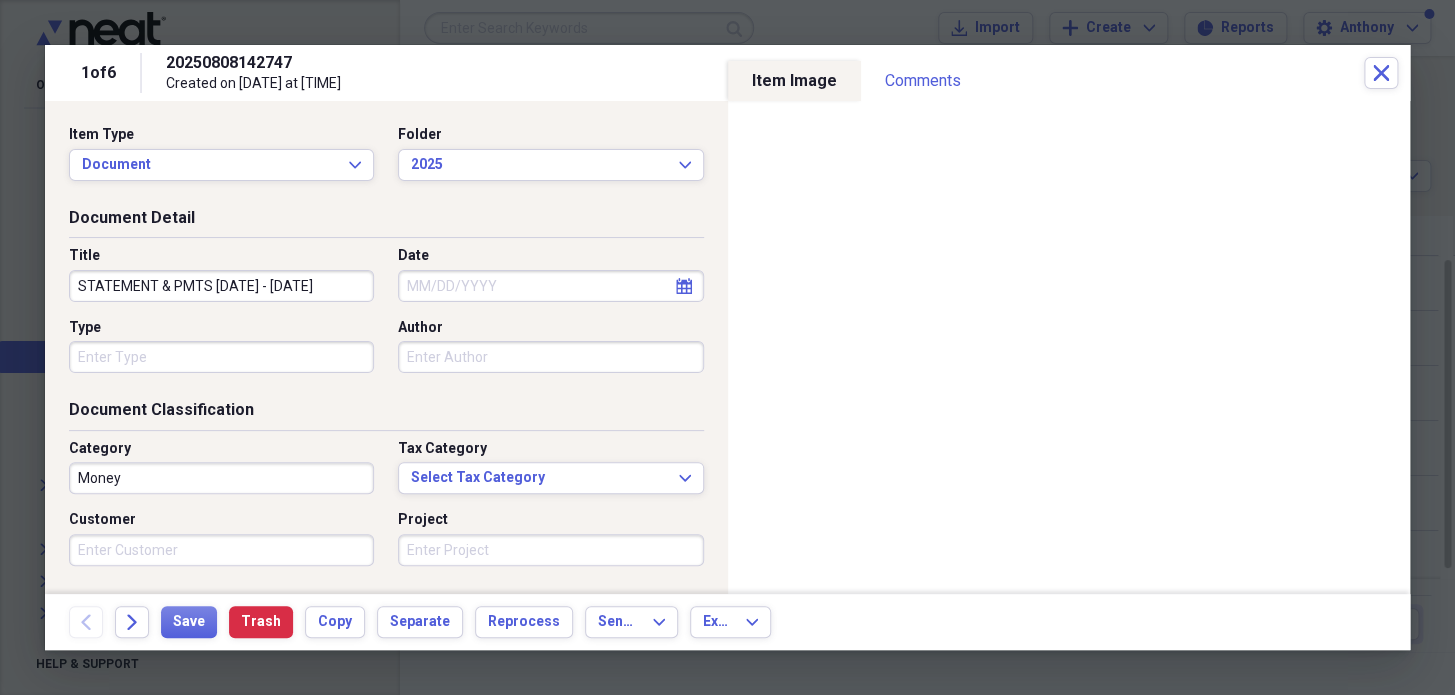 click on "STATEMENT & PMTS [DATE] - [DATE]" at bounding box center [221, 286] 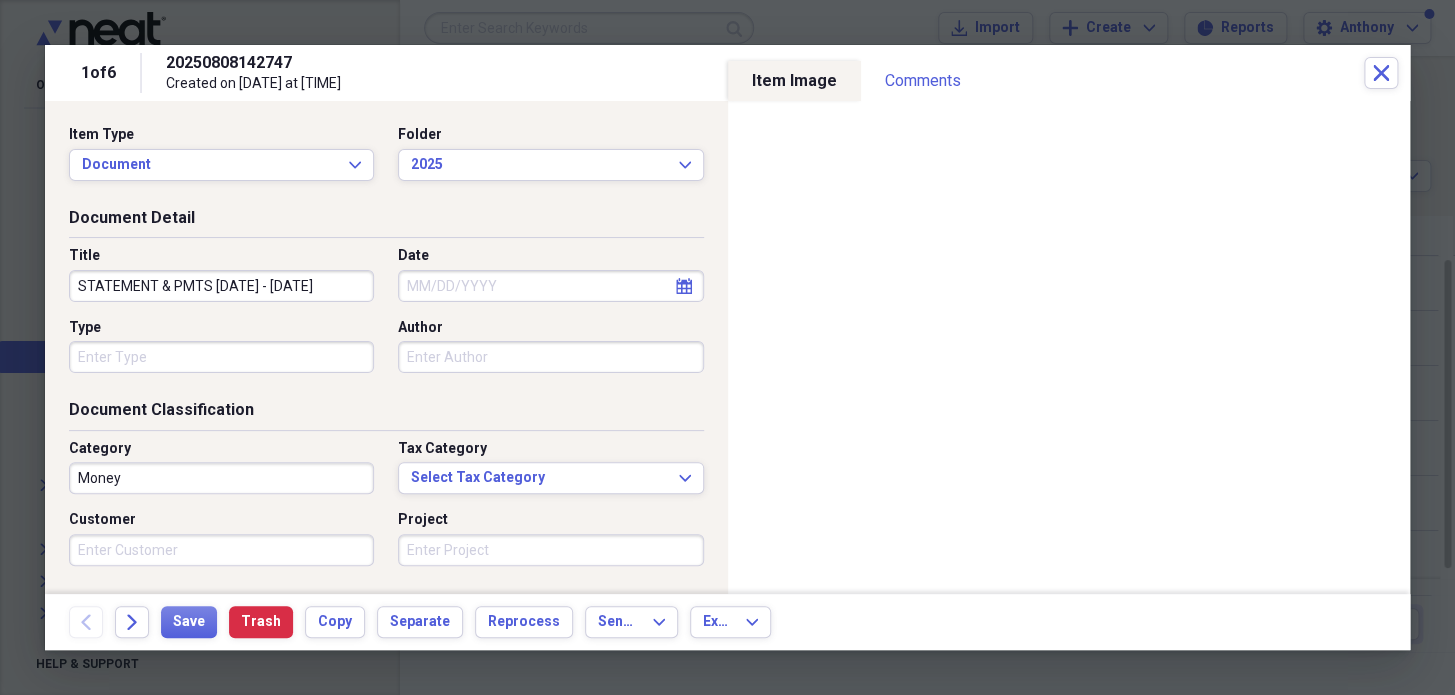 click on "STATEMENT & PMTS [DATE] - [DATE]" at bounding box center (221, 286) 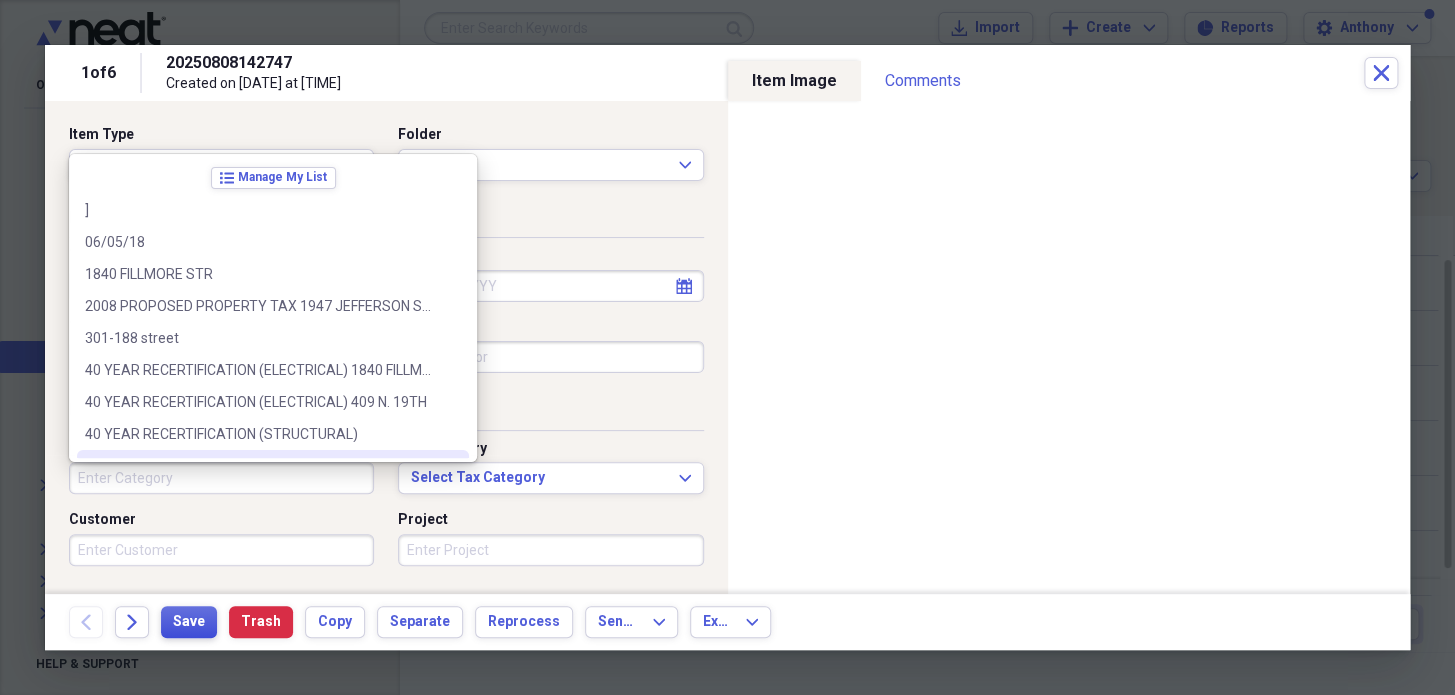 type 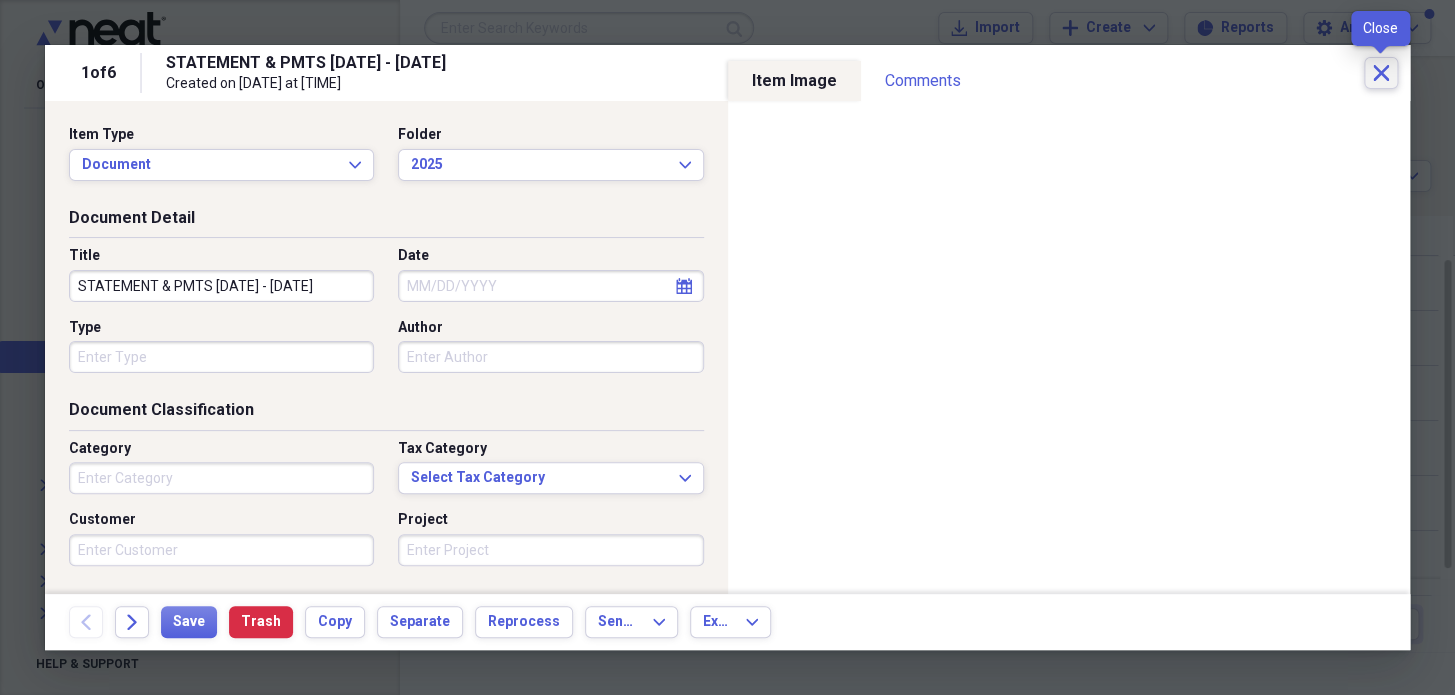 click on "Close" 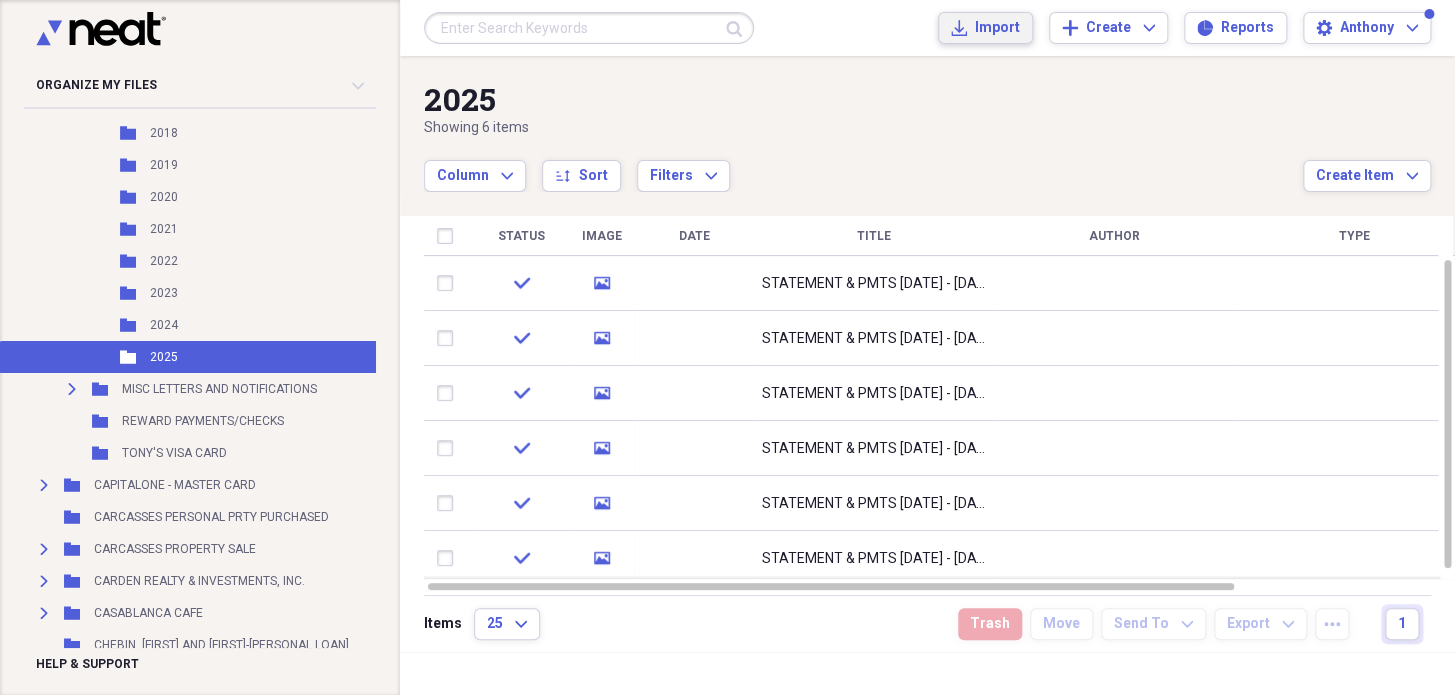 click on "Import" at bounding box center [997, 28] 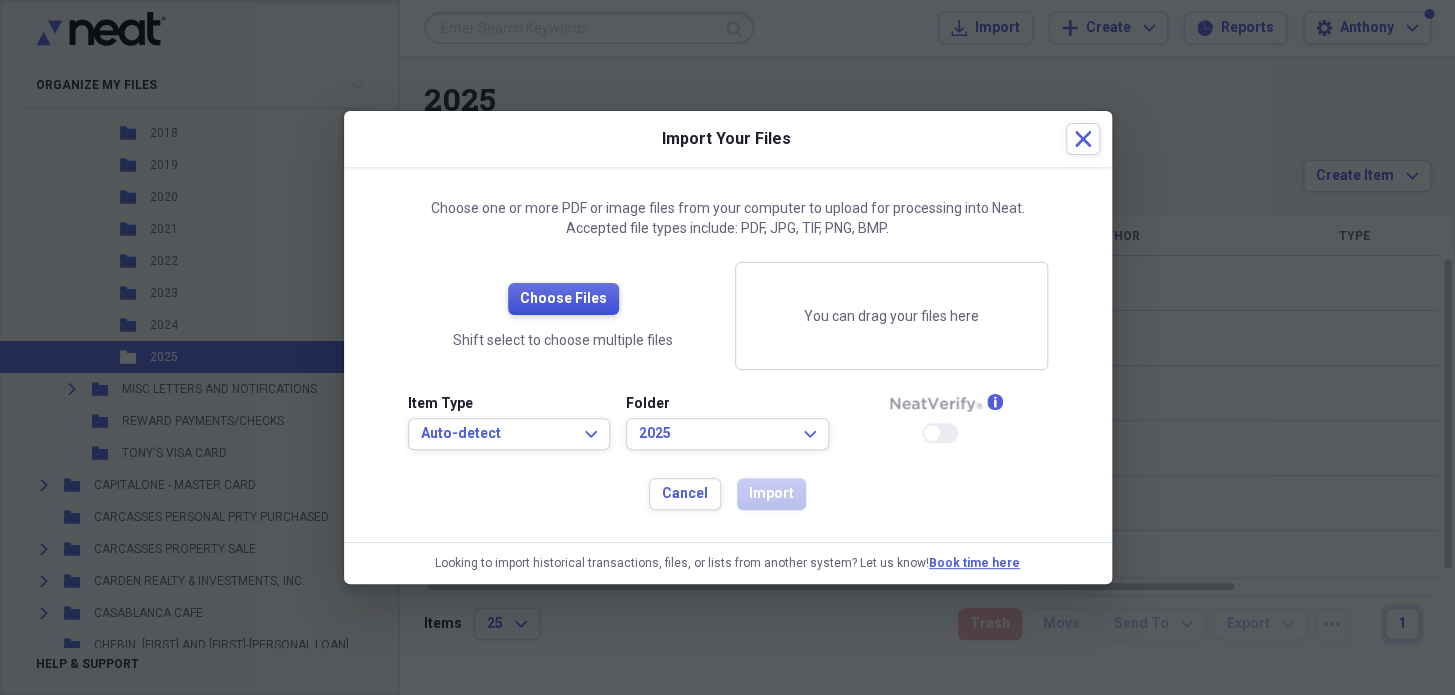 click on "Choose Files" at bounding box center (563, 299) 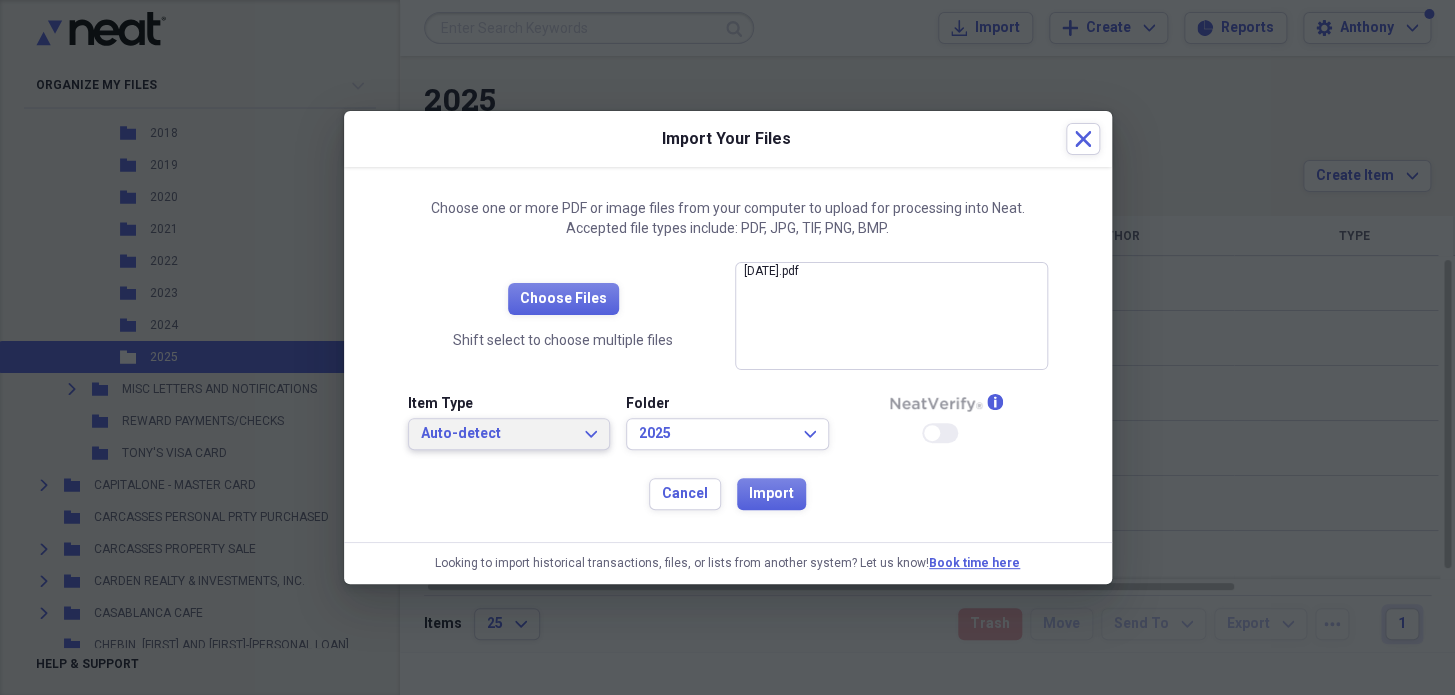 click on "Auto-detect" at bounding box center [497, 434] 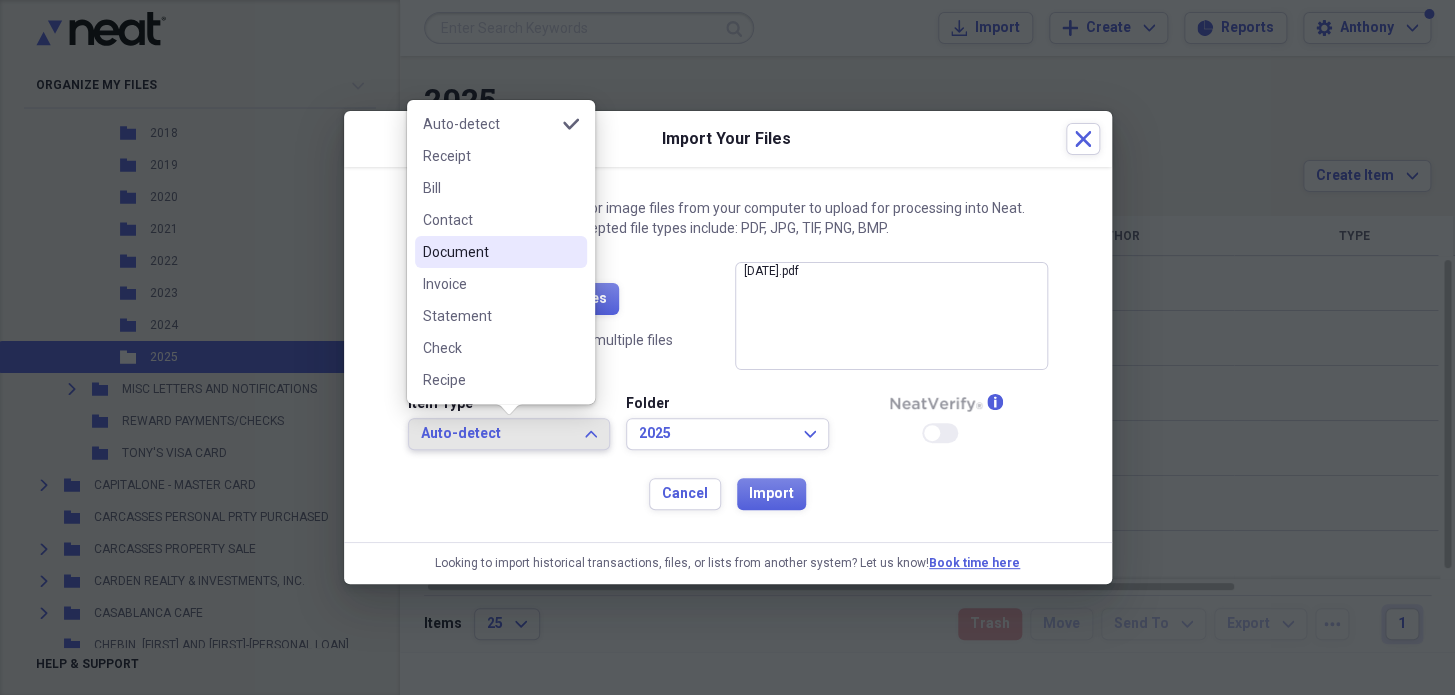 drag, startPoint x: 450, startPoint y: 255, endPoint x: 469, endPoint y: 272, distance: 25.495098 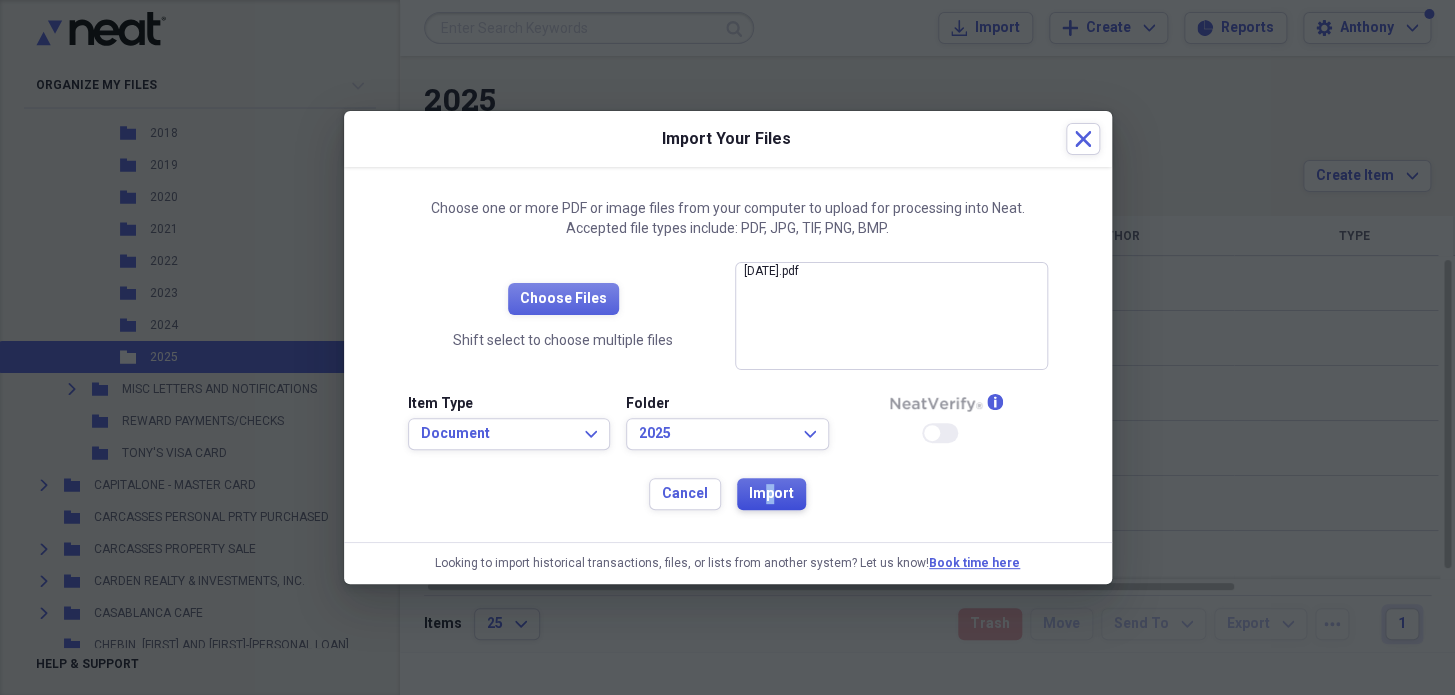 click on "Import" at bounding box center [771, 494] 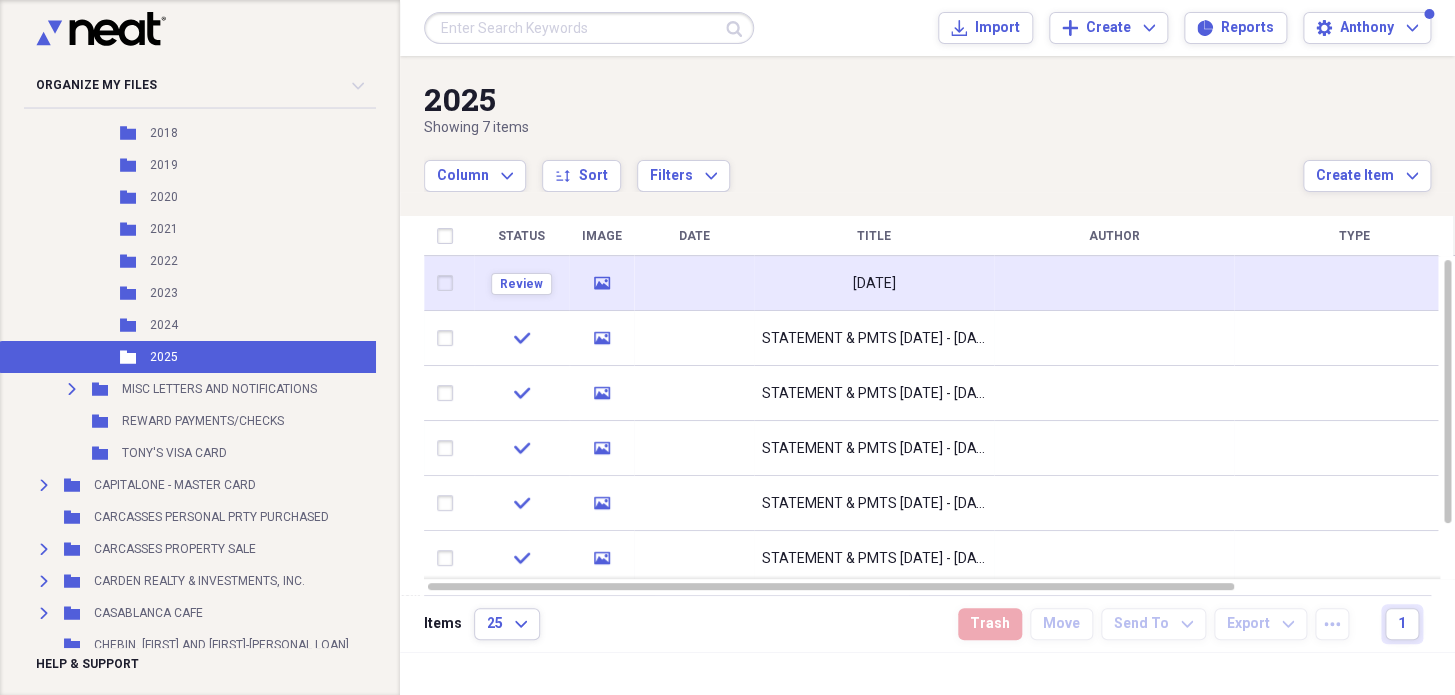 click on "20250808143535" at bounding box center (874, 284) 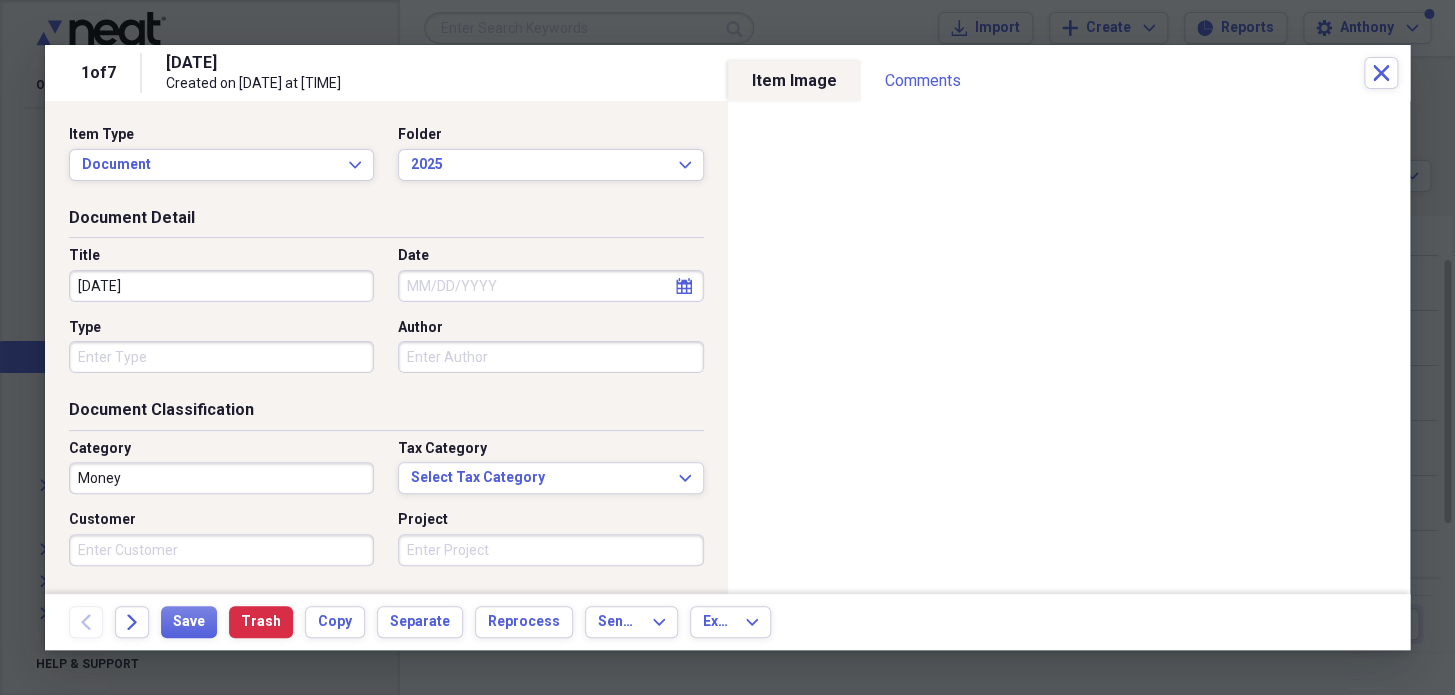 drag, startPoint x: 219, startPoint y: 284, endPoint x: 47, endPoint y: 277, distance: 172.14238 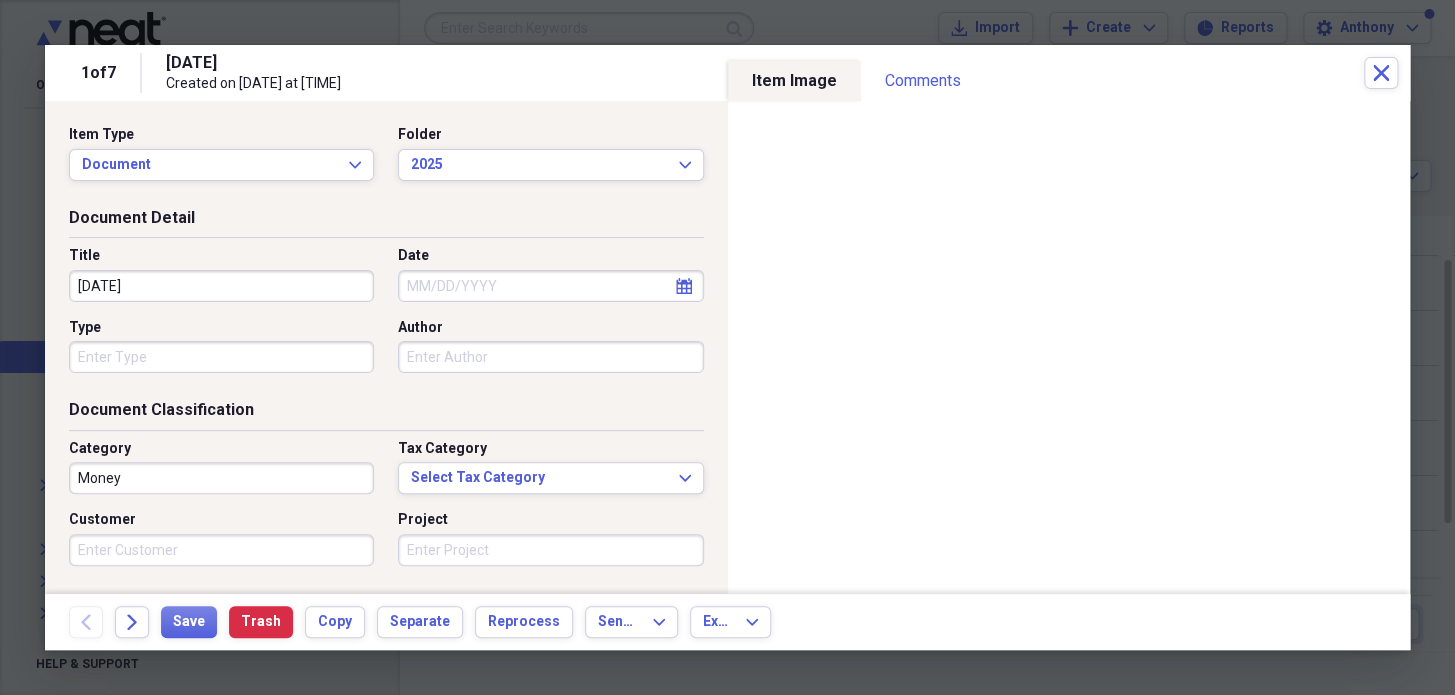paste on "STATEMENT & PMTS 03/14/25 - 04/12/2" 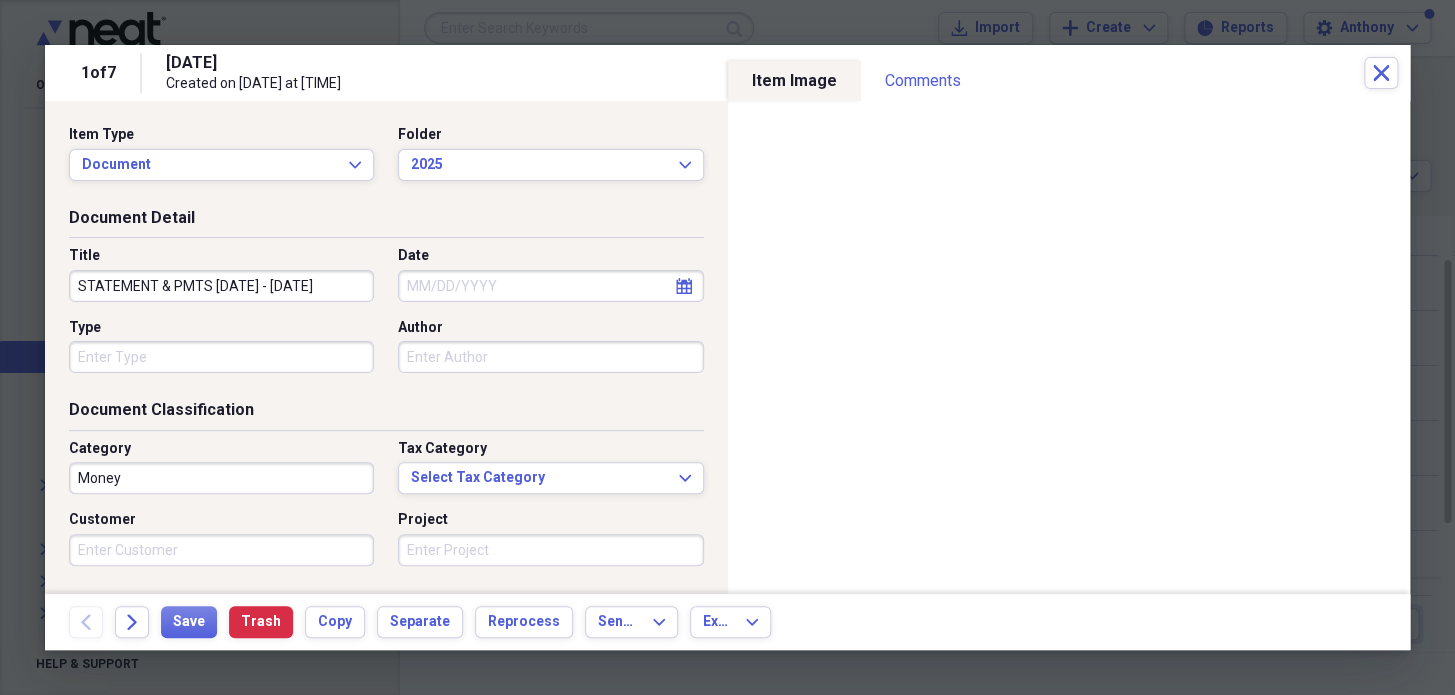 click on "STATEMENT & PMTS [DATE] - [DATE]" at bounding box center [221, 286] 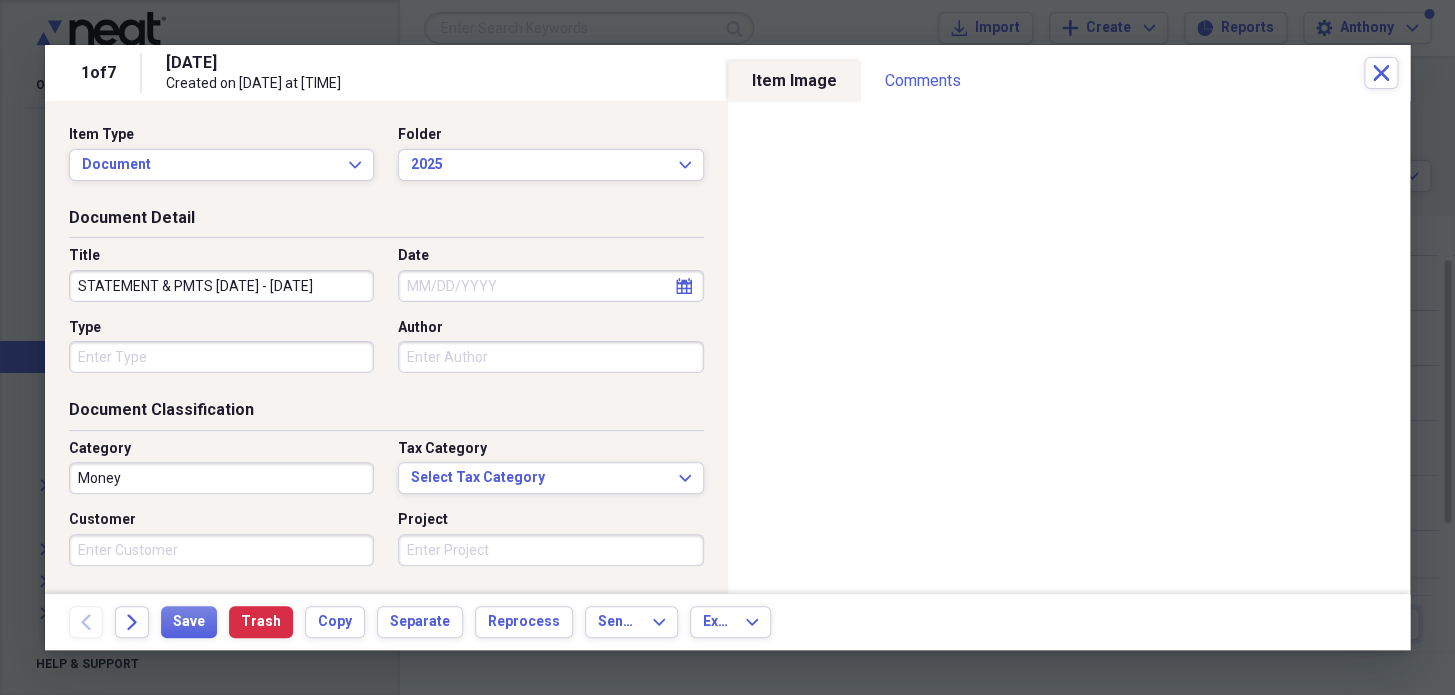 type on "STATEMENT & PMTS 06/13/25 - 07/13/25" 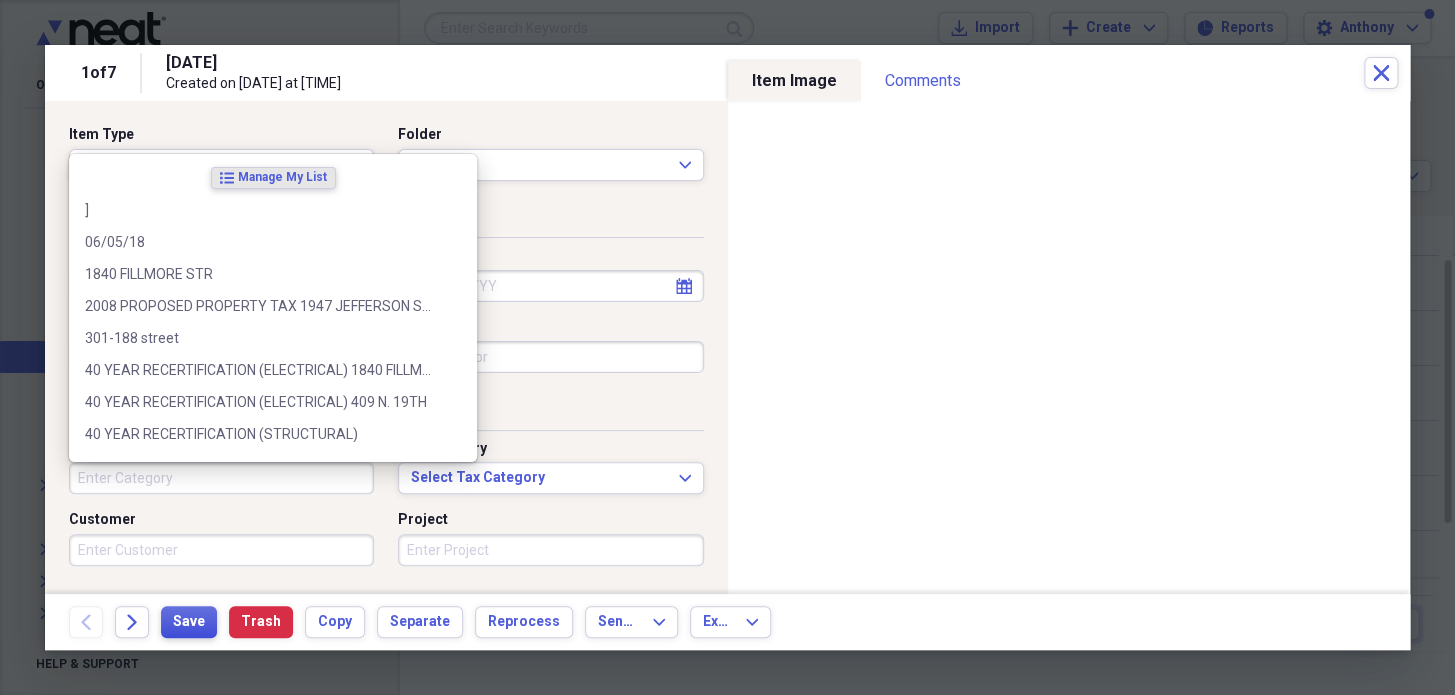 type 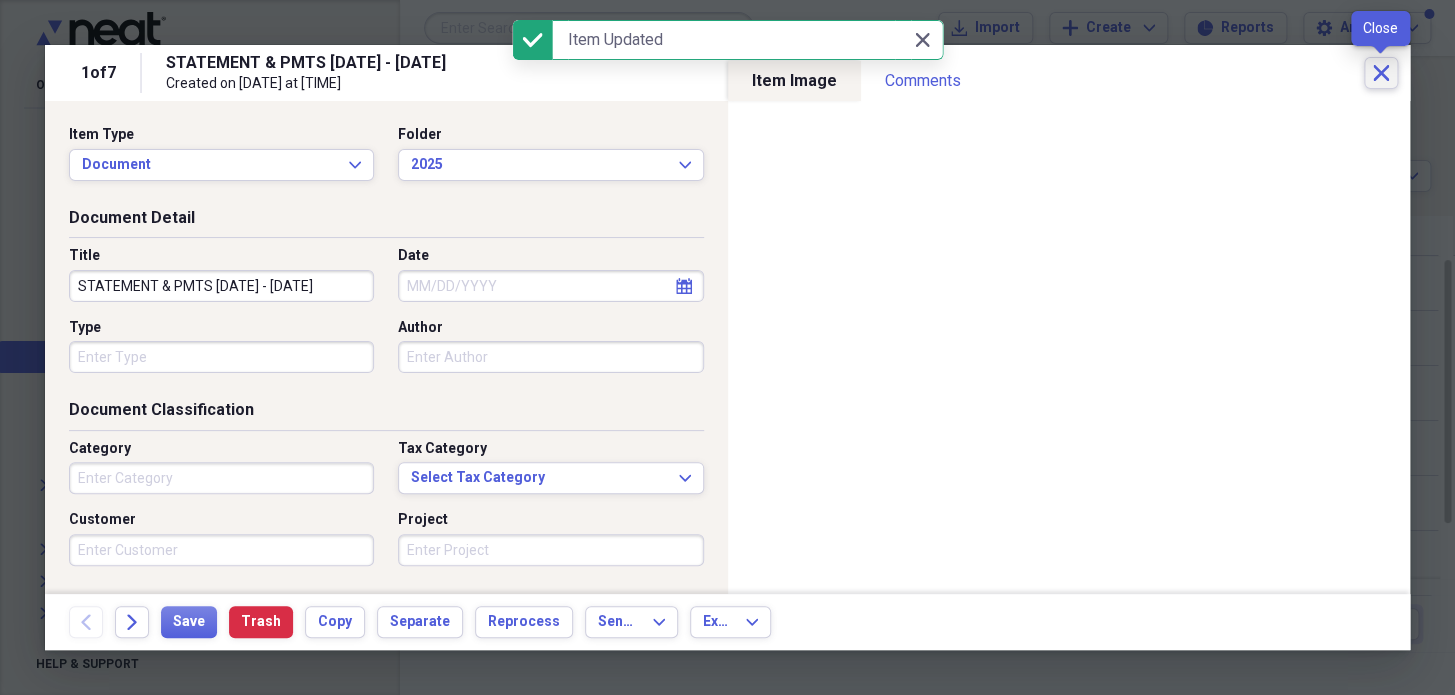 click on "Close" 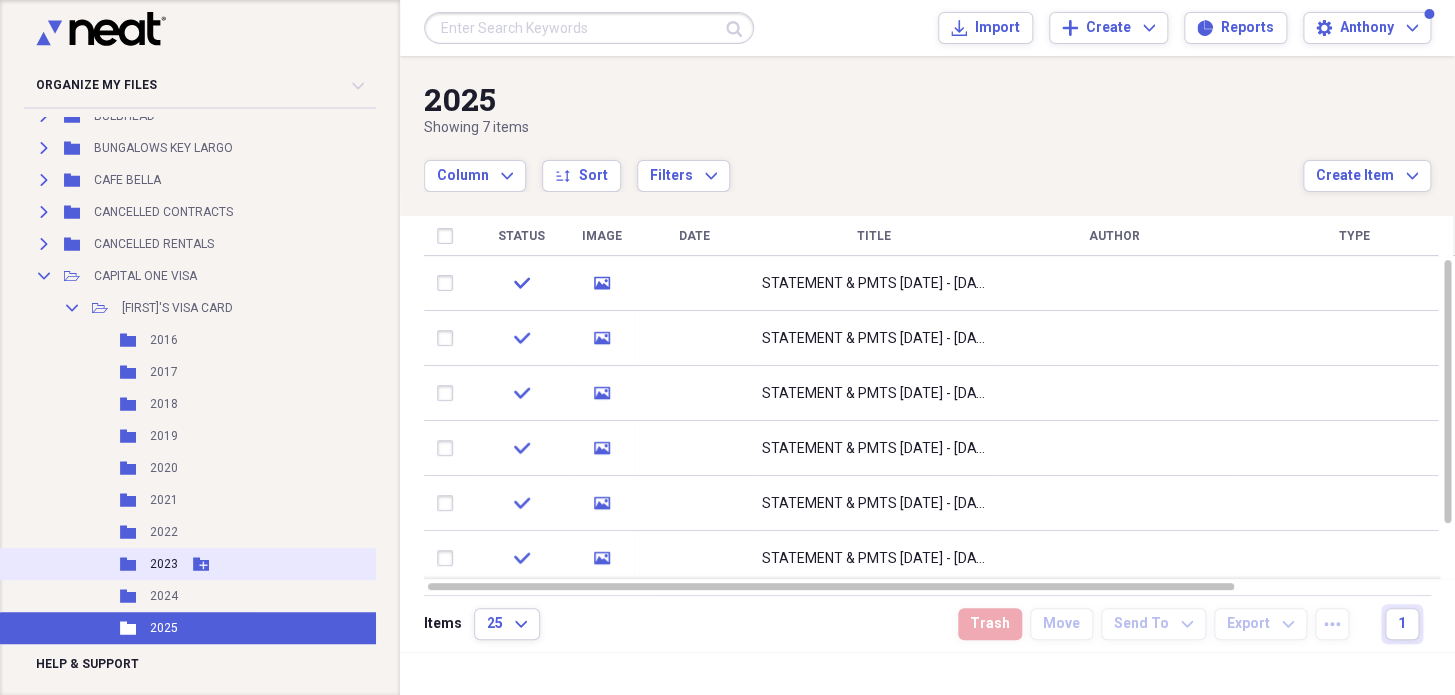 scroll, scrollTop: 3727, scrollLeft: 0, axis: vertical 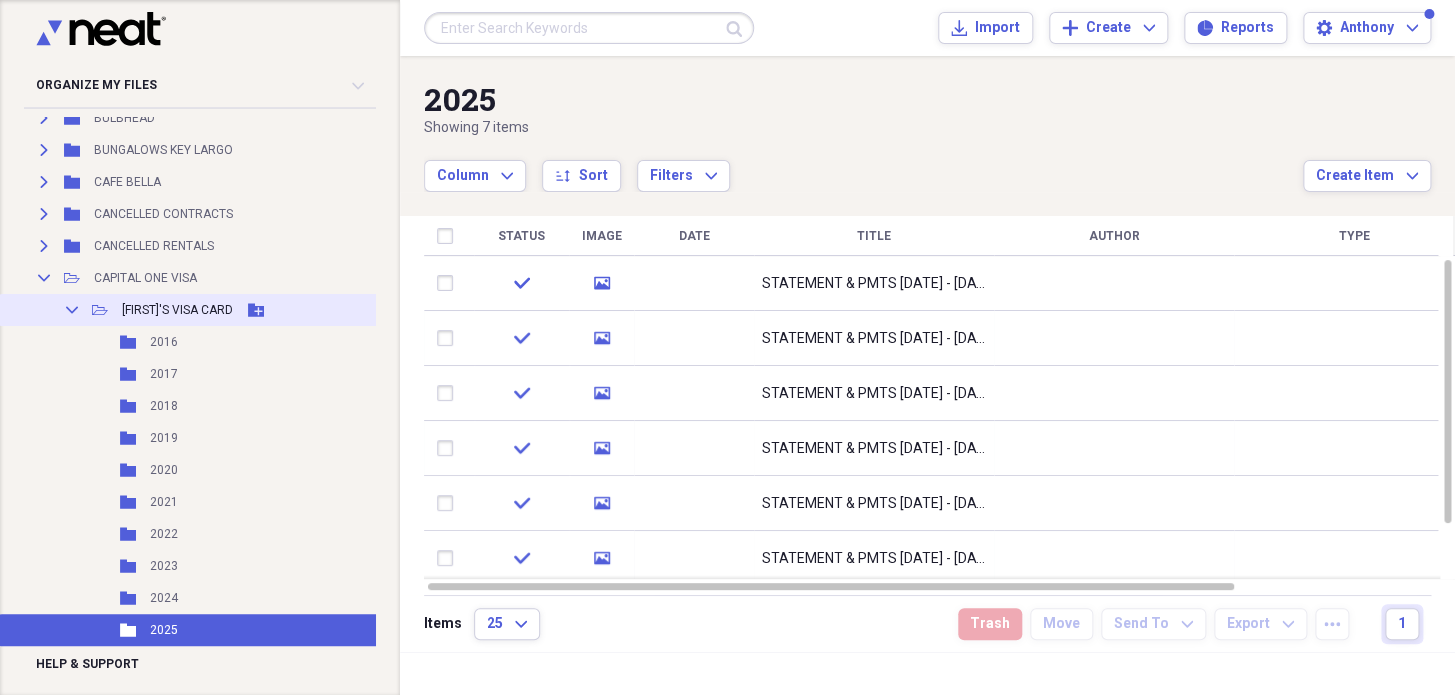 click 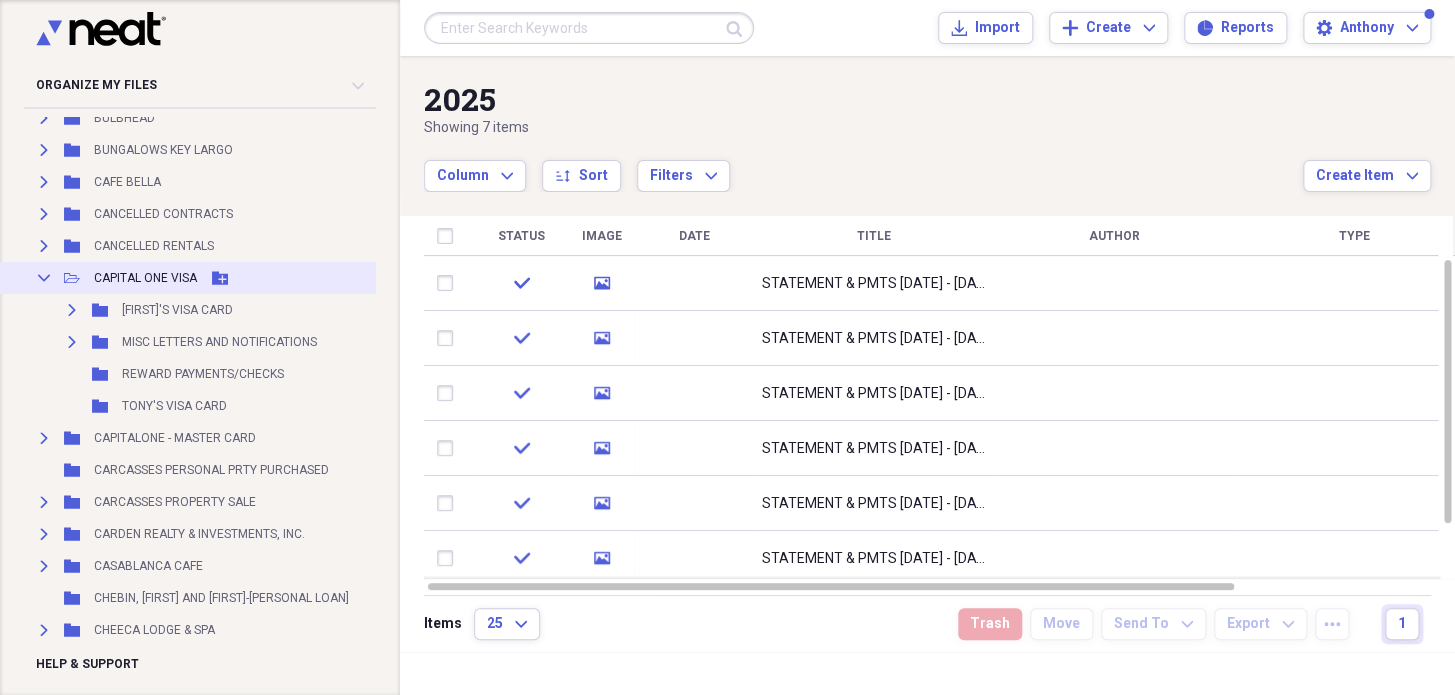 click on "Collapse" 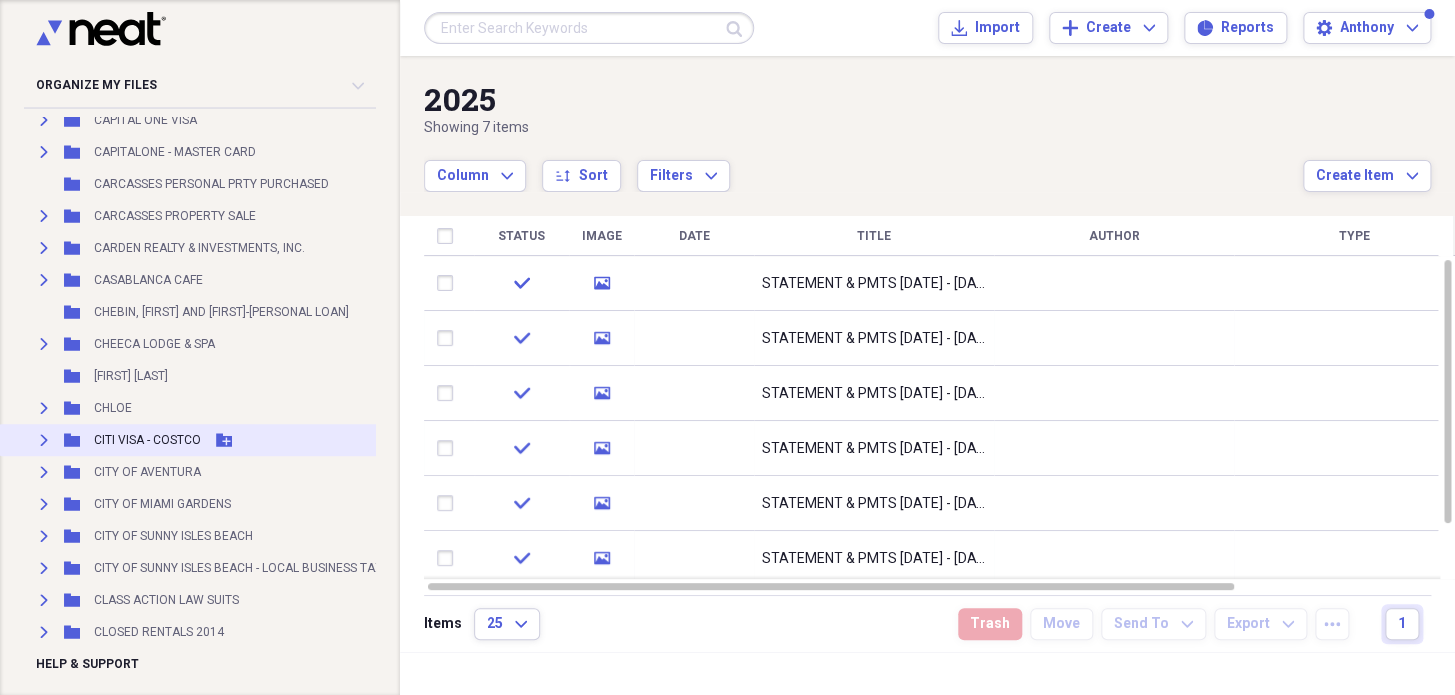 scroll, scrollTop: 3909, scrollLeft: 0, axis: vertical 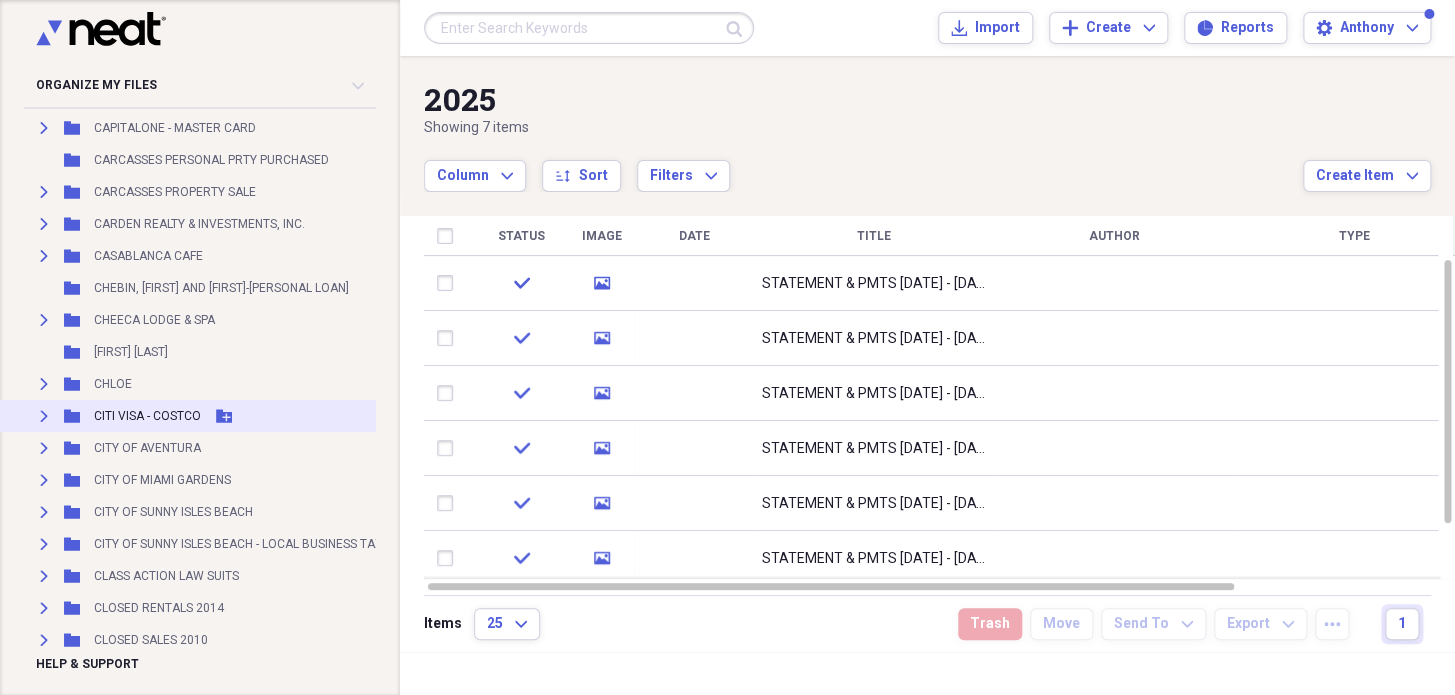 click 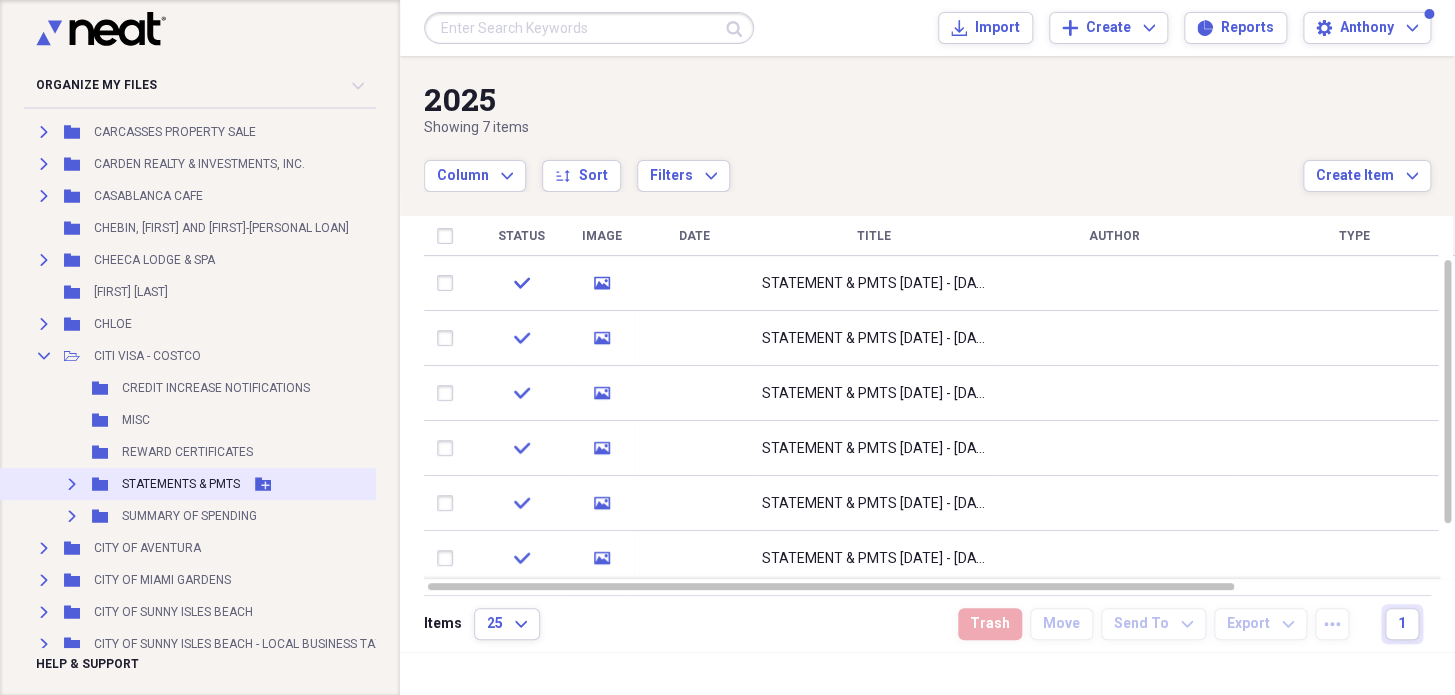 scroll, scrollTop: 4000, scrollLeft: 0, axis: vertical 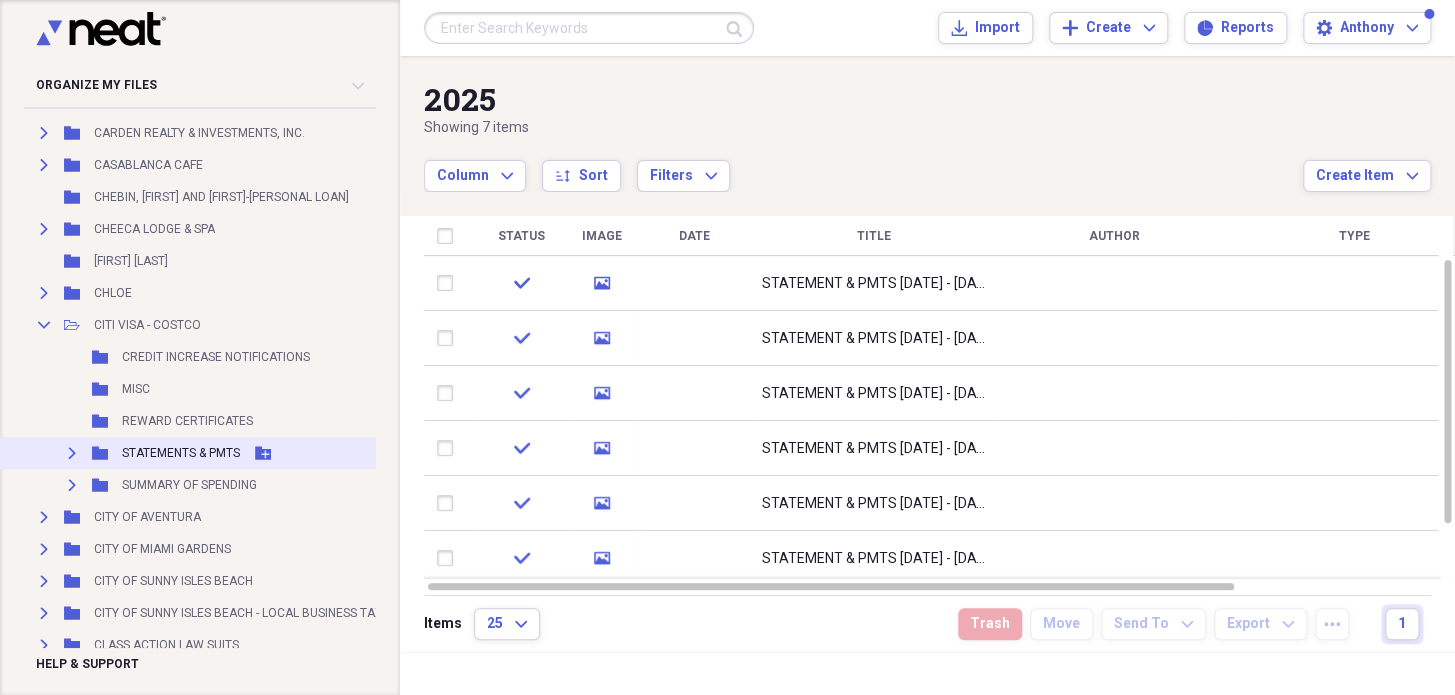 click on "Expand" 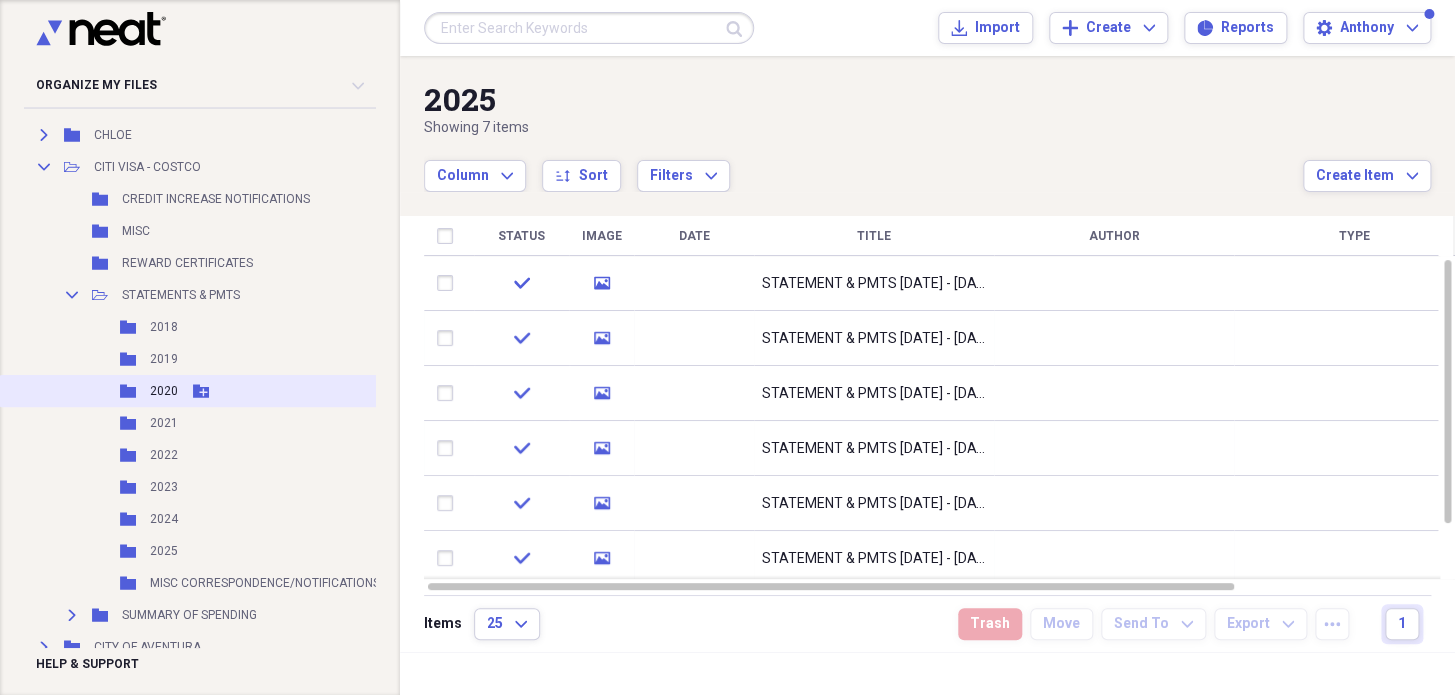 scroll, scrollTop: 4181, scrollLeft: 0, axis: vertical 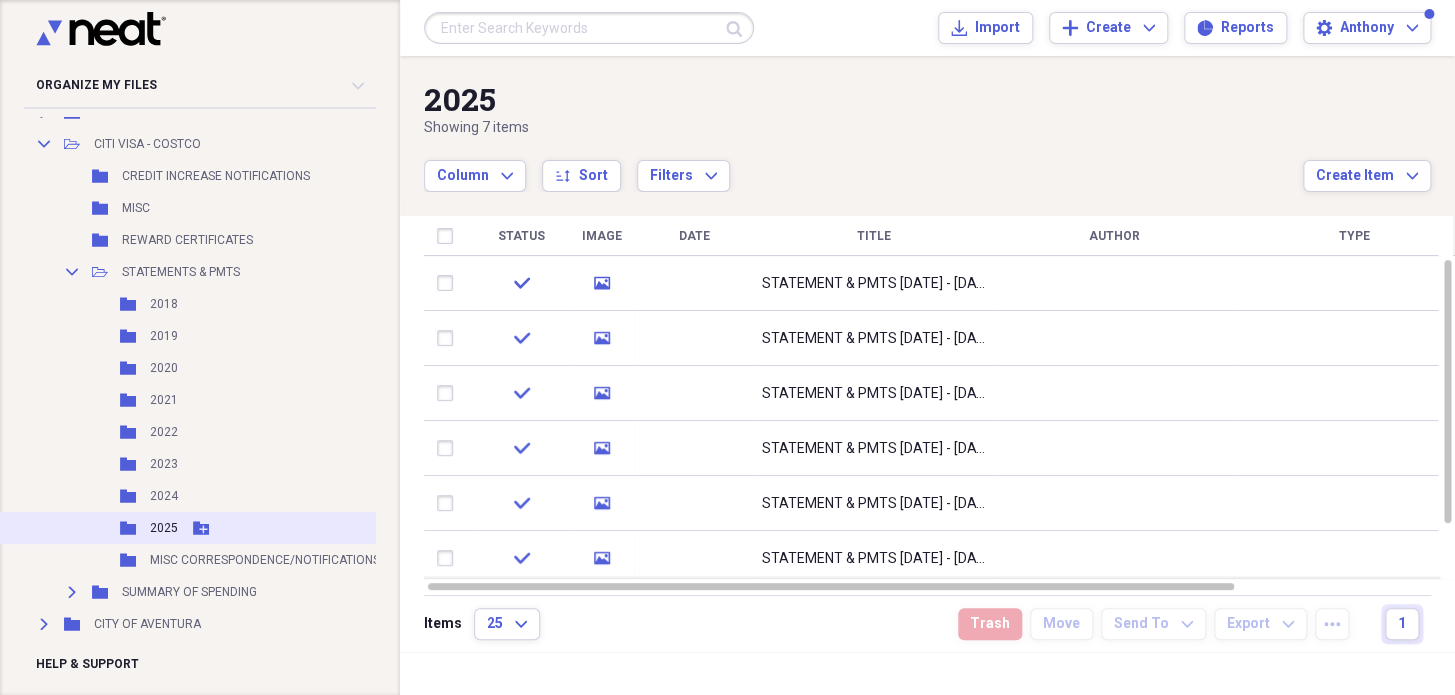 click on "2025" at bounding box center [164, 528] 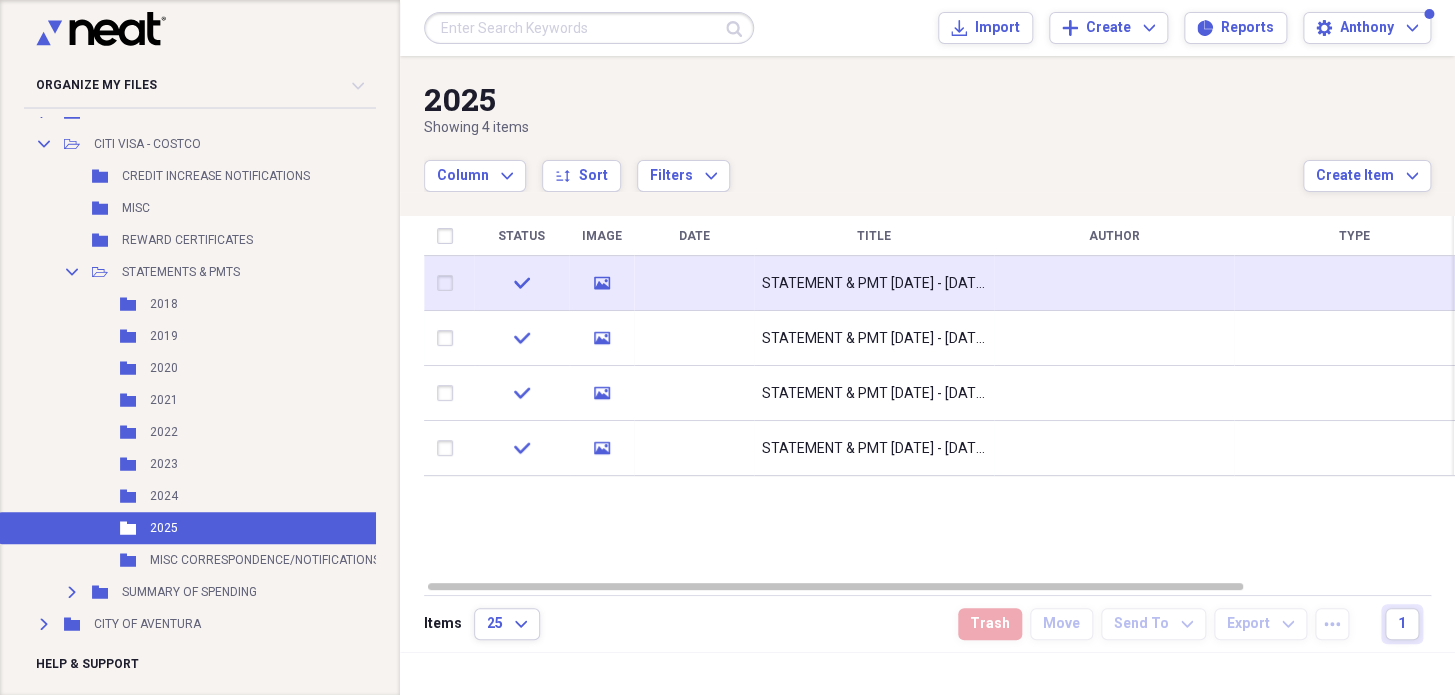 click on "STATEMENT & PMT 04/05/25 - 05/06/25" at bounding box center (874, 284) 